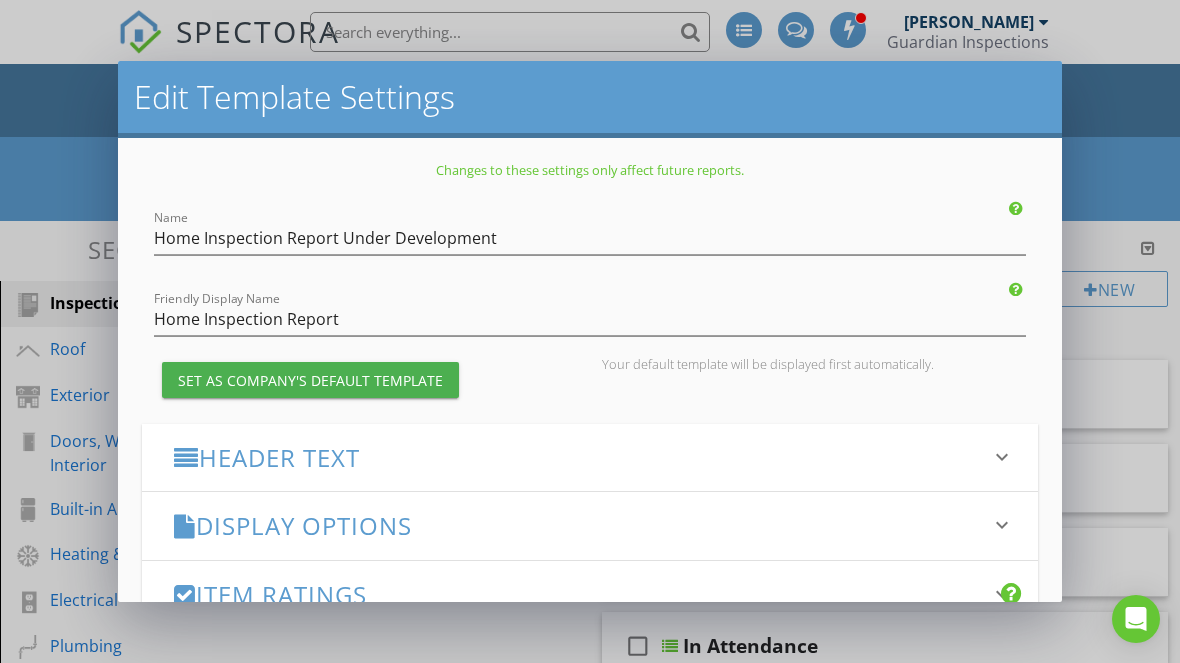 scroll, scrollTop: 0, scrollLeft: 0, axis: both 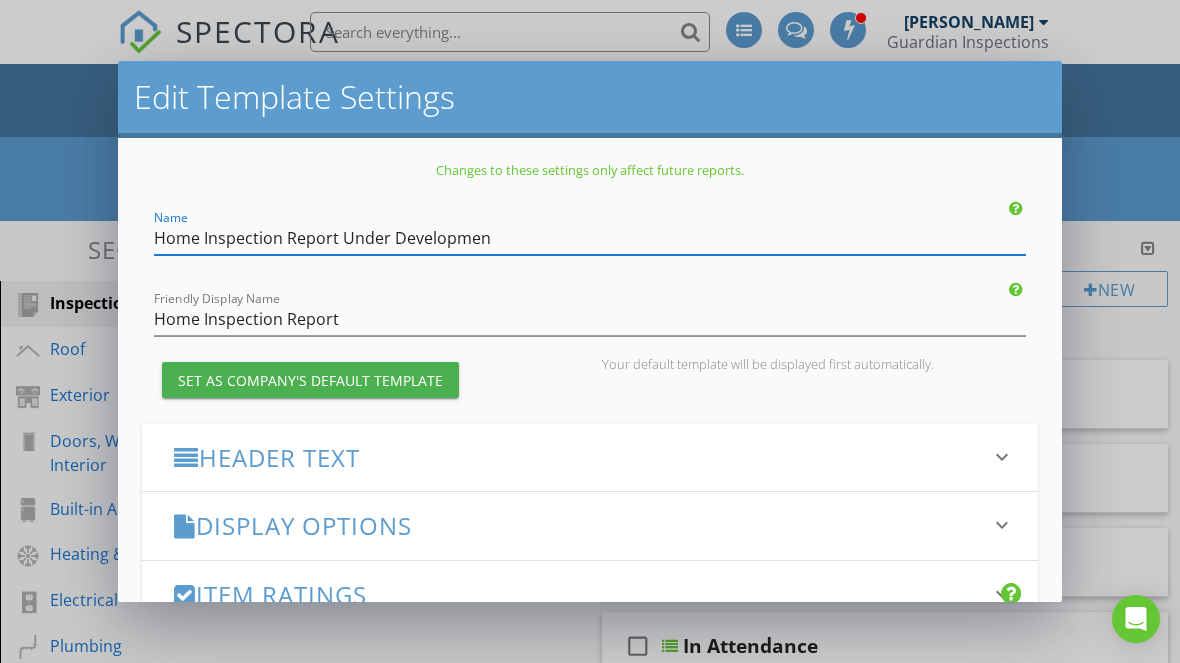 type on "Home Inspection Report Under Development" 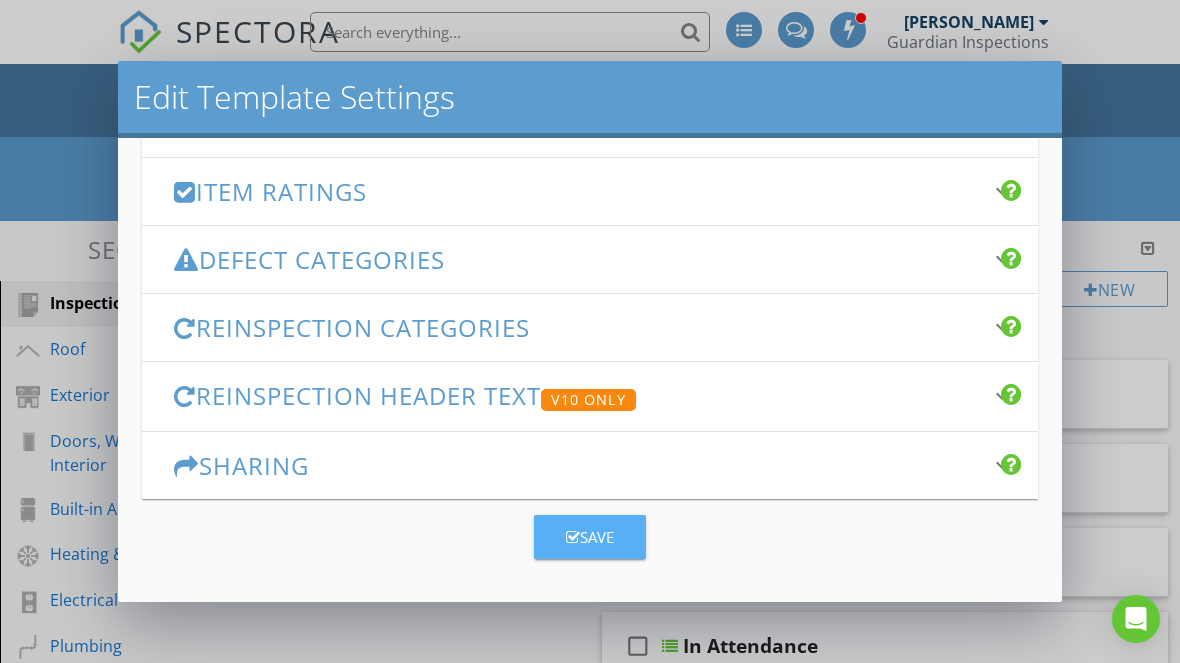 scroll, scrollTop: 402, scrollLeft: 0, axis: vertical 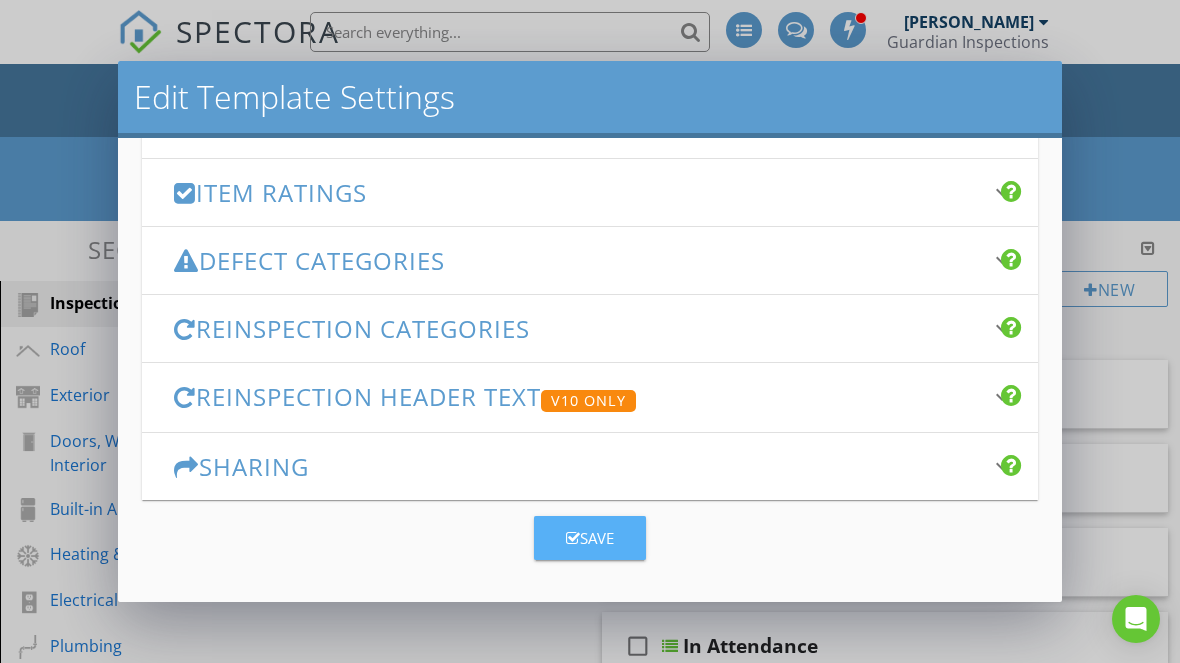 click on "Save" at bounding box center (590, 538) 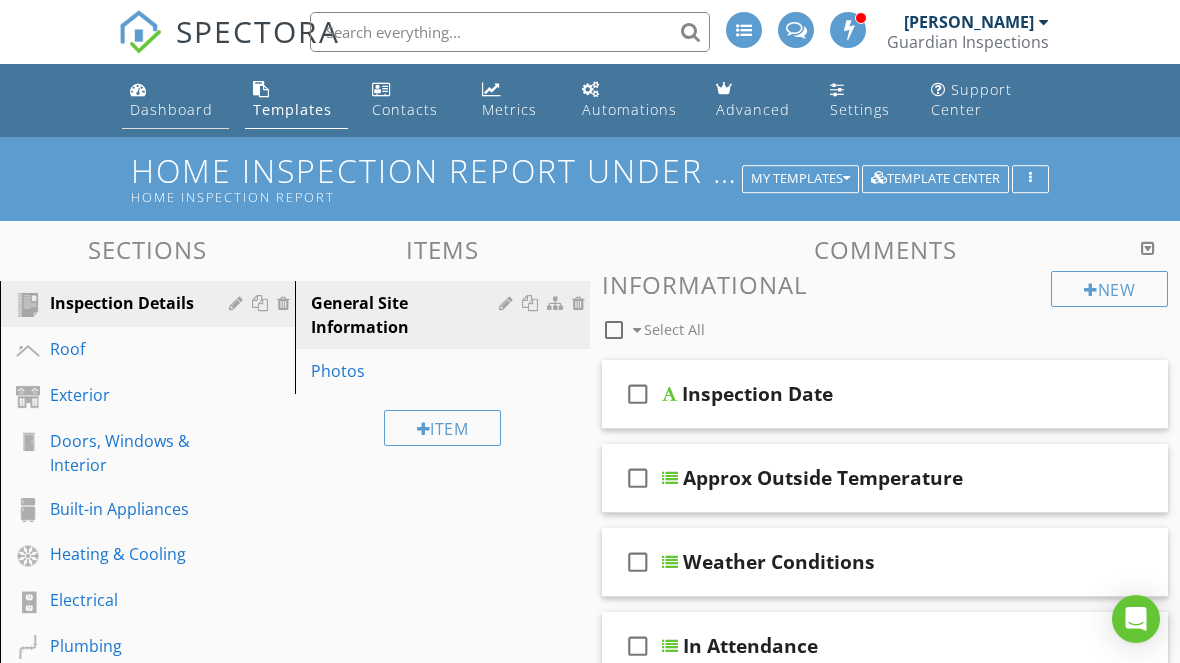 click on "Dashboard" at bounding box center (175, 100) 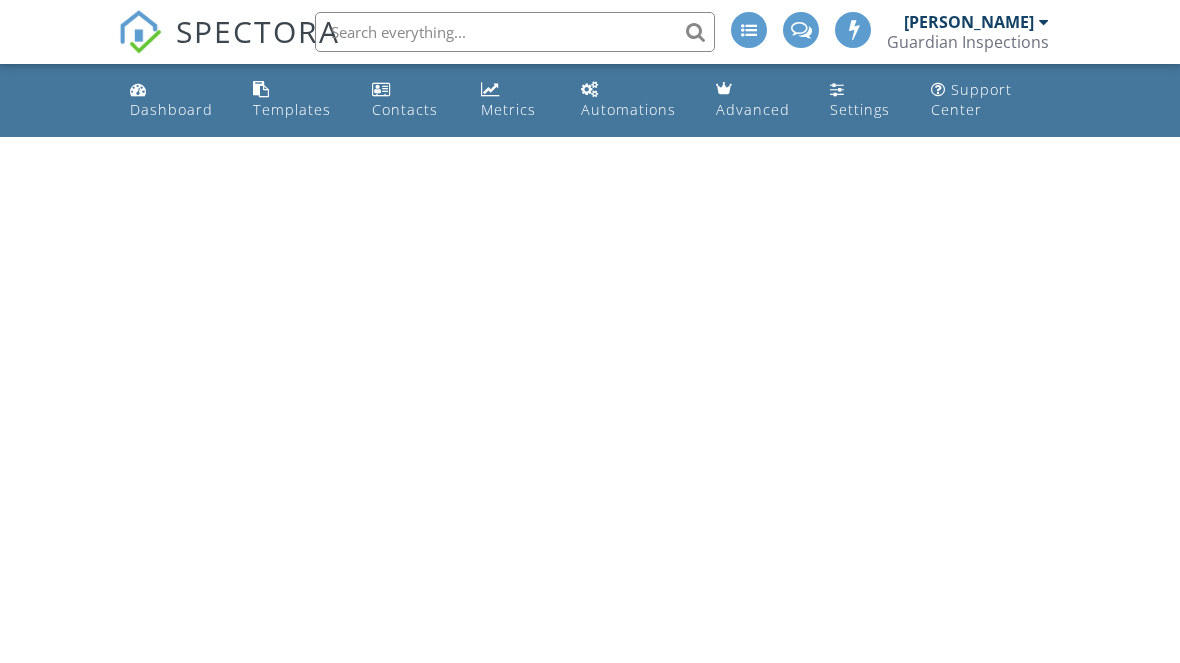 scroll, scrollTop: 0, scrollLeft: 0, axis: both 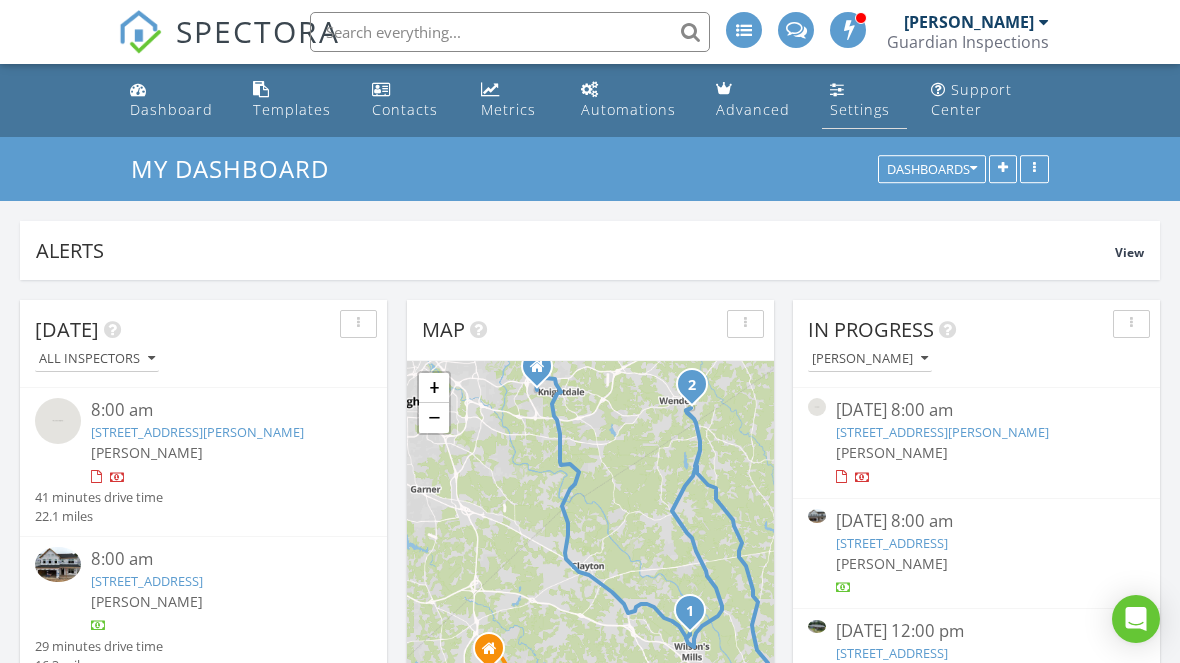 click on "Settings" at bounding box center [860, 109] 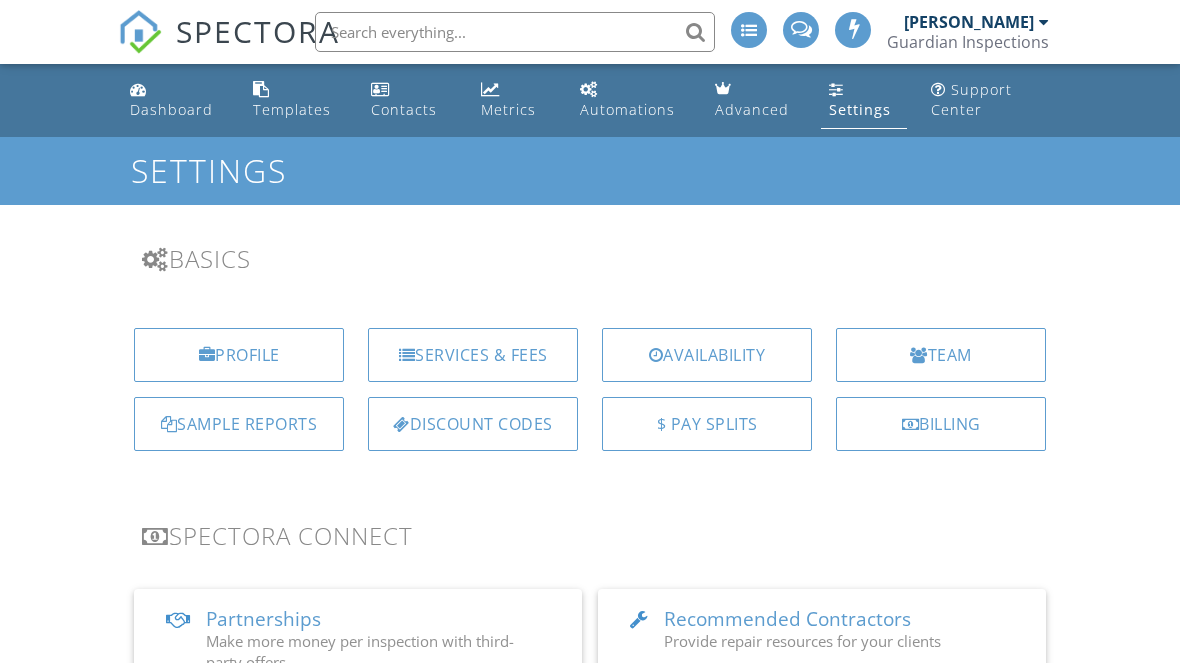 scroll, scrollTop: 0, scrollLeft: 0, axis: both 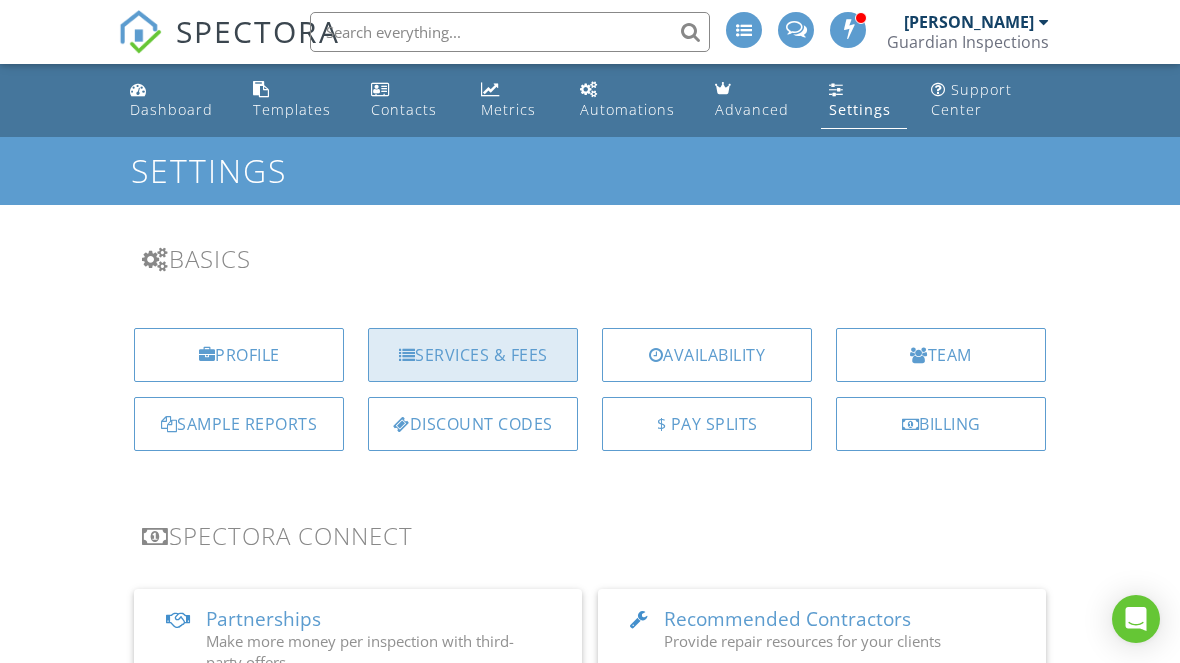 click on "Services & Fees" at bounding box center [473, 355] 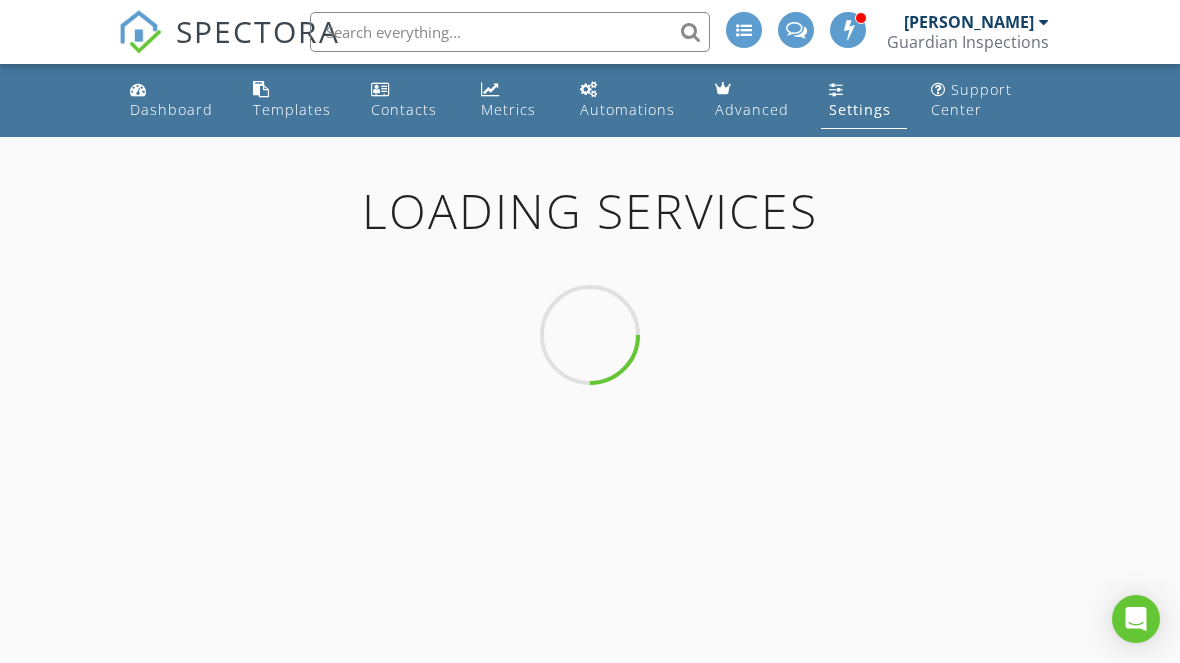scroll, scrollTop: 0, scrollLeft: 0, axis: both 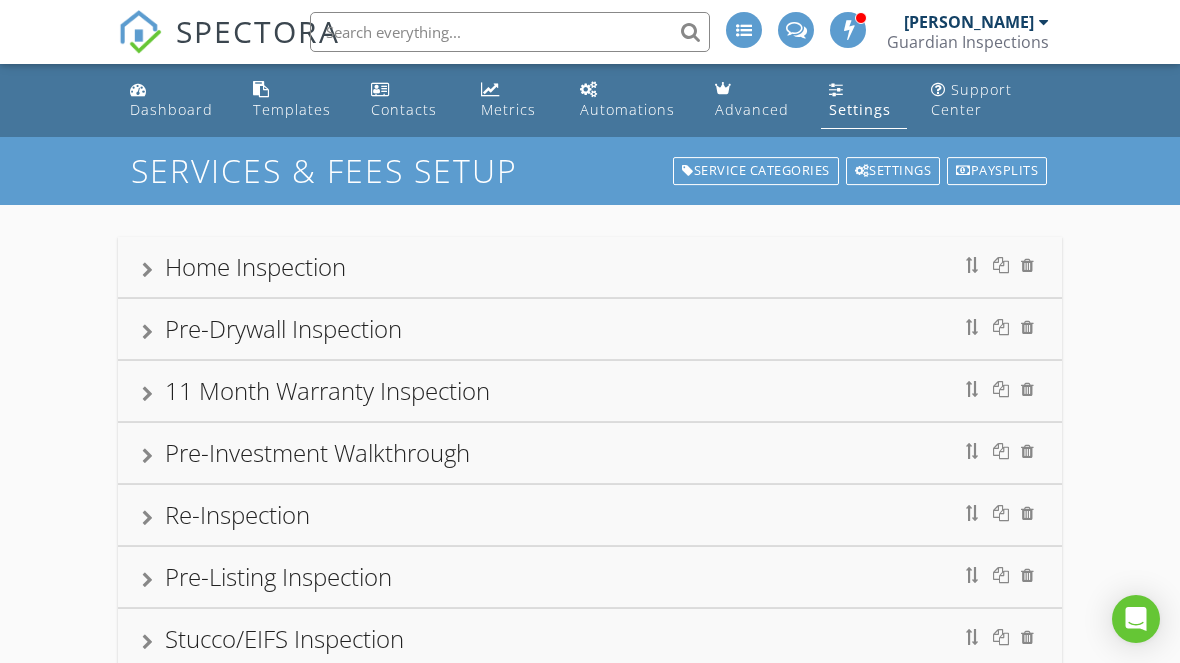 click on "Home Inspection" at bounding box center [590, 267] 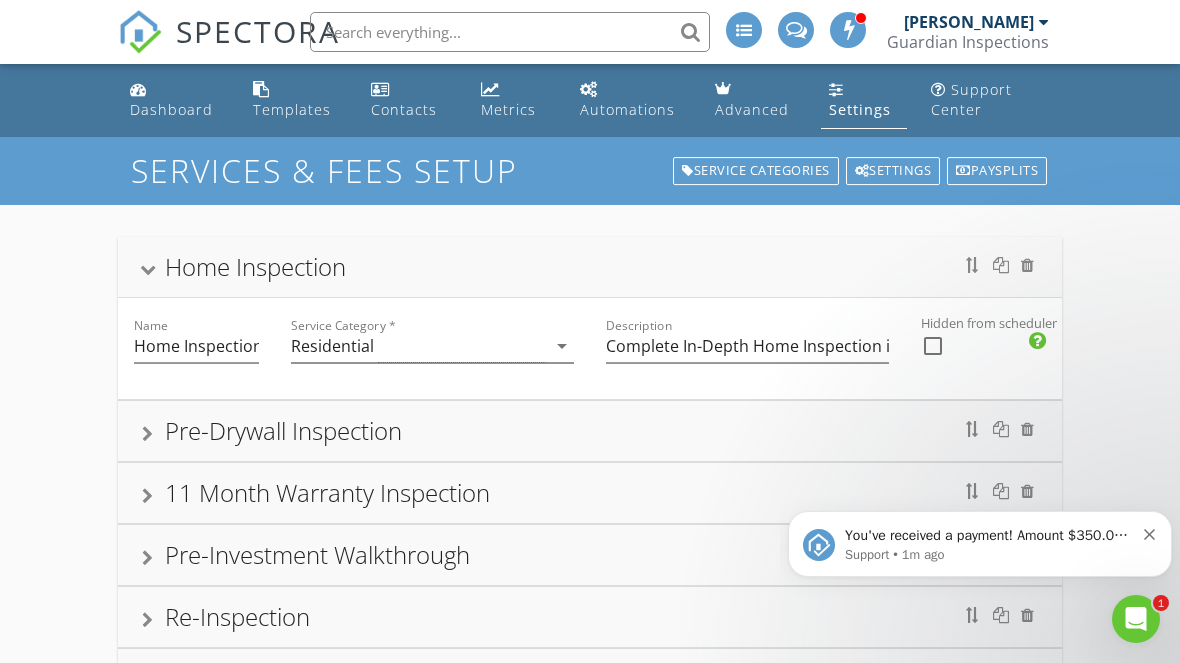 scroll, scrollTop: 0, scrollLeft: 0, axis: both 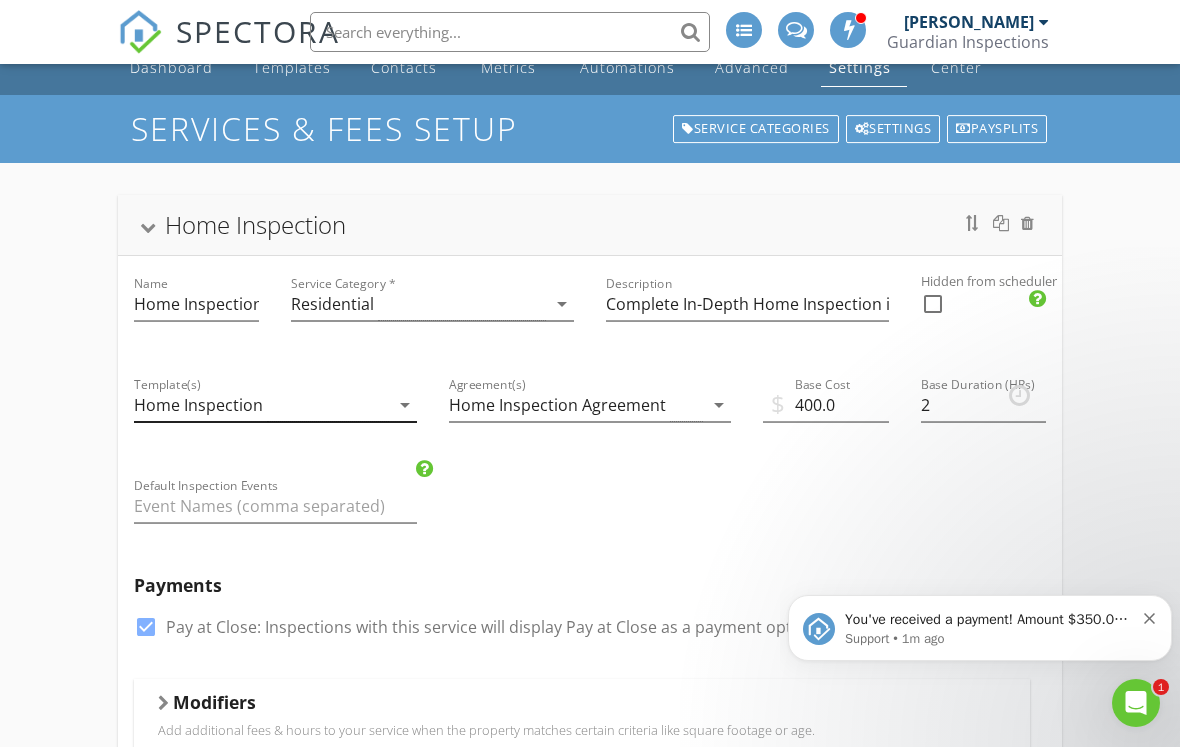 click on "Home Inspection" at bounding box center (198, 405) 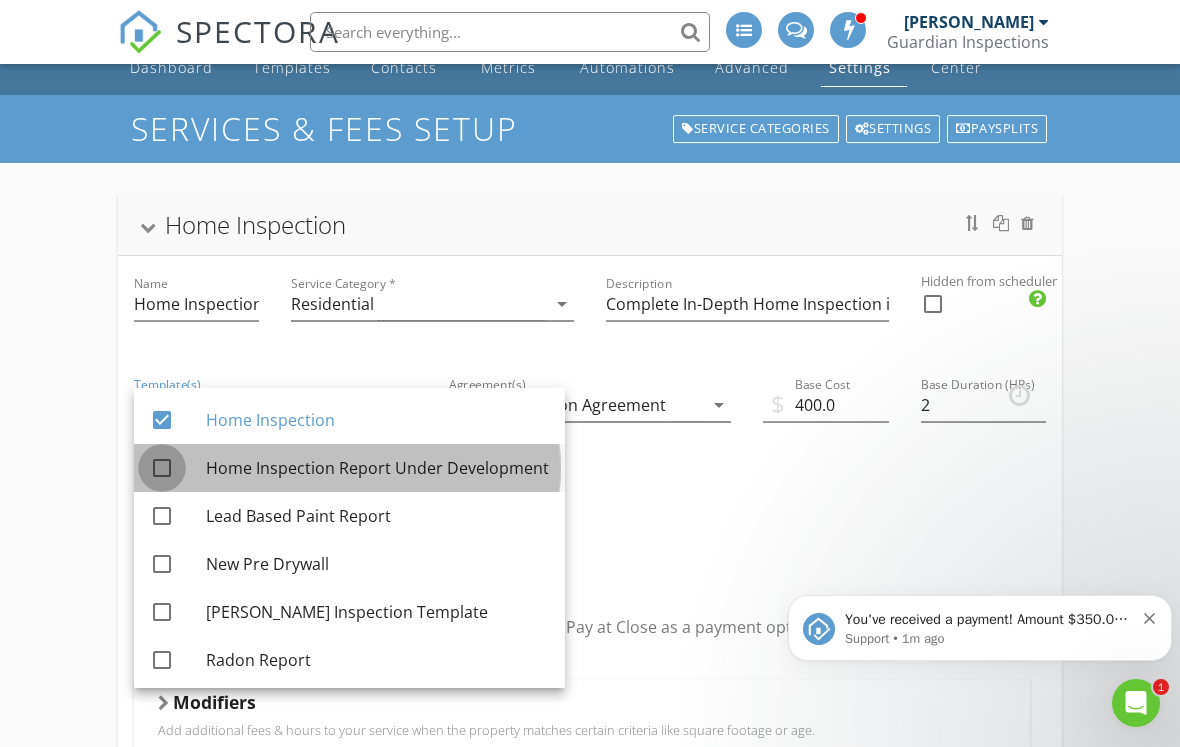 click at bounding box center [162, 468] 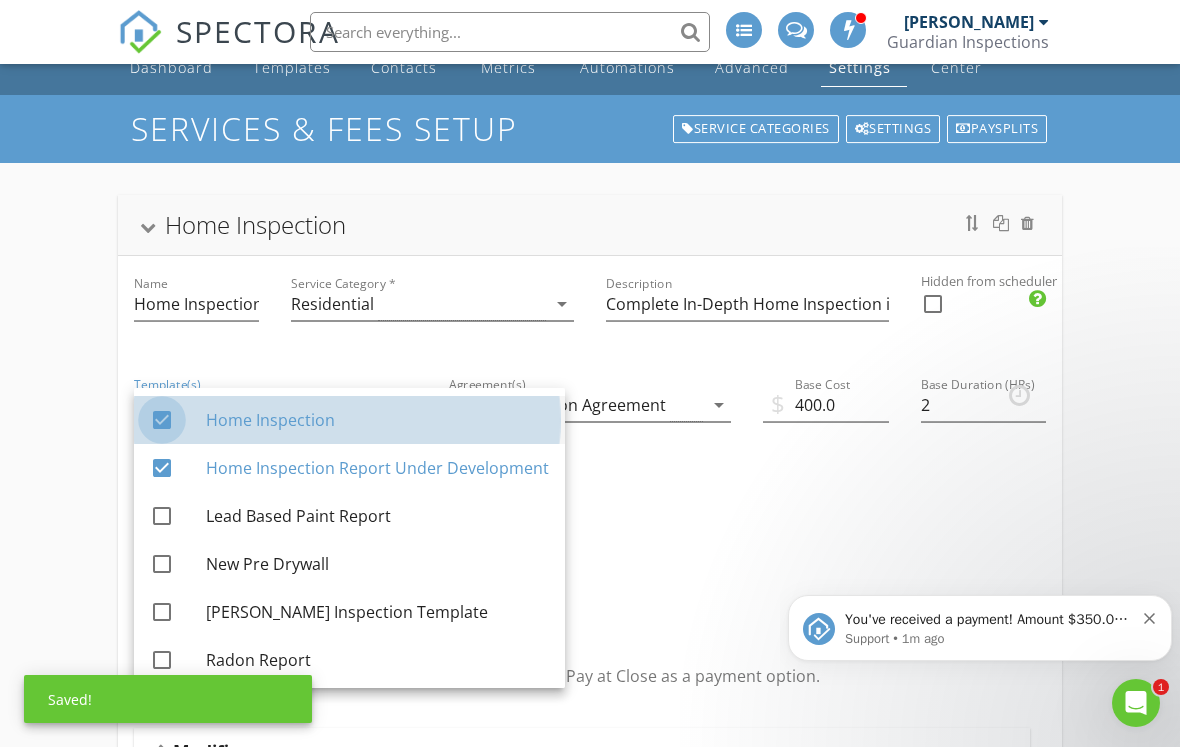 click at bounding box center (162, 420) 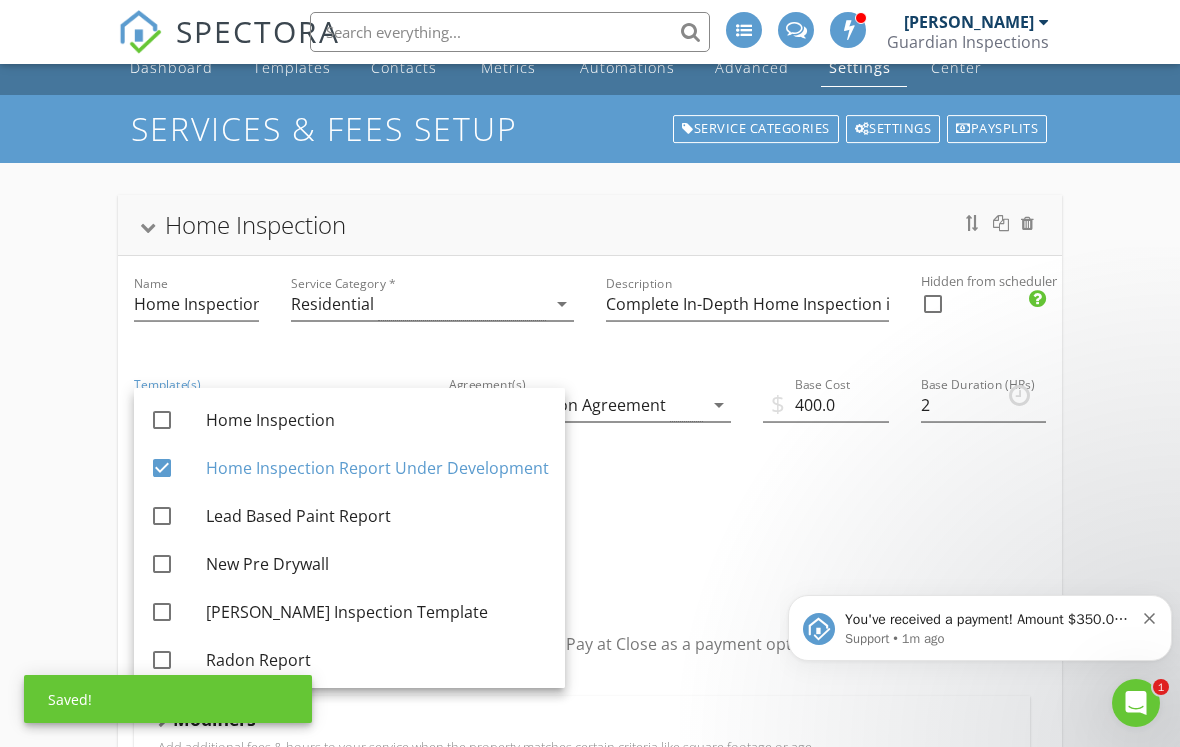 click on "Home Inspection   Name Home Inspection   Service Category * Residential arrow_drop_down   Description Complete In-Depth Home Inspection including drone roof inspection, infrared scan and photos, and 360 photos at no extra cost.   Hidden from scheduler   check_box_outline_blank     Template(s) Home Inspection Report Under Development arrow_drop_down   Agreement(s) Home Inspection Agreement arrow_drop_down   $   Base Cost 400.0   Base Duration (HRs) 2   Default Inspection Events       Payments   check_box Pay at Close: Inspections with this service will display Pay at Close as a payment option.         Modifiers
Add additional fees & hours to your service when the
property matches certain criteria like square footage or age.
When Age of Home arrow_drop_down     Greater than (>) 19   Less than or Equal to (<=) 29       Add Fee 50.0   Add Hours 0   When Age of Home arrow_drop_down     Greater than (>) 29   Less than or Equal to (<=) 39       Add Fee 75.0" at bounding box center (590, 3518) 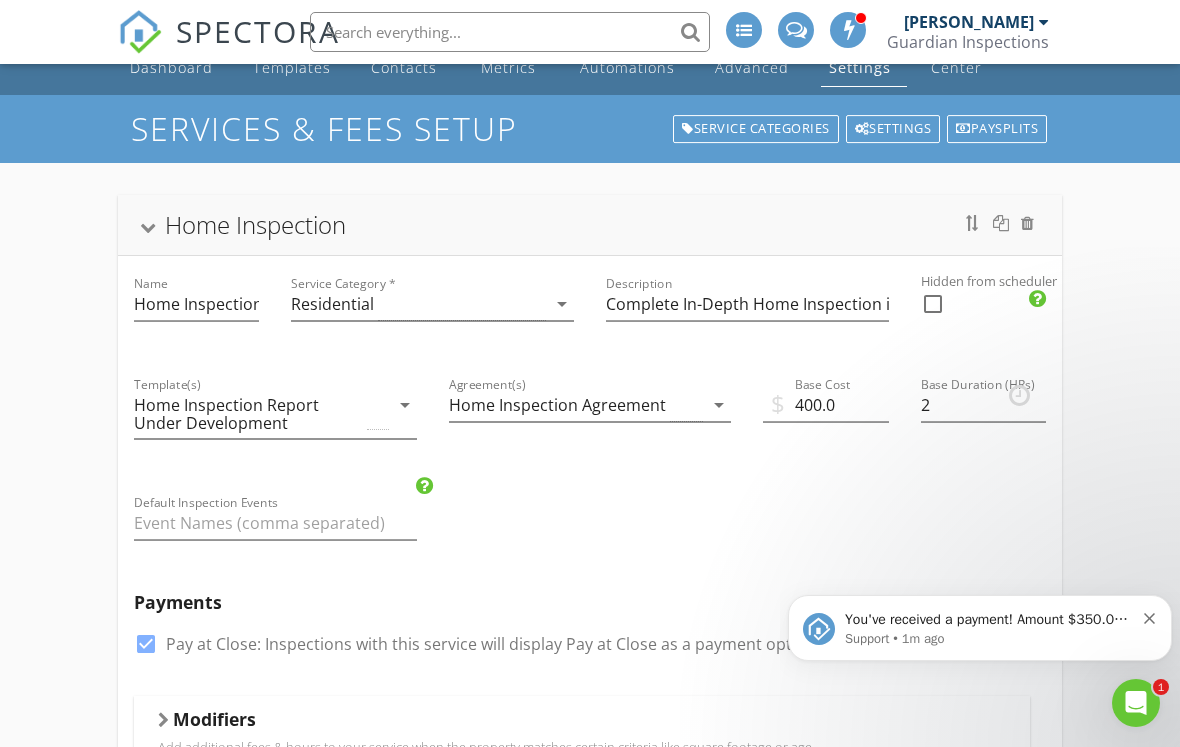 click on "You've received a payment!  Amount  $350.00  Fee  $0.00  Net  $350.00  Transaction #  pi_3Rj7IzK7snlDGpRF0Vnc4tai  Inspection  529 Lemon Daisy Ln, Knightdale, NC 27545 Payouts to your bank or debit card occur on a daily basis. Each payment usually takes two business days to process. You can view your pending payout amount here. If you have any questions reach out on our chat bubble at app.spectora.com." at bounding box center [989, 620] 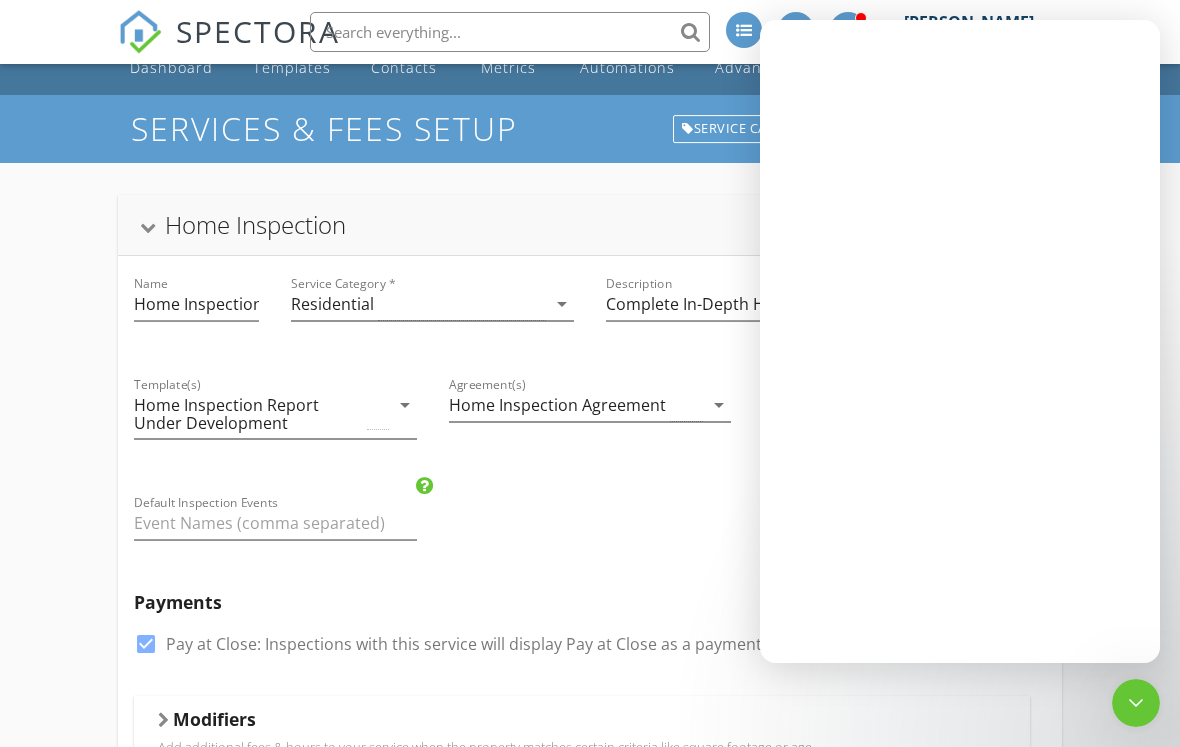 scroll, scrollTop: 0, scrollLeft: 0, axis: both 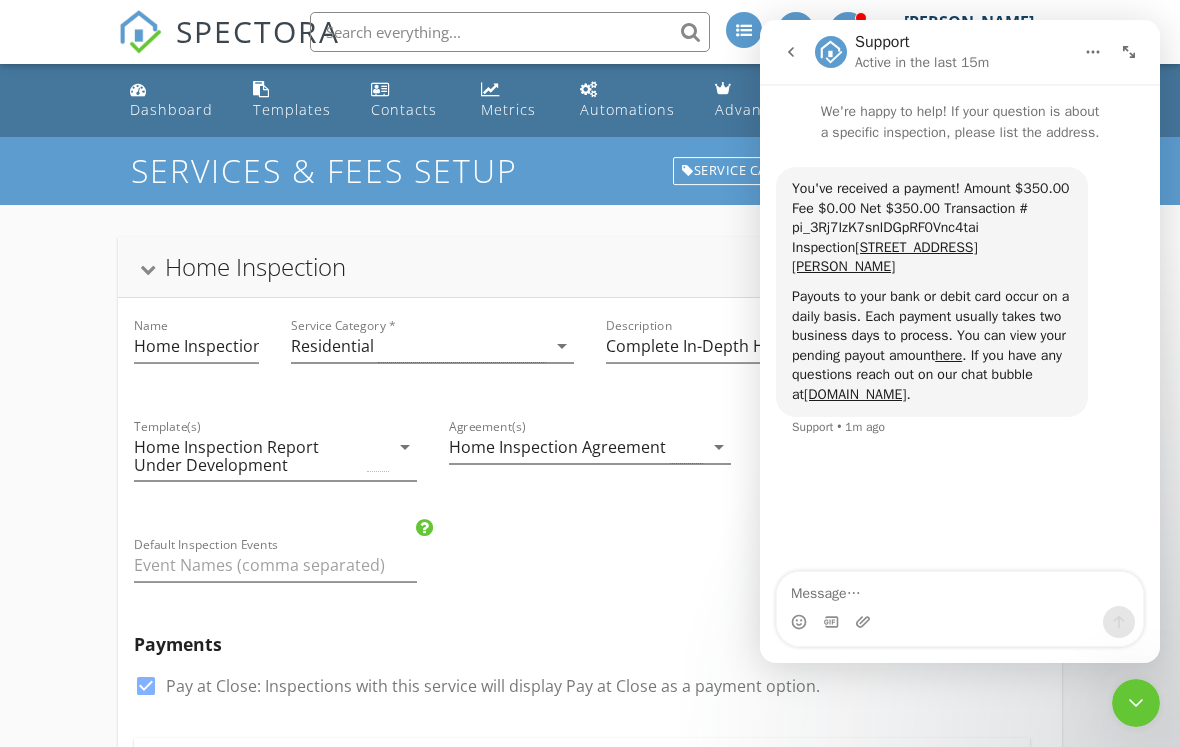 click at bounding box center (791, 52) 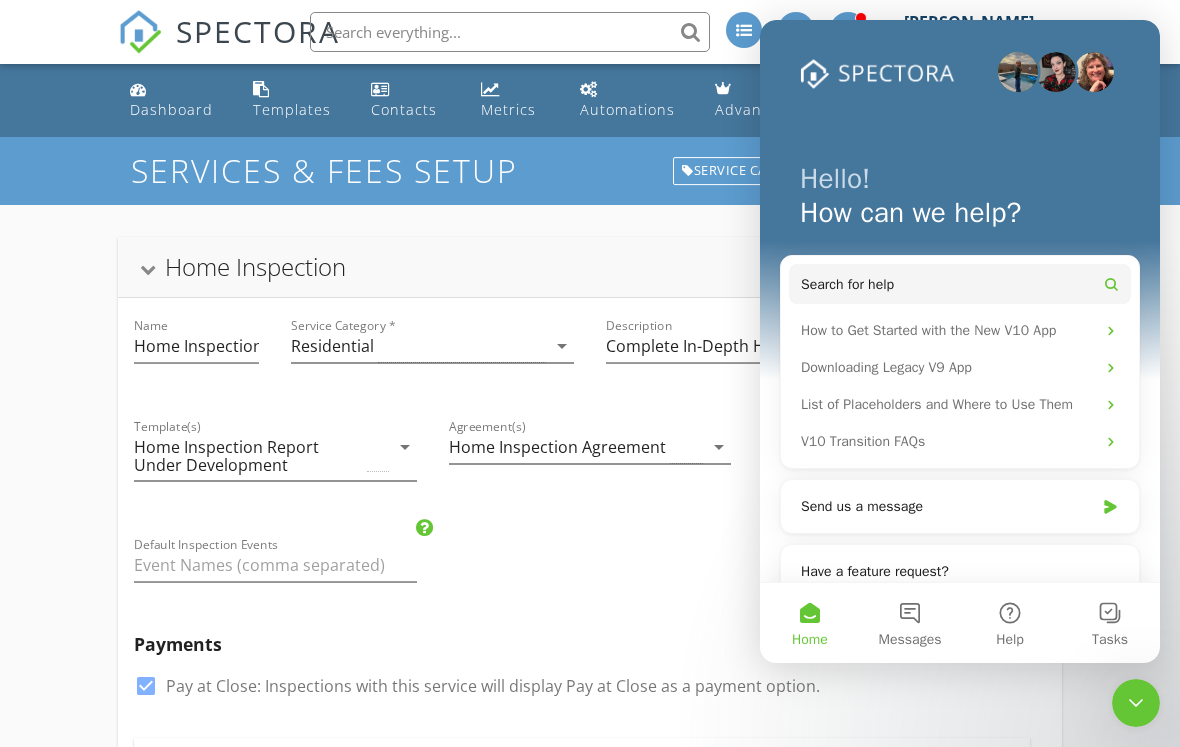 click at bounding box center [1136, 703] 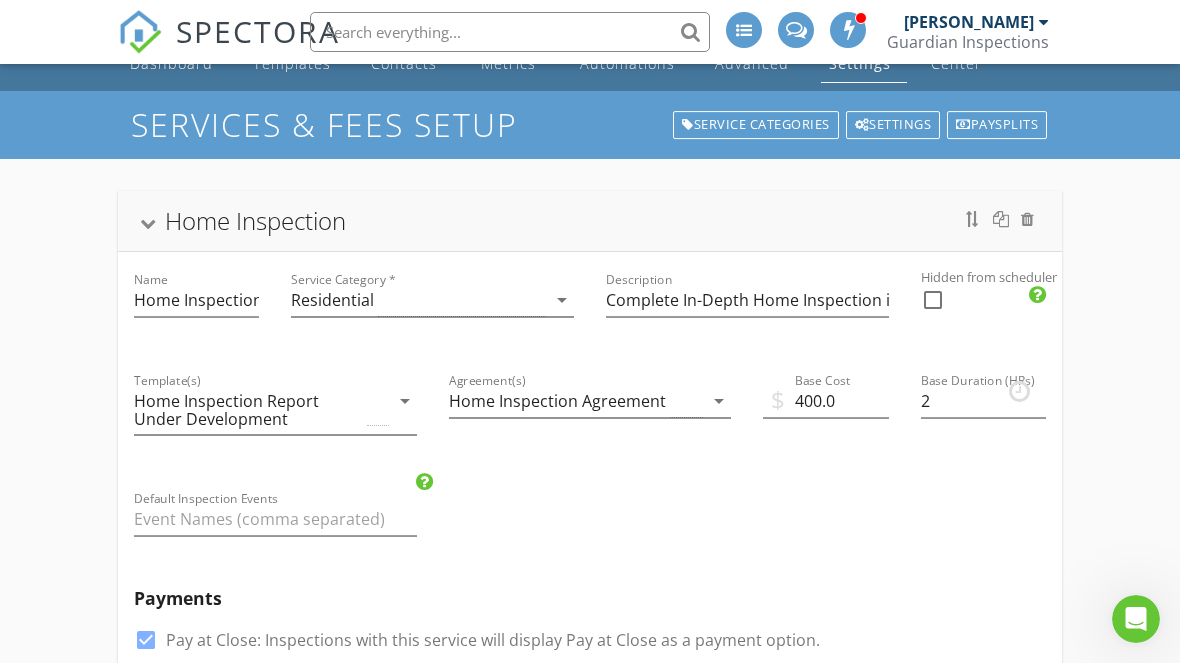 scroll, scrollTop: 0, scrollLeft: 0, axis: both 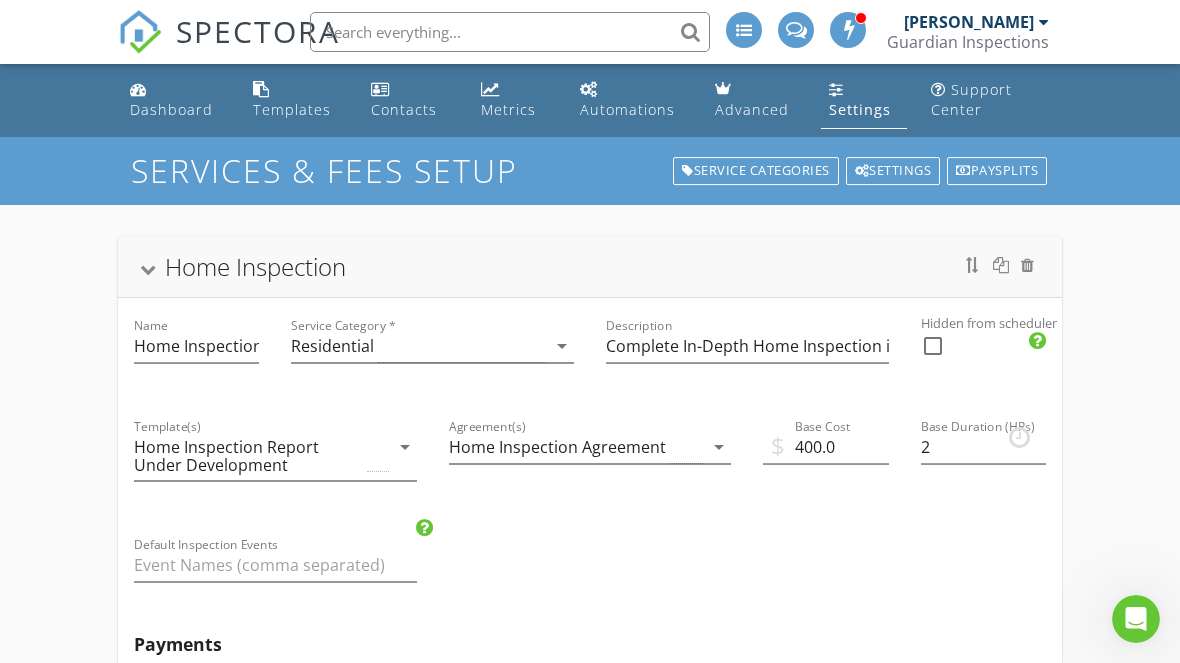 click at bounding box center (148, 269) 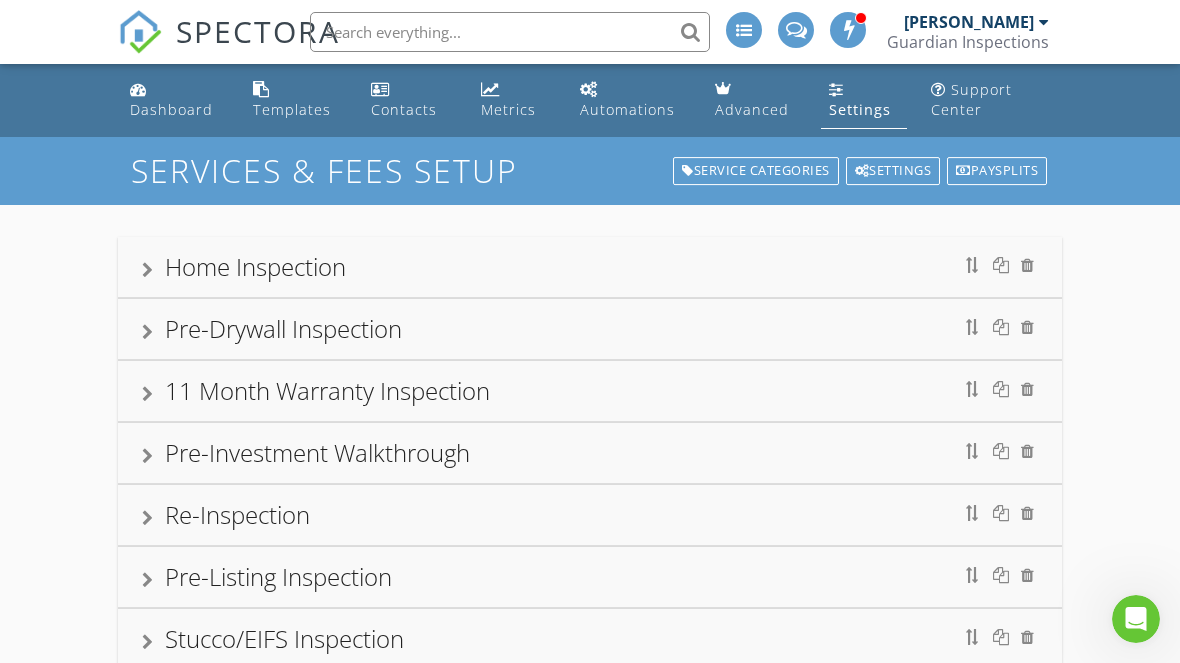 click at bounding box center [147, 332] 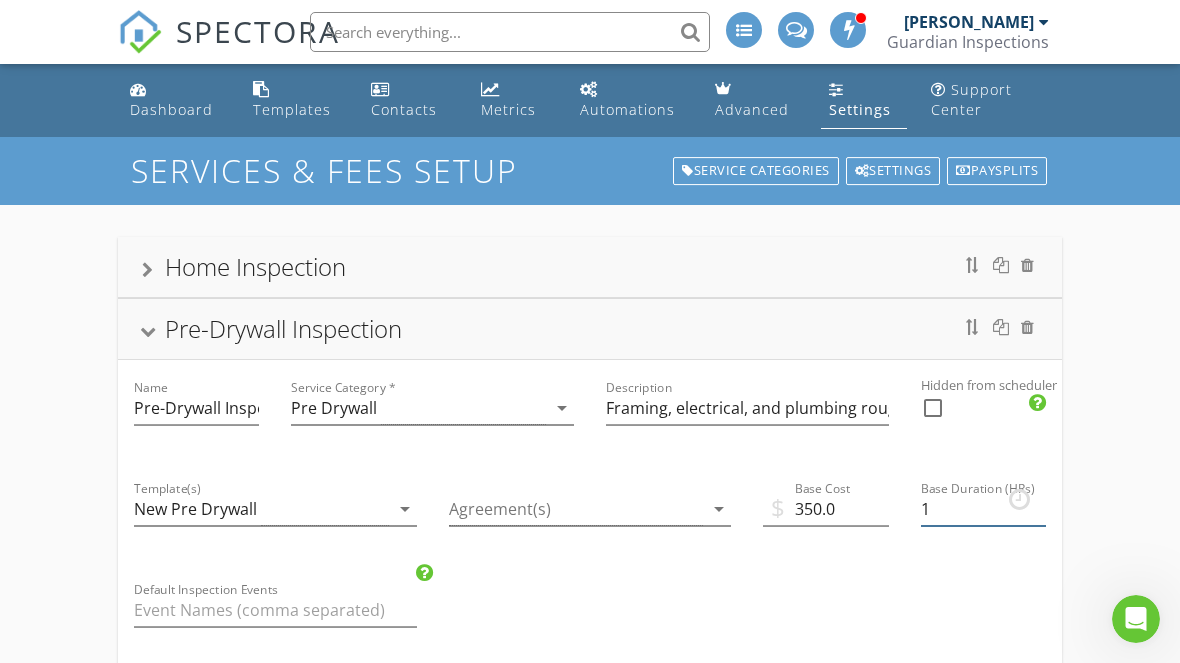 click on "1" at bounding box center [983, 509] 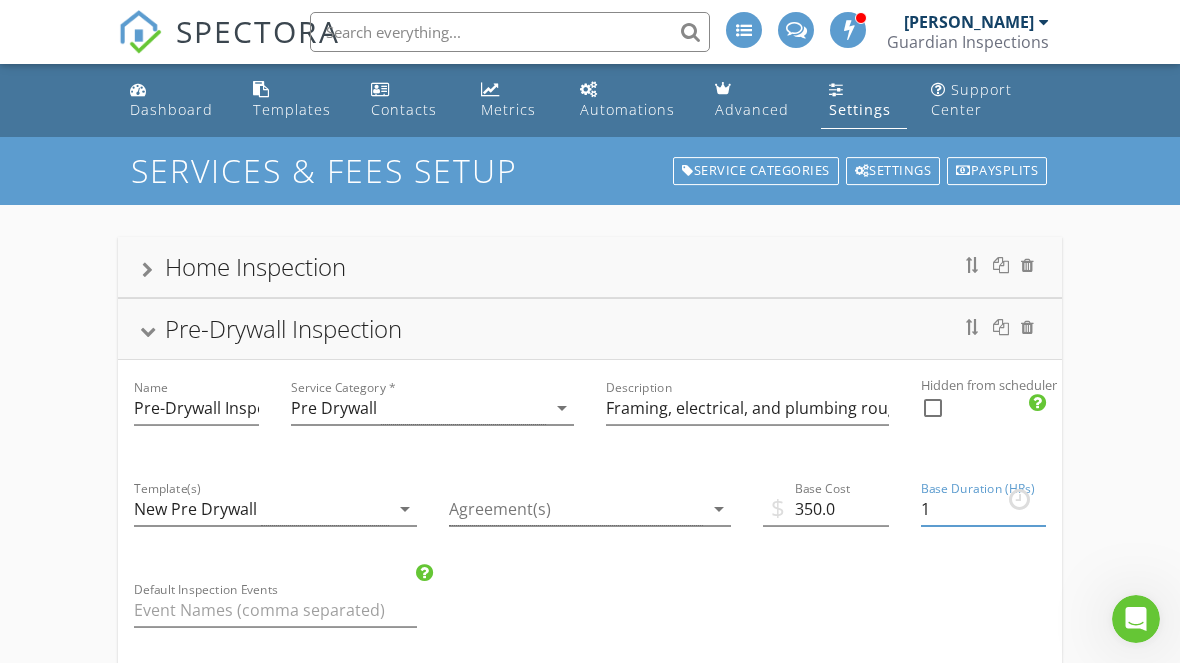 scroll, scrollTop: 0, scrollLeft: 0, axis: both 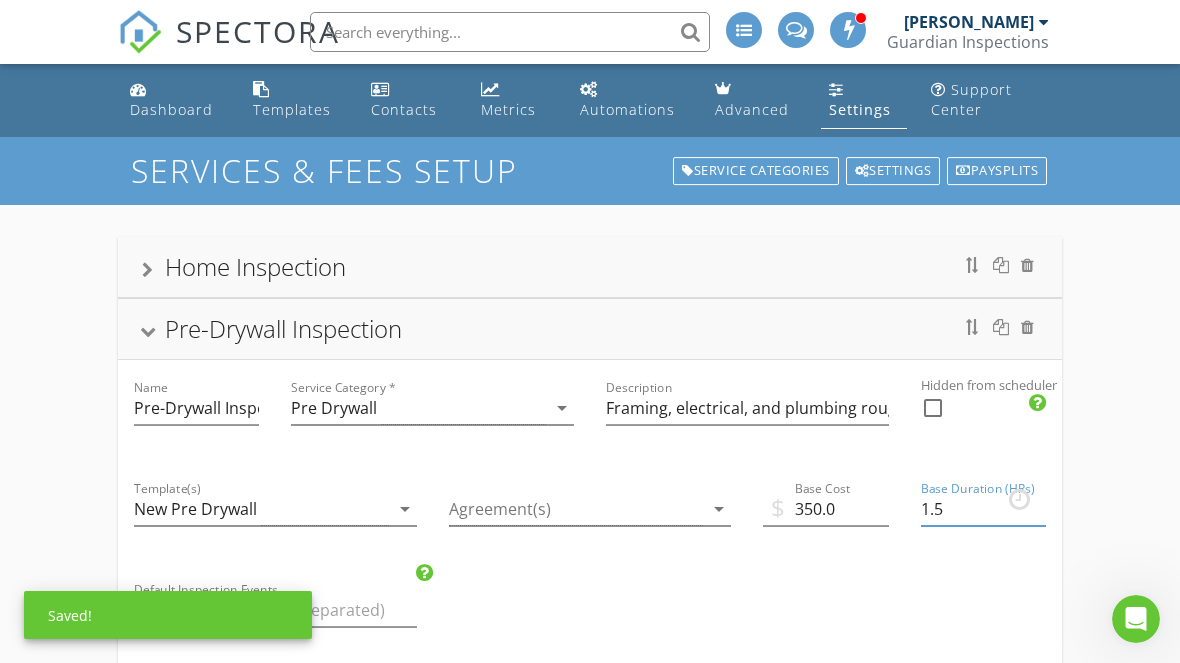 type on "1.5" 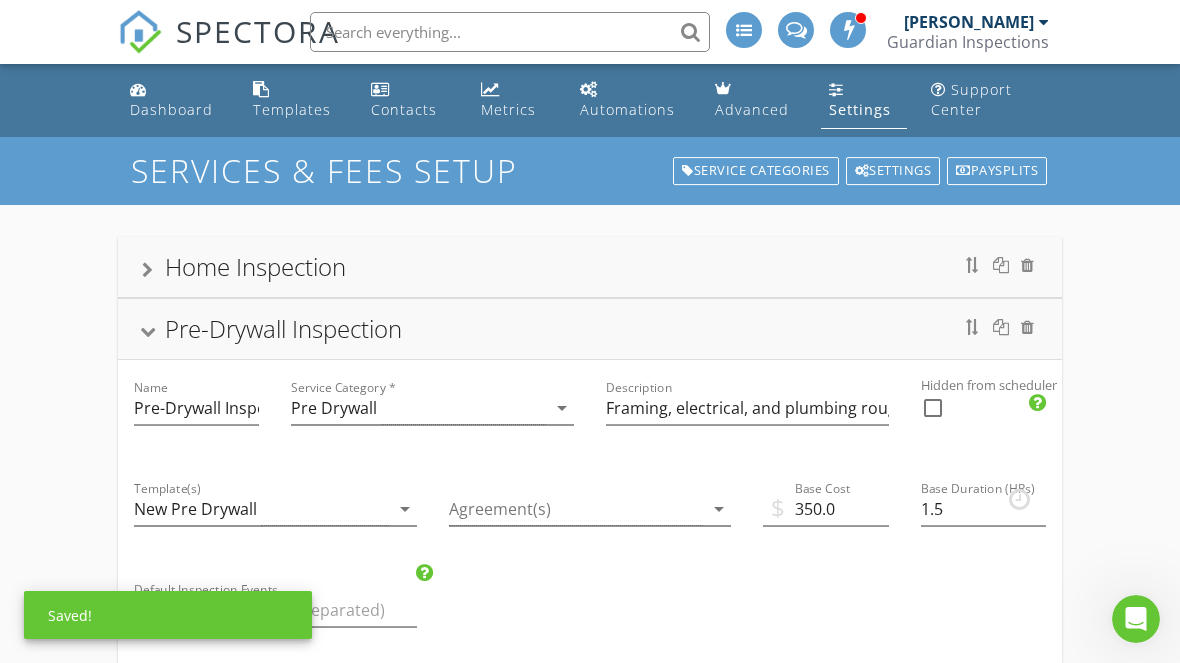 click on "Pre-Drywall Inspection" at bounding box center (590, 329) 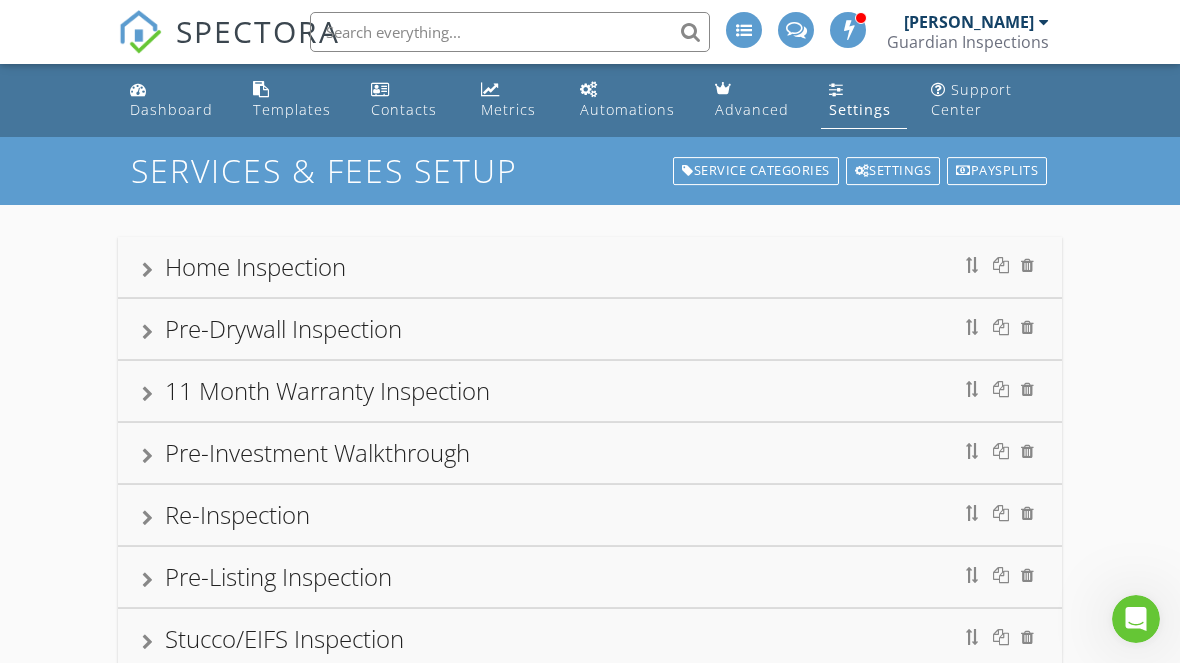 click on "11 Month Warranty Inspection" at bounding box center (590, 391) 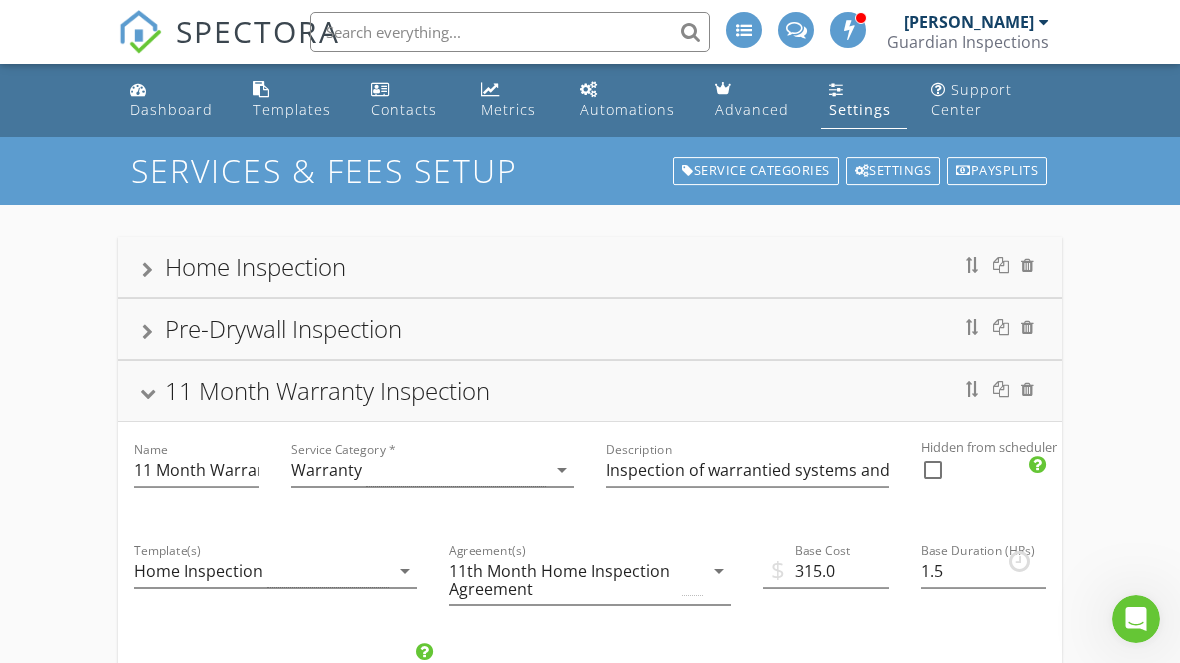 click at bounding box center (148, 393) 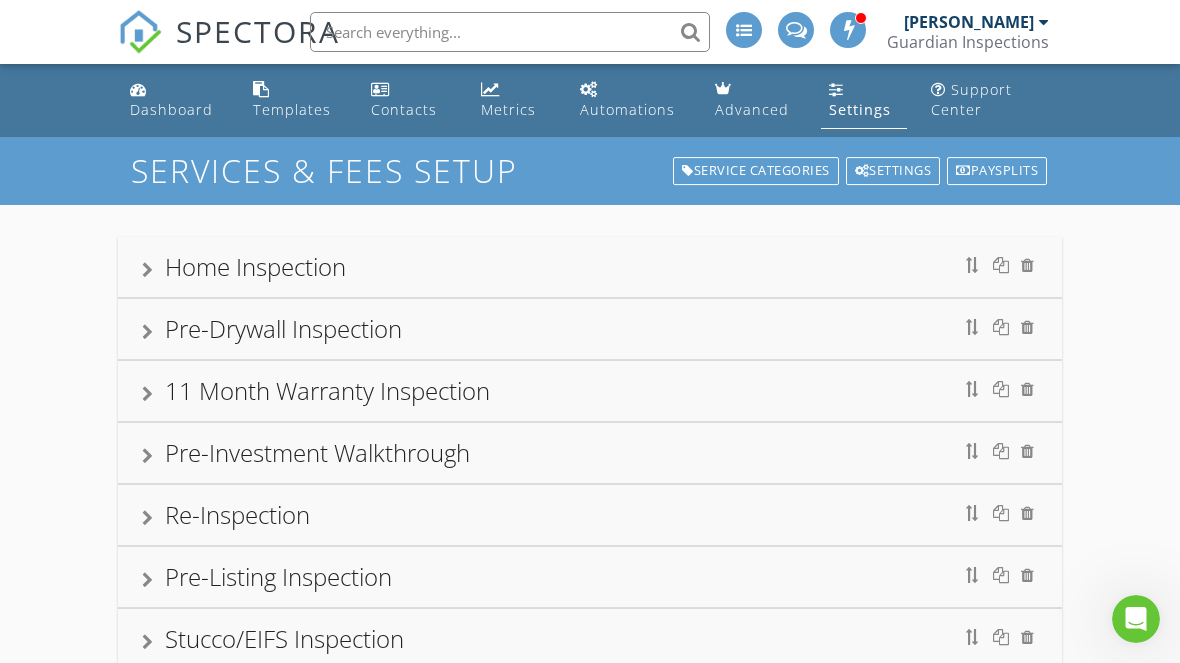 click at bounding box center (147, 332) 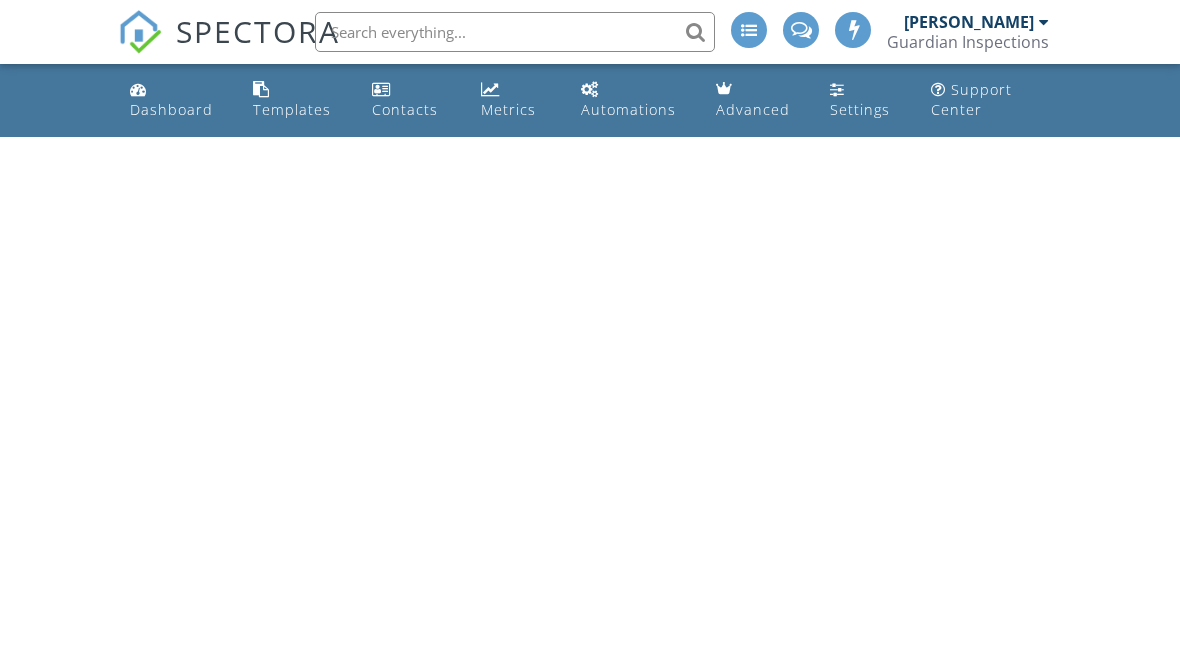 scroll, scrollTop: 0, scrollLeft: 0, axis: both 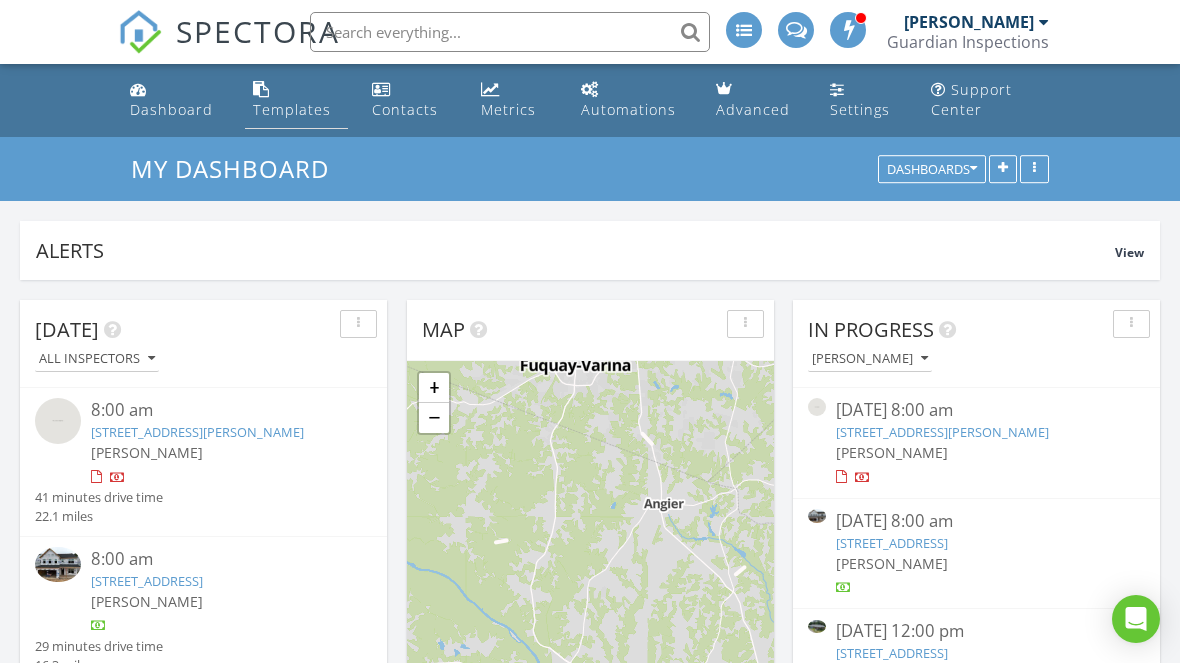 click on "Templates" at bounding box center (292, 109) 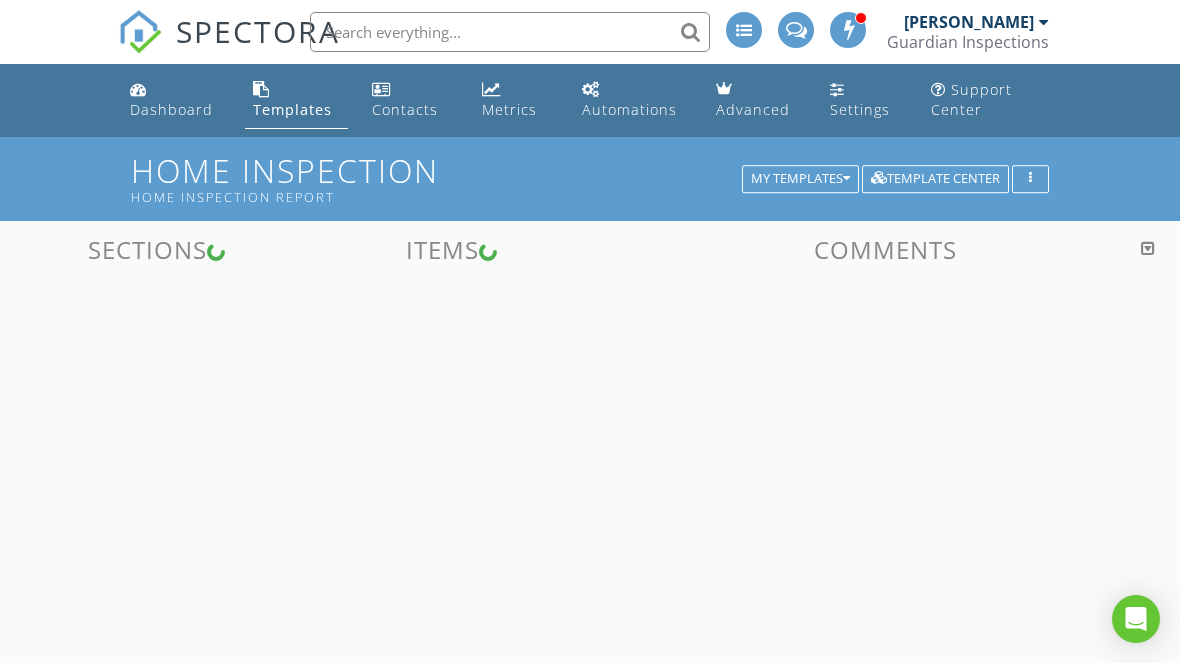 scroll, scrollTop: 0, scrollLeft: 0, axis: both 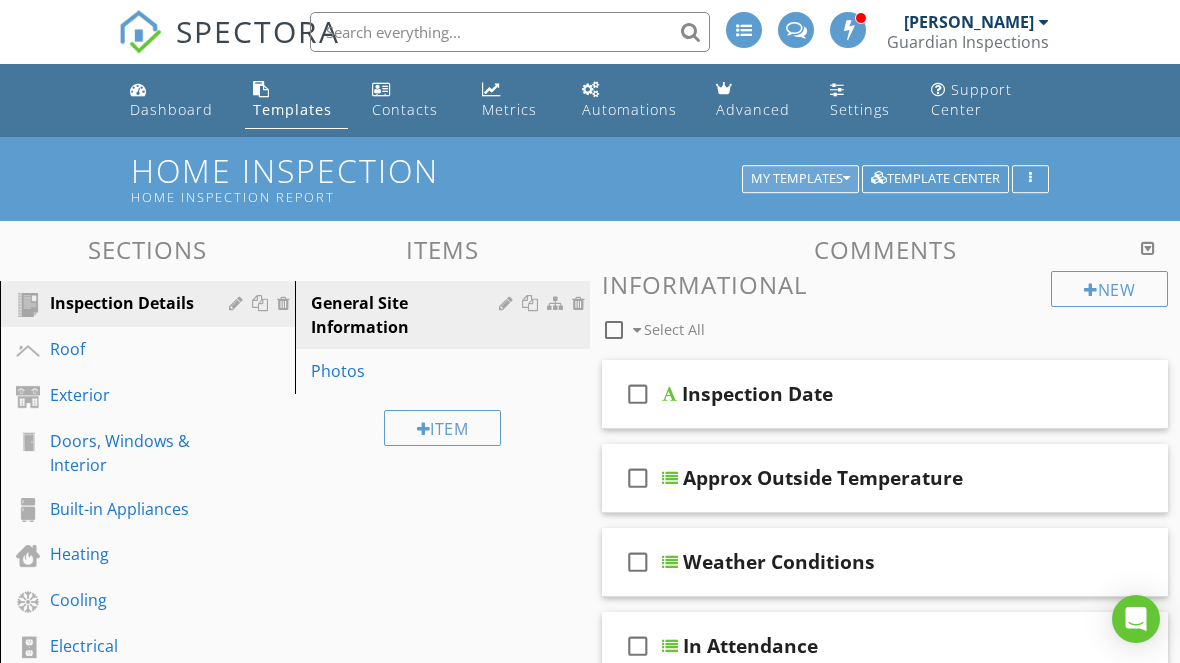 click on "My Templates" at bounding box center [800, 179] 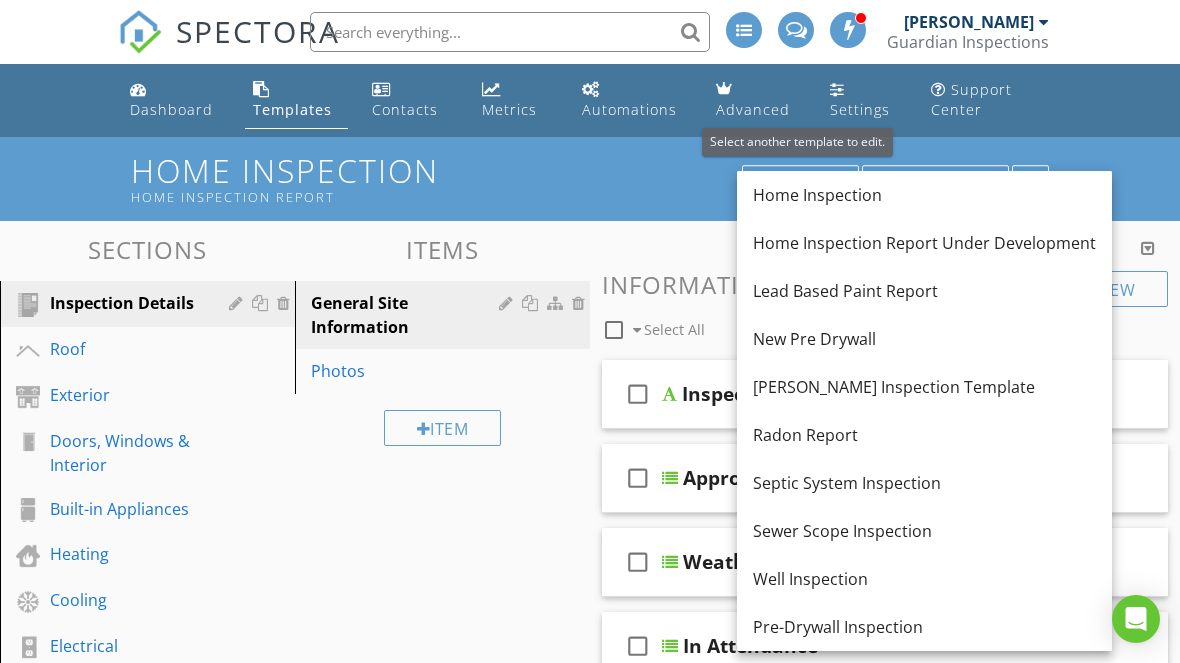 click on "Dashboard
Templates
Contacts
Metrics
Automations
Advanced
Settings
Support Center" at bounding box center (590, 100) 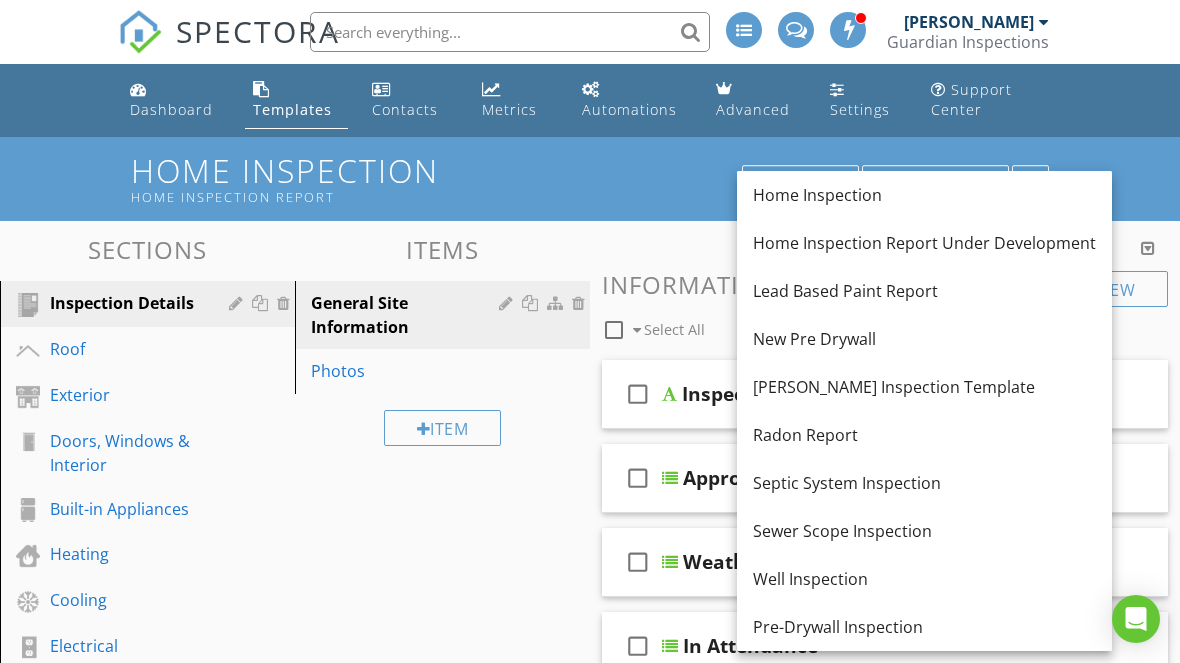 click on "Dashboard
Templates
Contacts
Metrics
Automations
Advanced
Settings
Support Center" at bounding box center [590, 100] 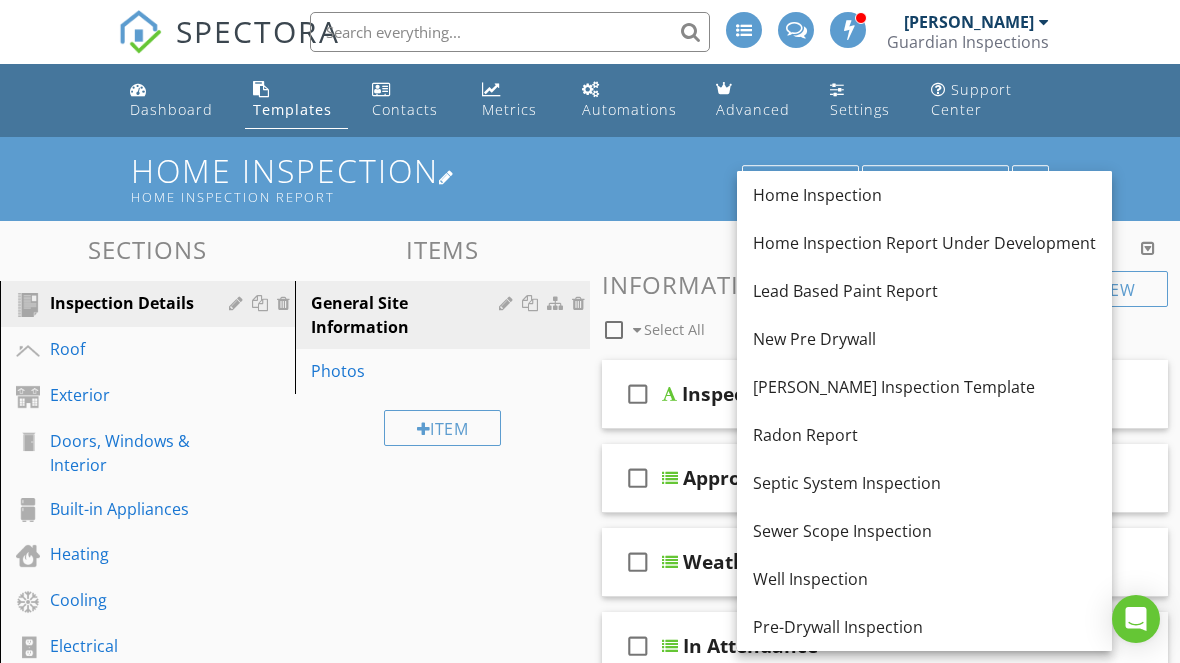 click on "Home Inspection Report" at bounding box center [440, 197] 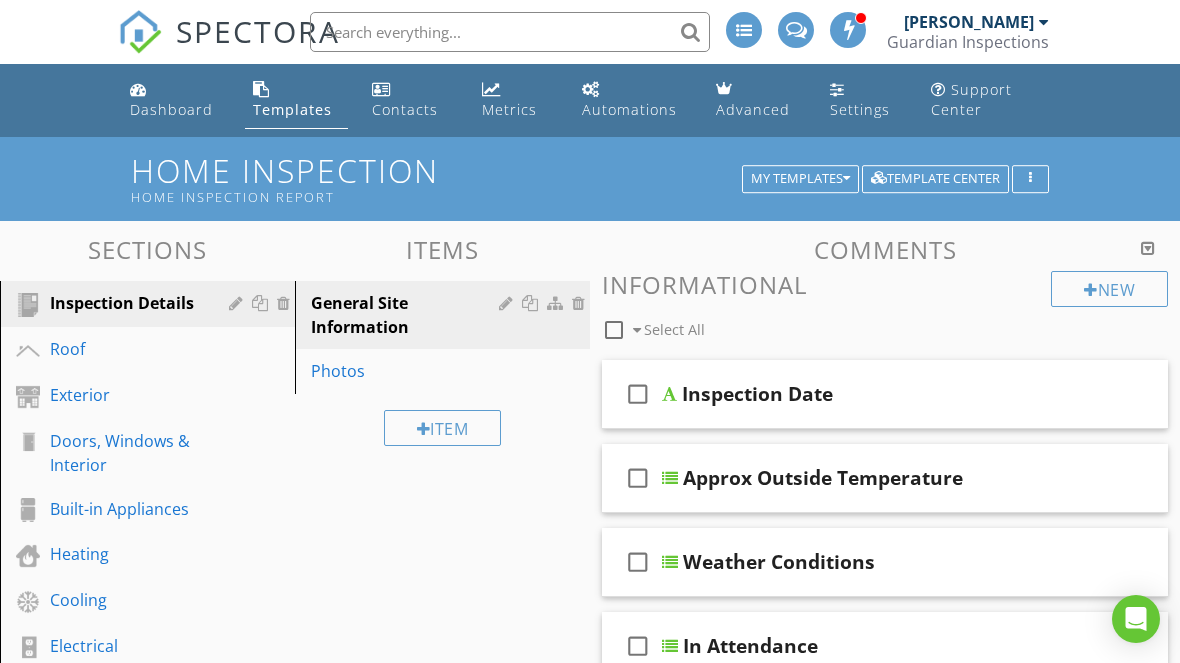 click on "Dashboard
Templates
Contacts
Metrics
Automations
Advanced
Settings
Support Center" at bounding box center (590, 100) 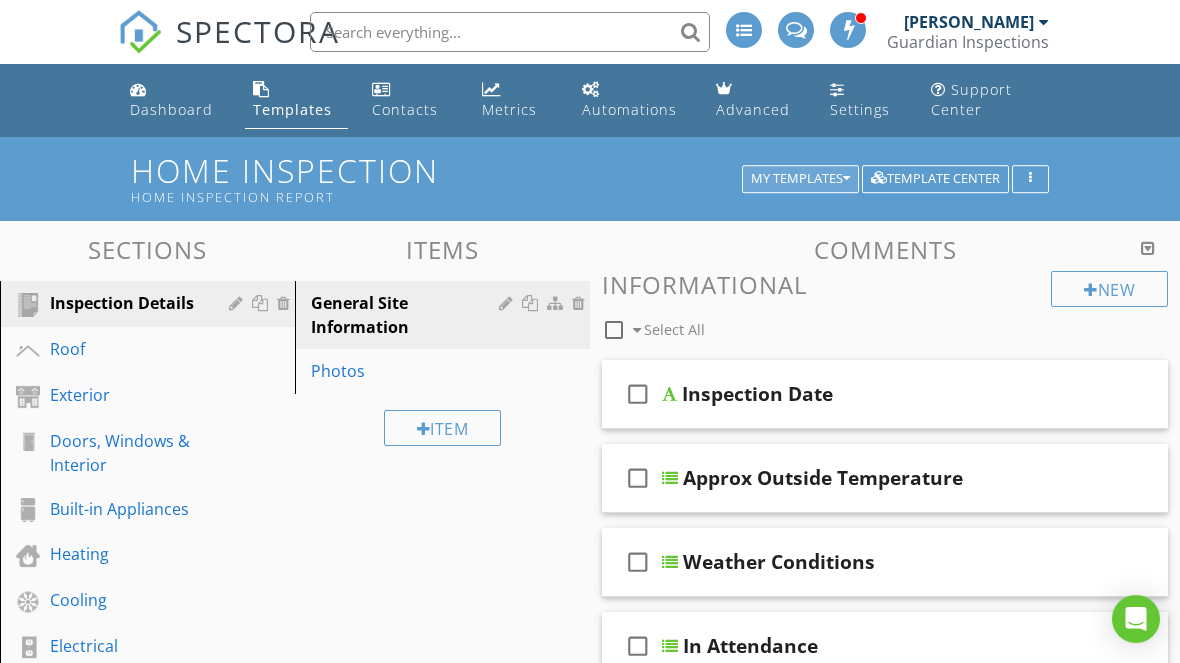 click on "My Templates" at bounding box center (800, 179) 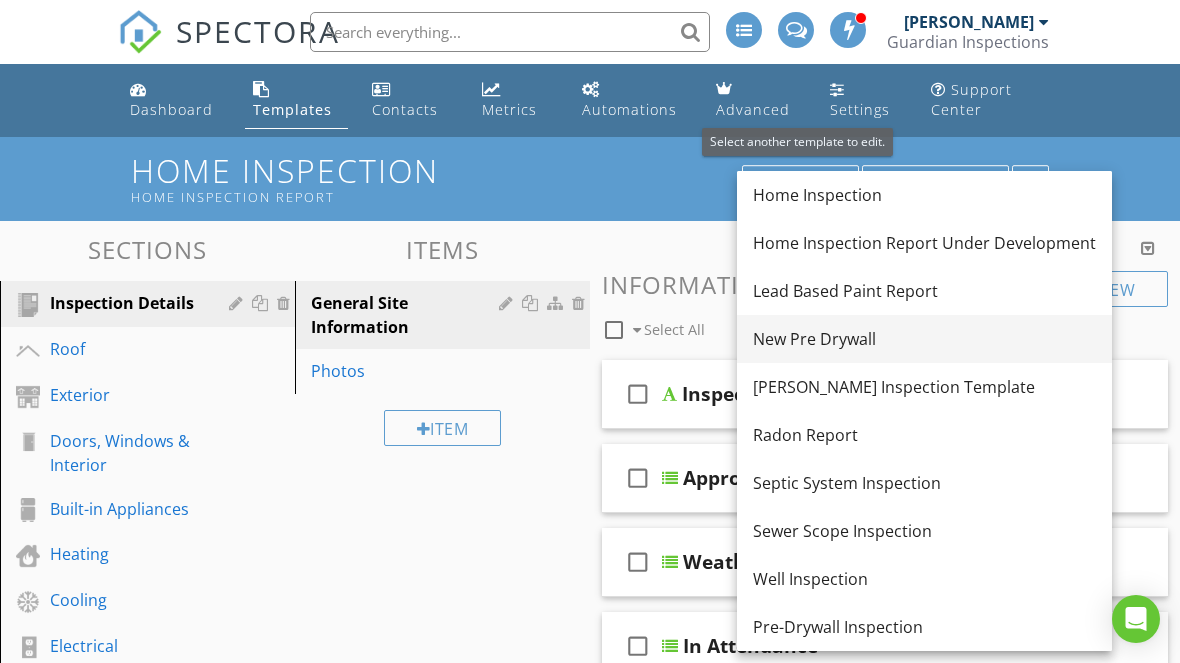 click on "New Pre Drywall" at bounding box center (924, 339) 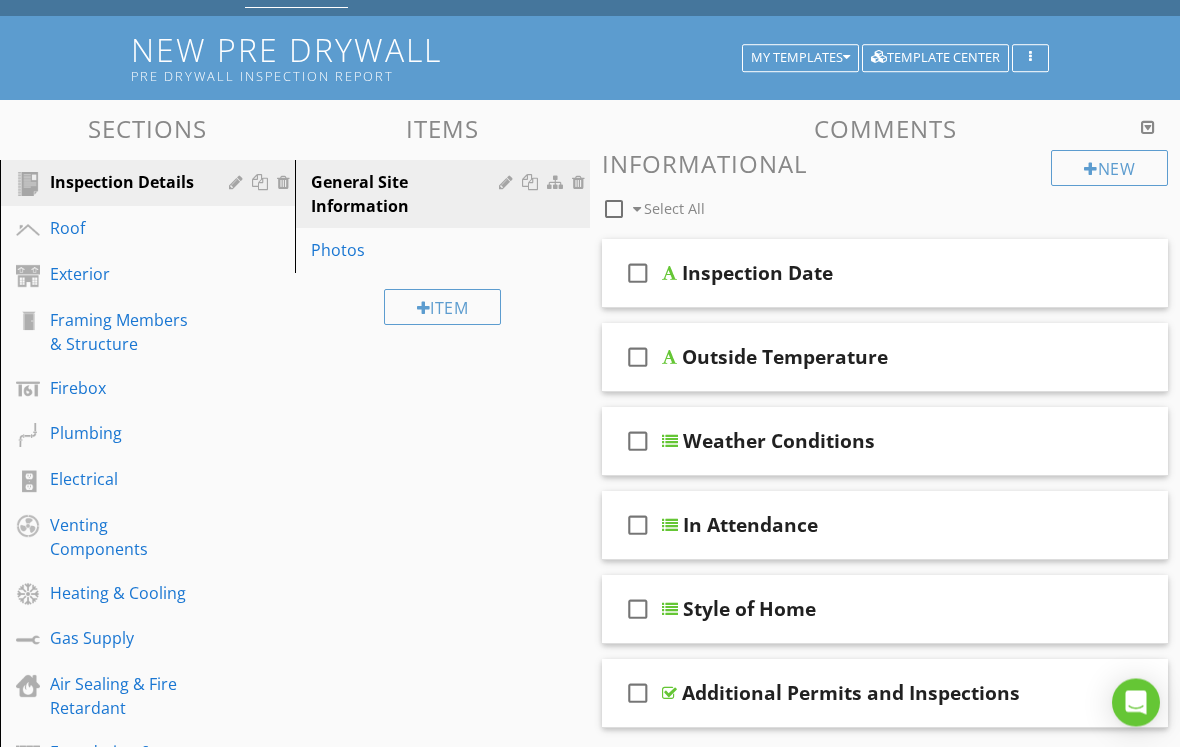 scroll, scrollTop: 149, scrollLeft: 0, axis: vertical 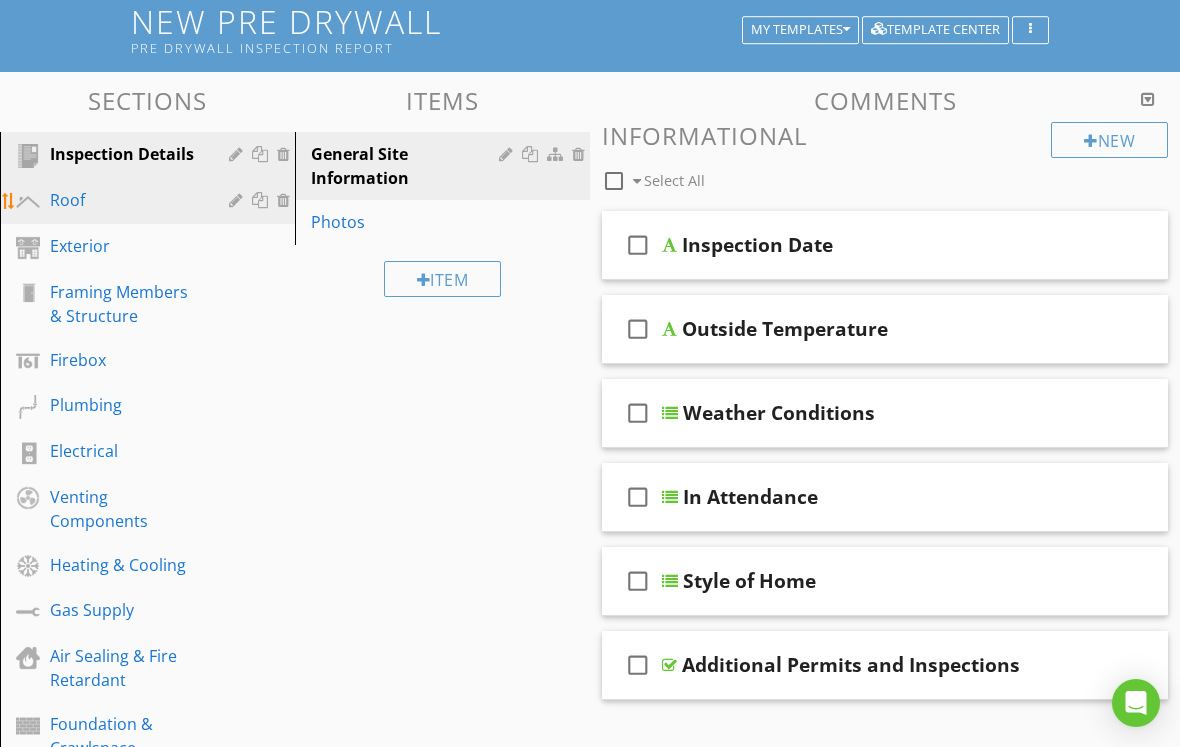 click on "Roof" at bounding box center [125, 200] 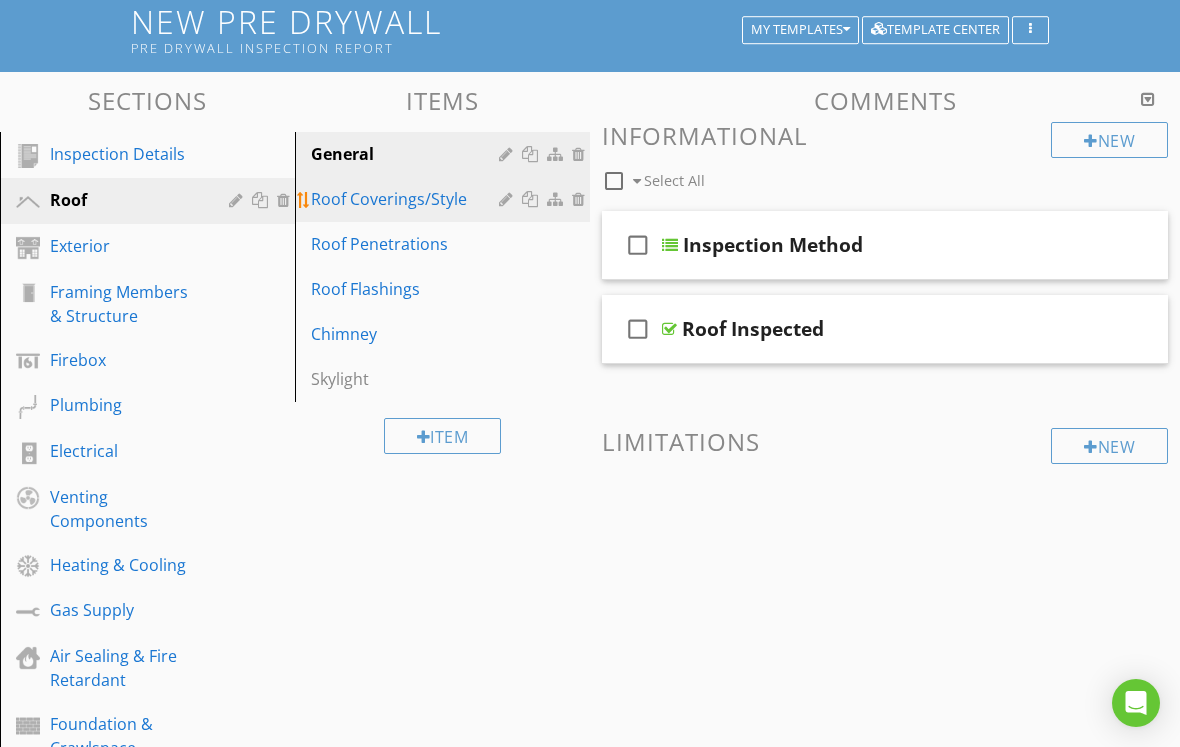 click on "Roof Coverings/Style" at bounding box center [408, 199] 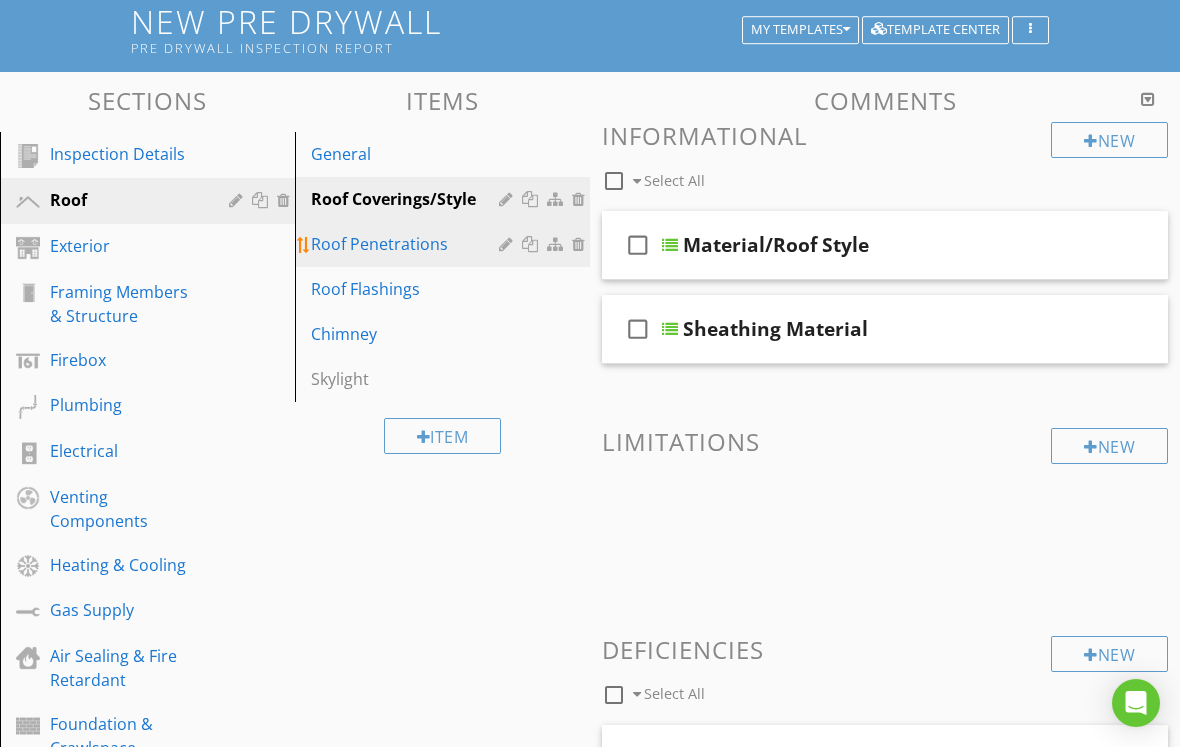 click on "Roof Penetrations" at bounding box center (408, 244) 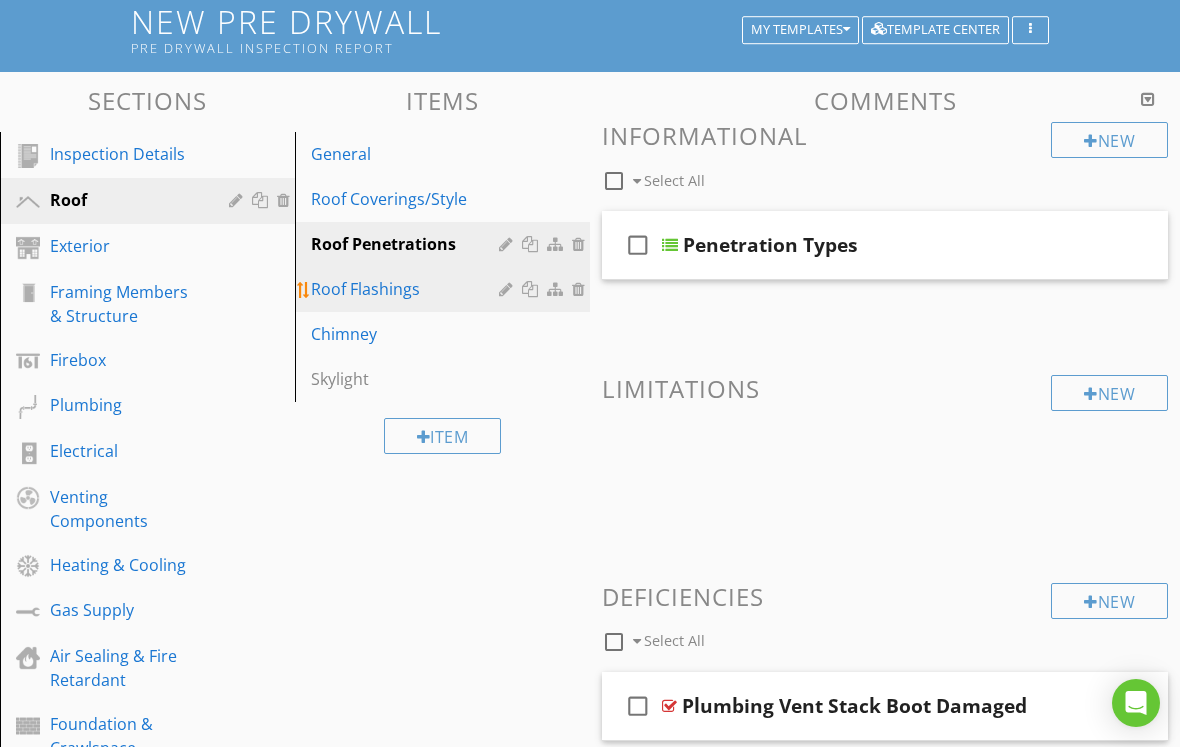 click on "Roof Flashings" at bounding box center (408, 289) 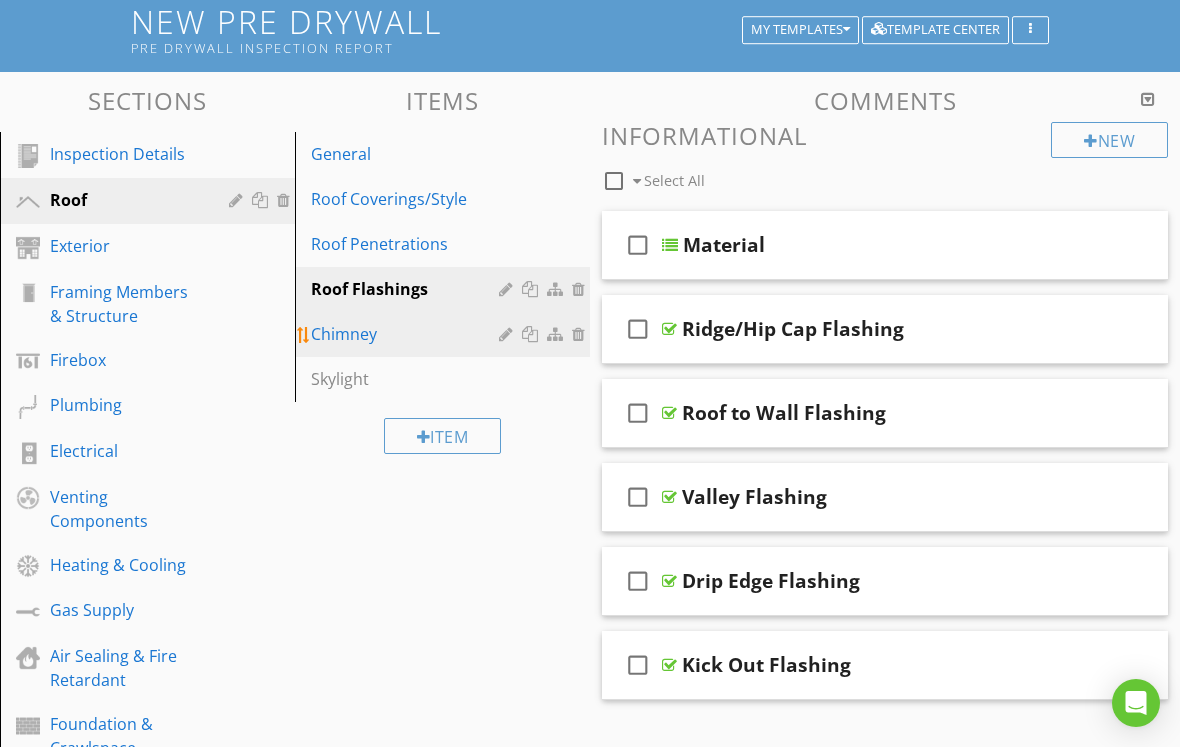 click on "Chimney" at bounding box center (445, 334) 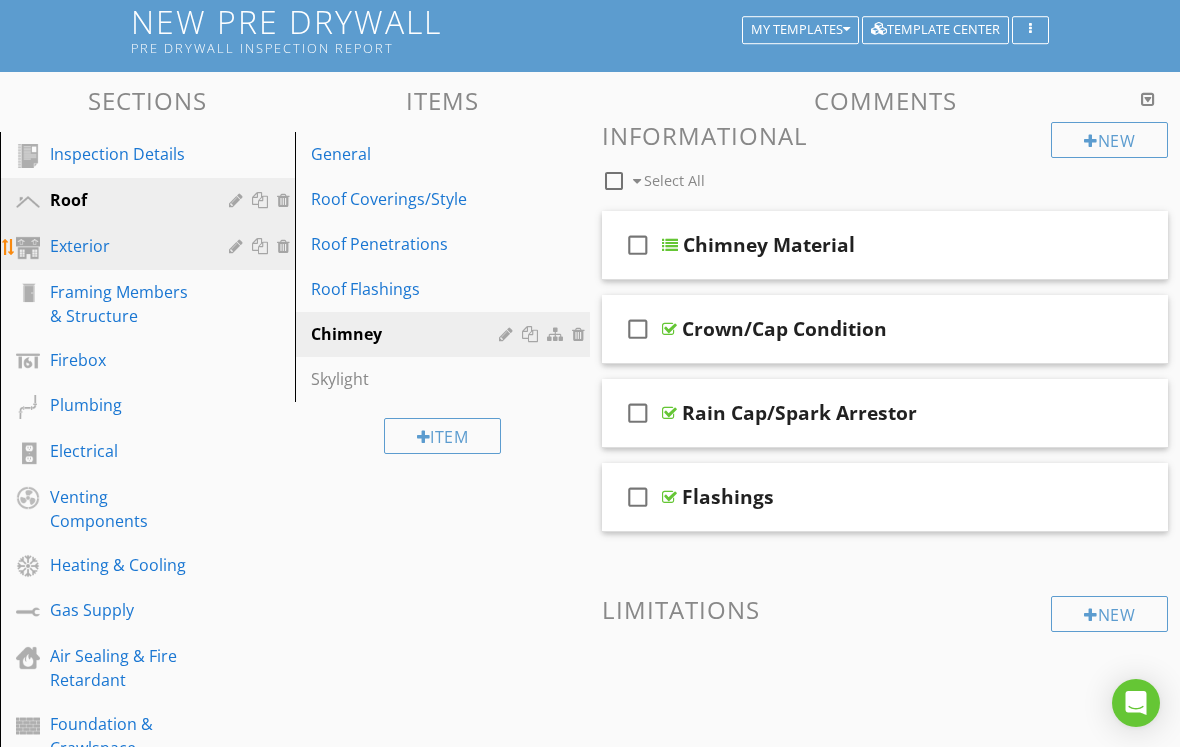click on "Exterior" at bounding box center (150, 247) 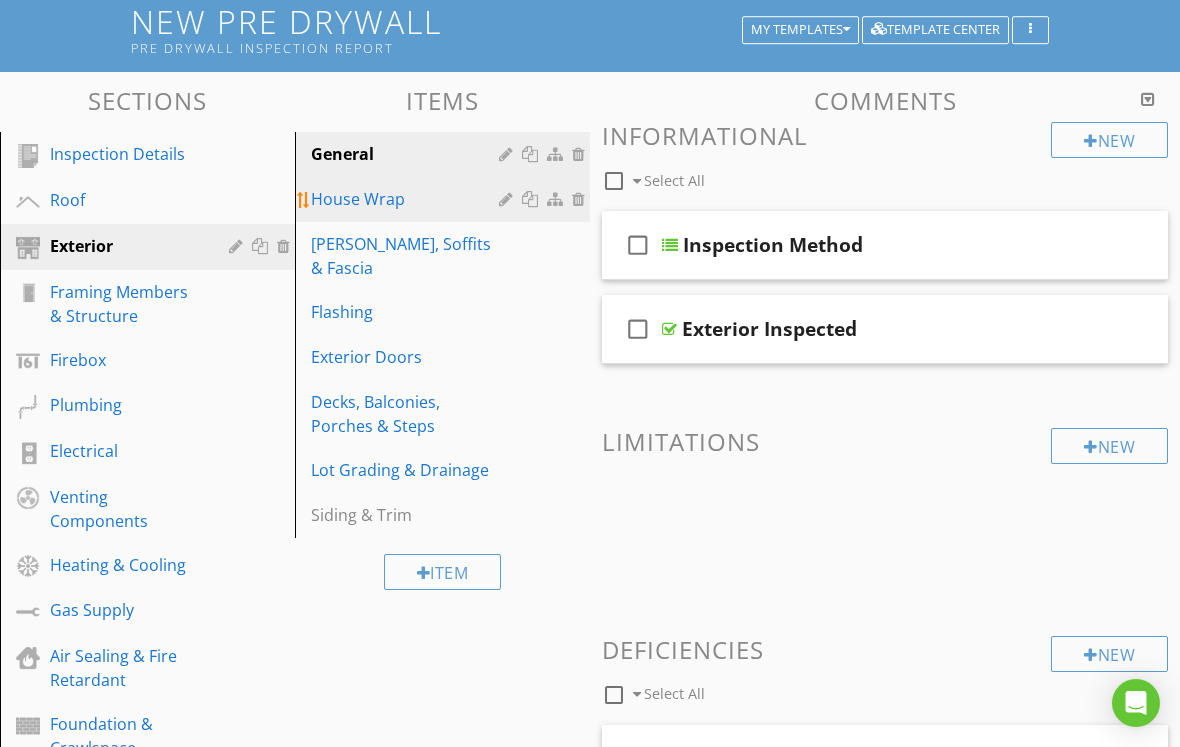 click on "House Wrap" at bounding box center (408, 199) 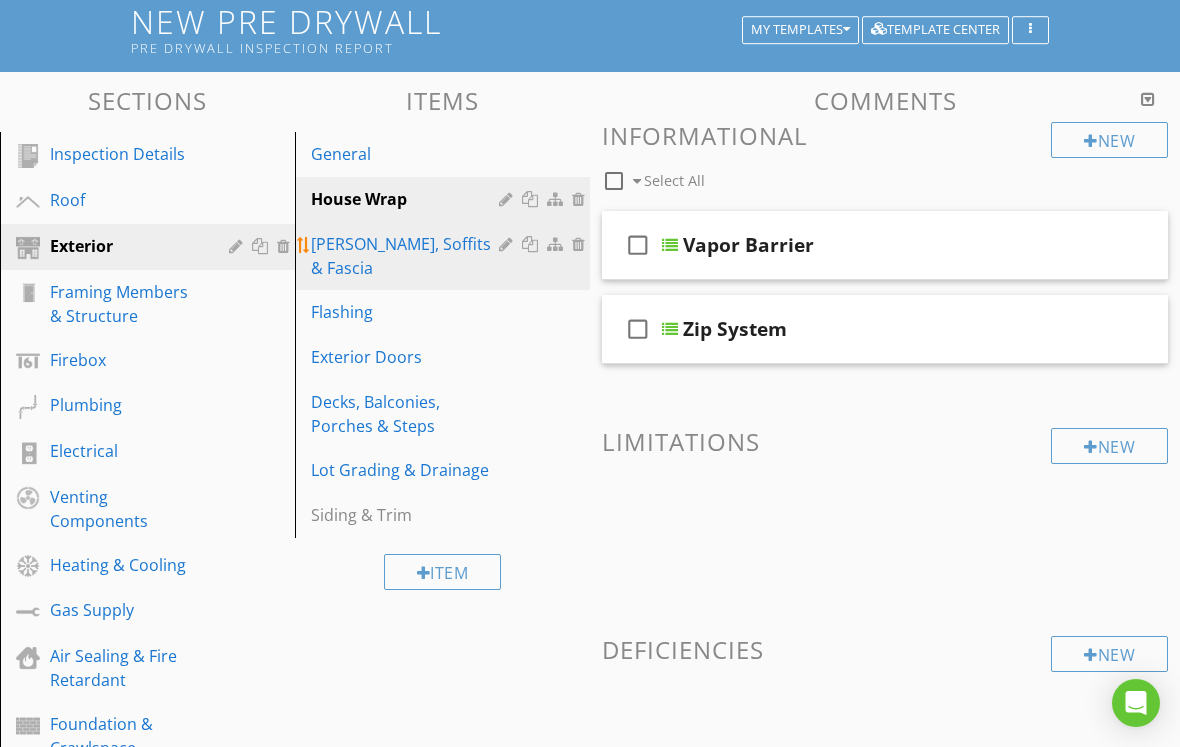 click on "Eaves, Soffits & Fascia" at bounding box center [408, 256] 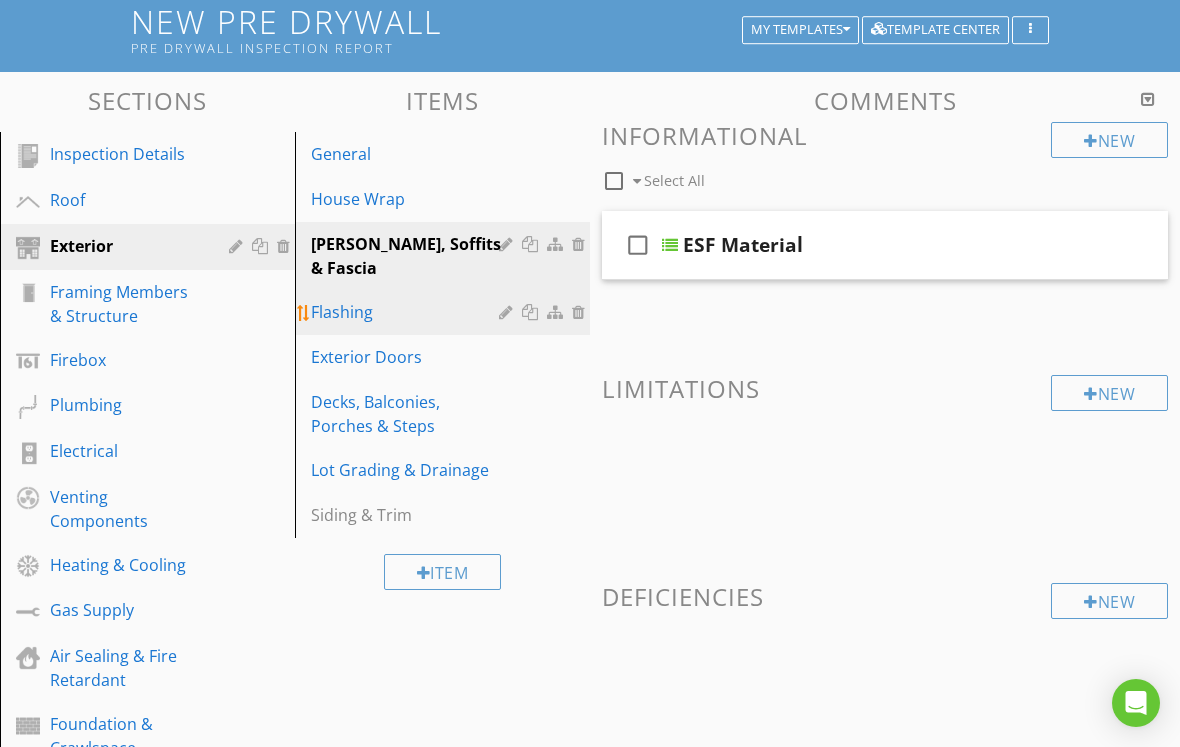 click on "Flashing" at bounding box center (408, 312) 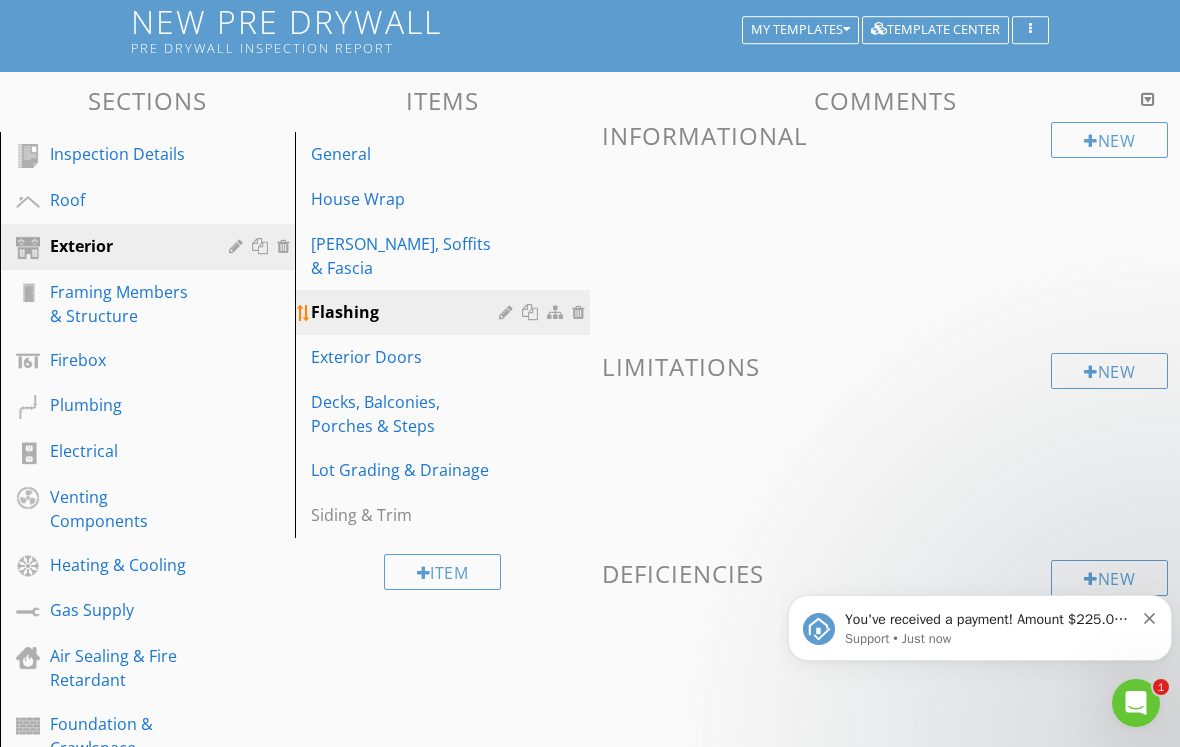 scroll, scrollTop: 0, scrollLeft: 0, axis: both 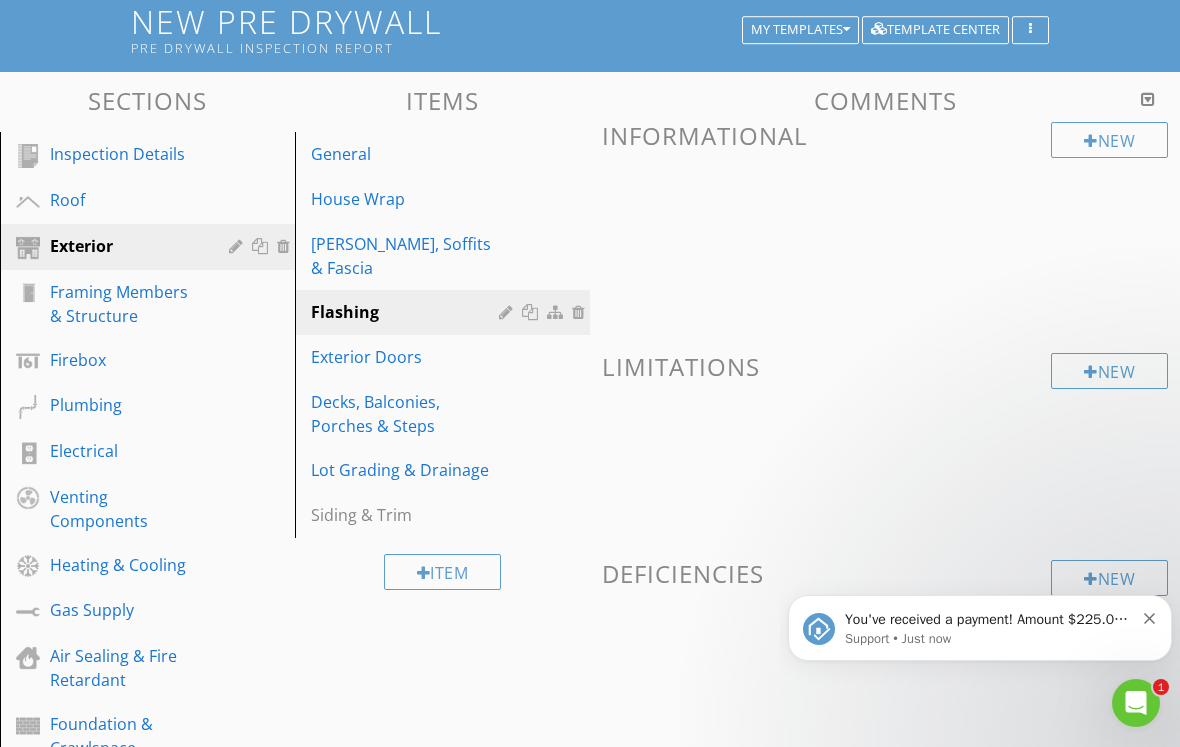 click on "You've received a payment!  Amount  $225.00  Fee  $0.00  Net  $225.00  Transaction #  pi_3Rj7PHK7snlDGpRF0YOezEpR  Inspection  410 E Clydes Point Way , Wendell, NC 27591 Payouts to your bank or debit card occur on a daily basis. Each payment usually takes two business days to process. You can view your pending payout amount here. If you have any questions reach out on our chat bubble at app.spectora.com." at bounding box center [989, 620] 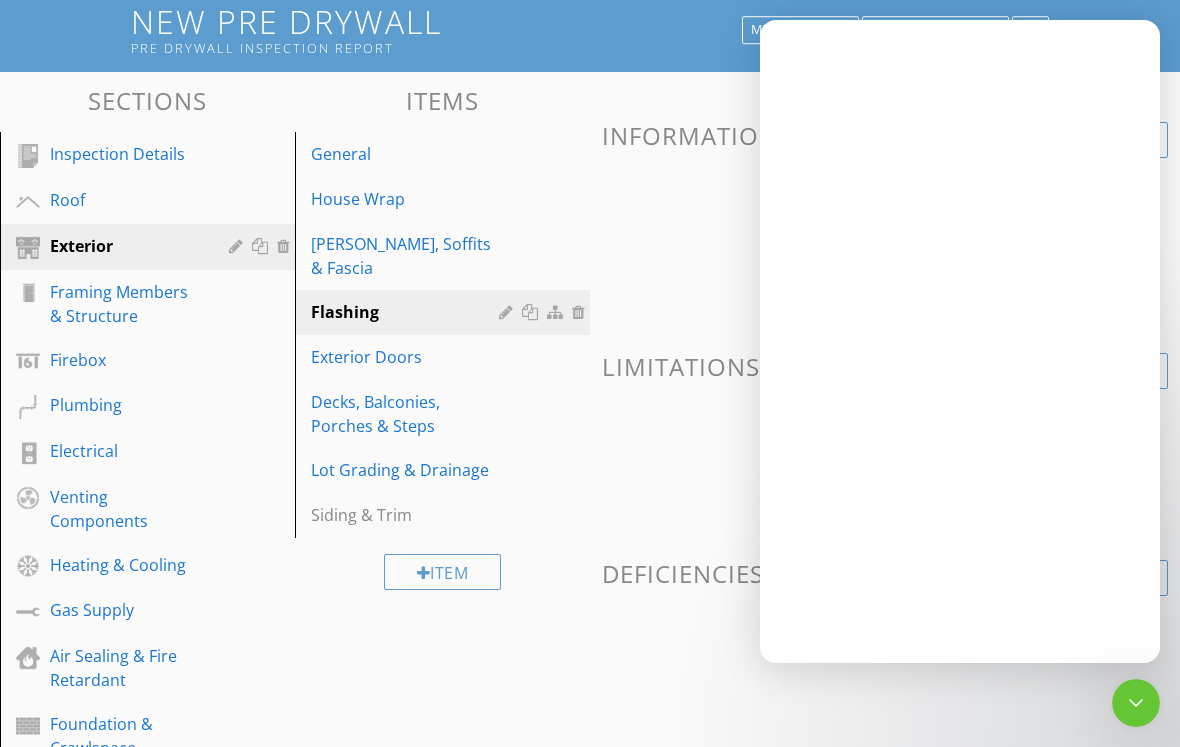 scroll, scrollTop: 0, scrollLeft: 0, axis: both 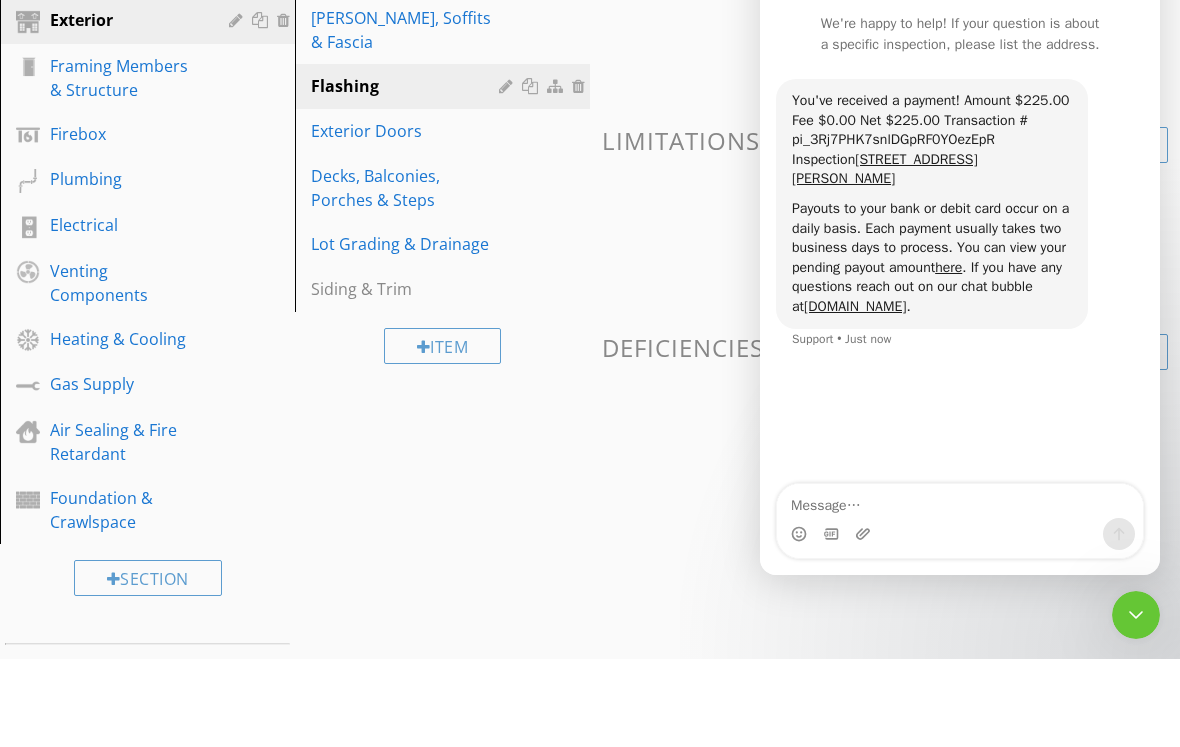 click 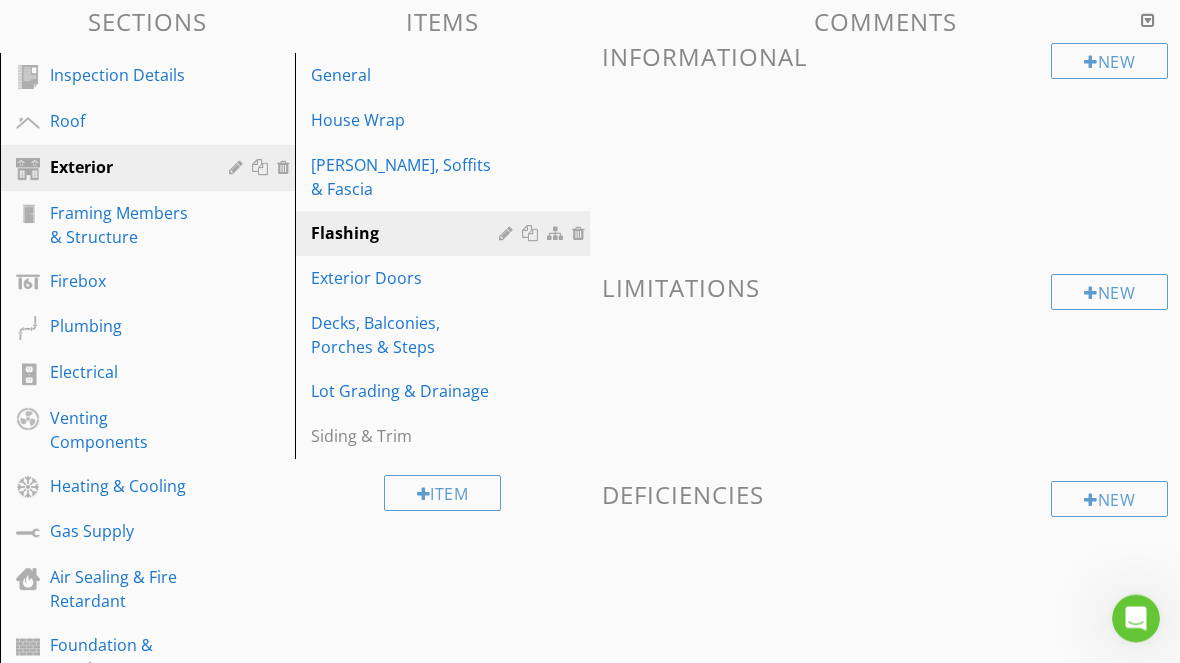 scroll, scrollTop: 198, scrollLeft: 0, axis: vertical 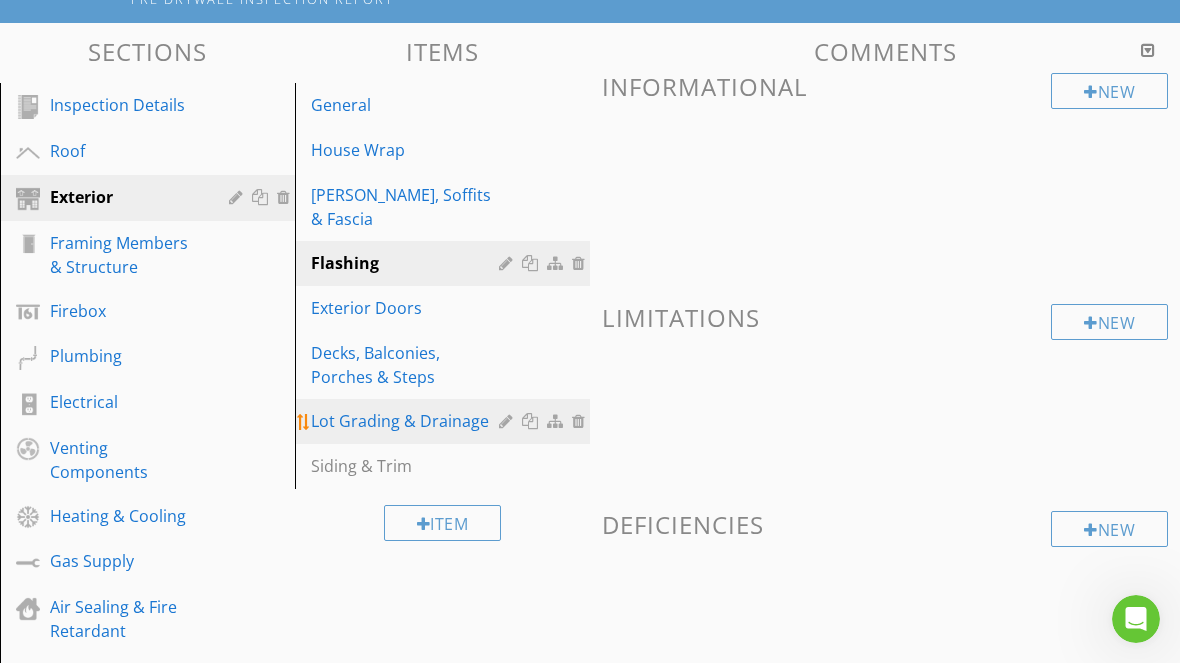 click on "Lot Grading & Drainage" at bounding box center [445, 421] 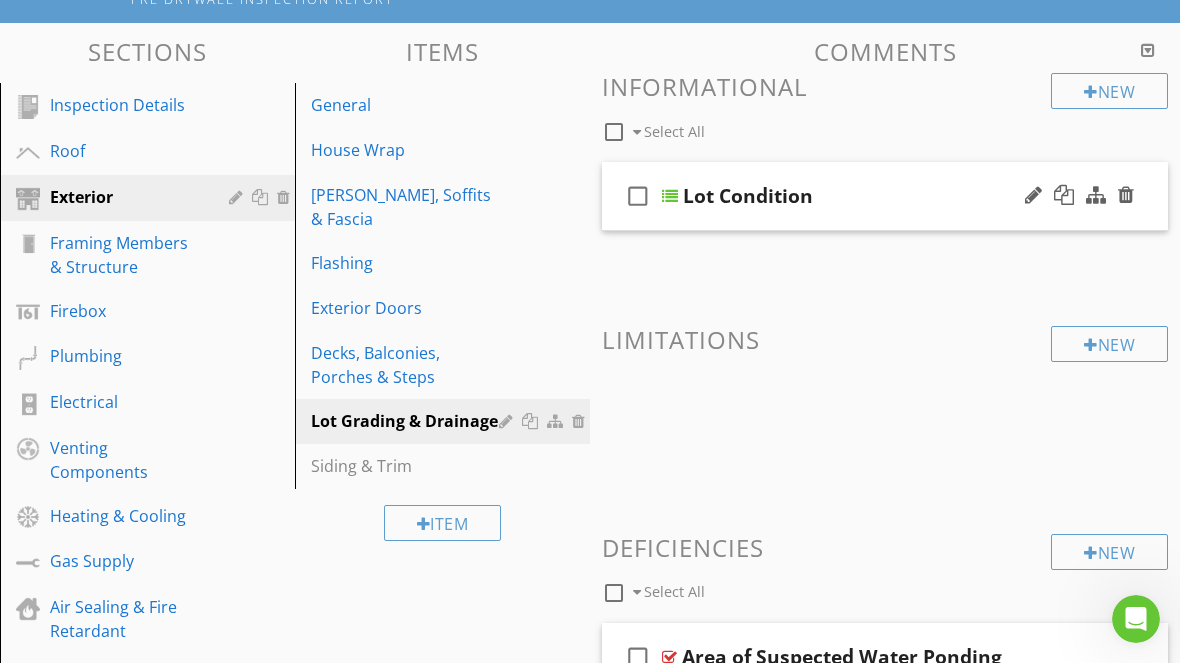 click on "check_box_outline_blank
Lot Condition" at bounding box center (885, 196) 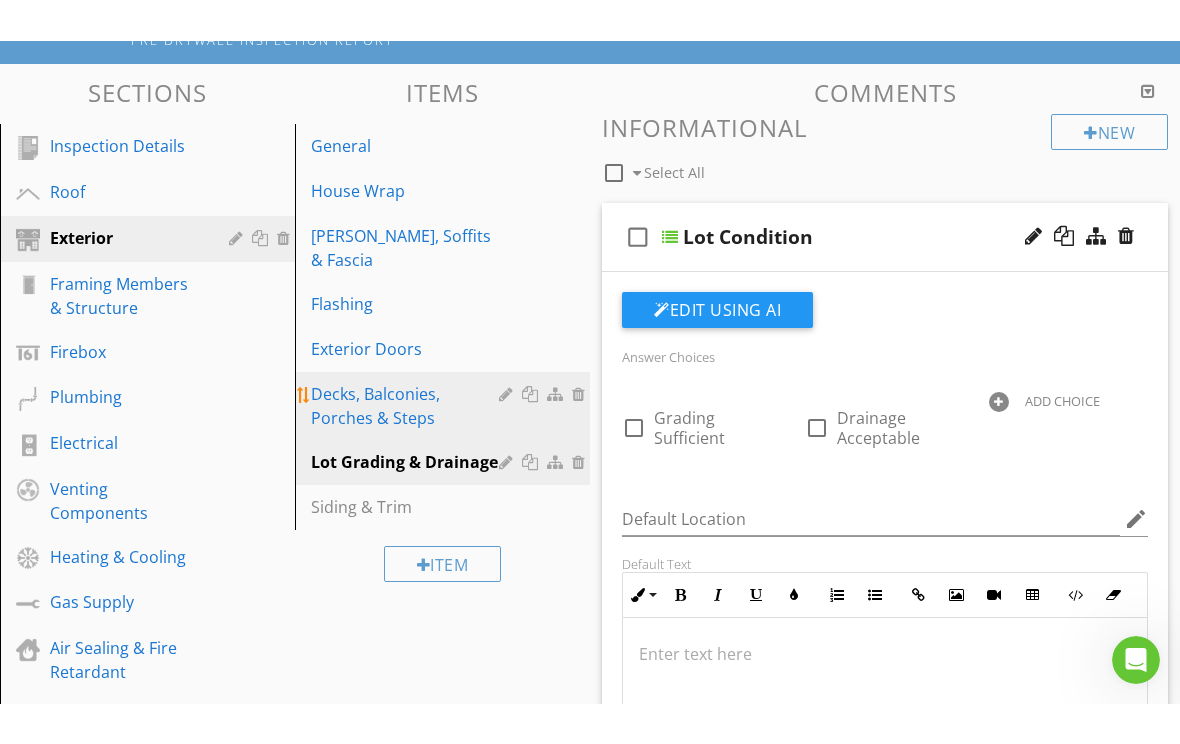 scroll, scrollTop: 0, scrollLeft: 0, axis: both 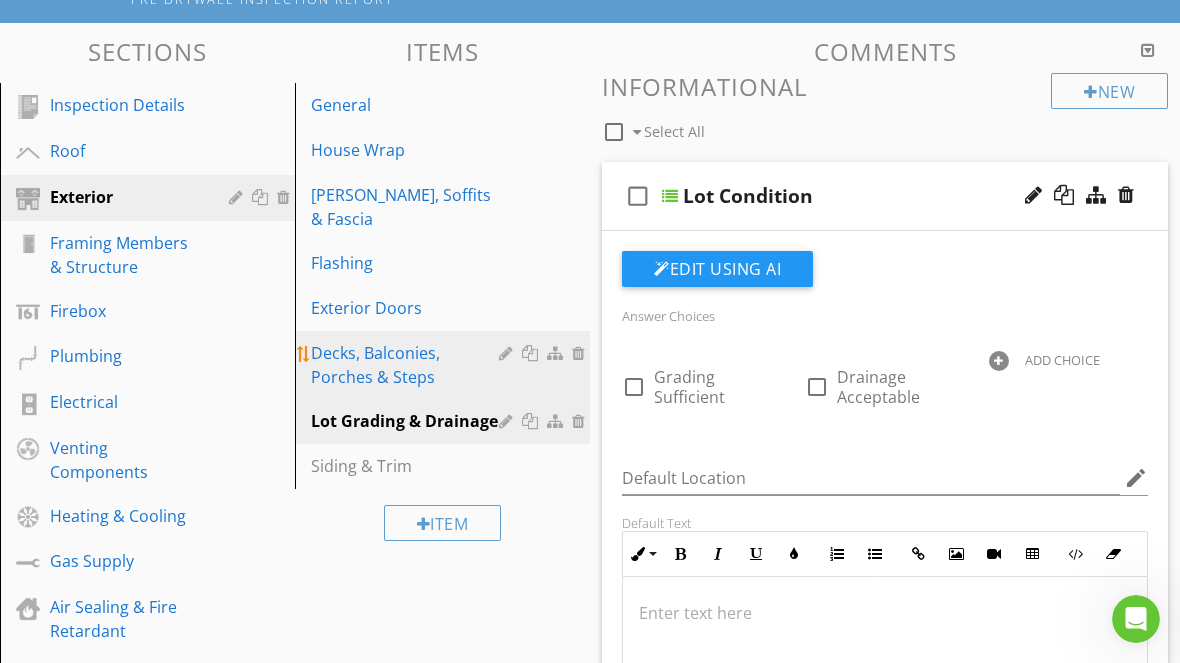 click on "Decks, Balconies, Porches & Steps" at bounding box center (408, 365) 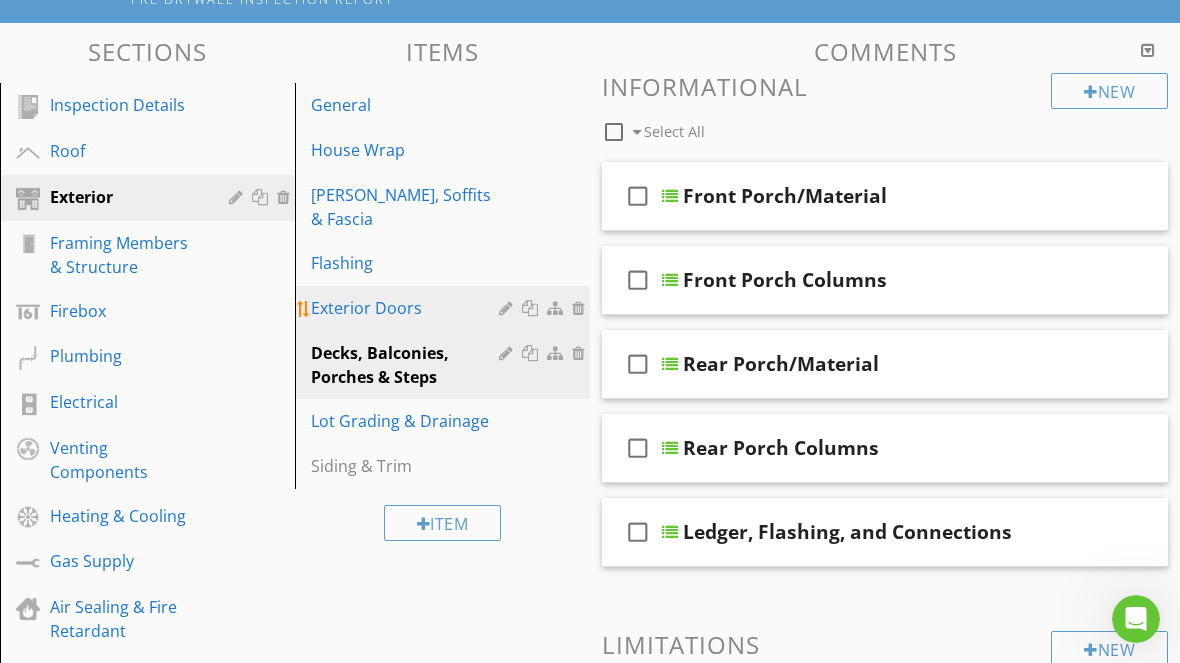 click on "Exterior Doors" at bounding box center [408, 308] 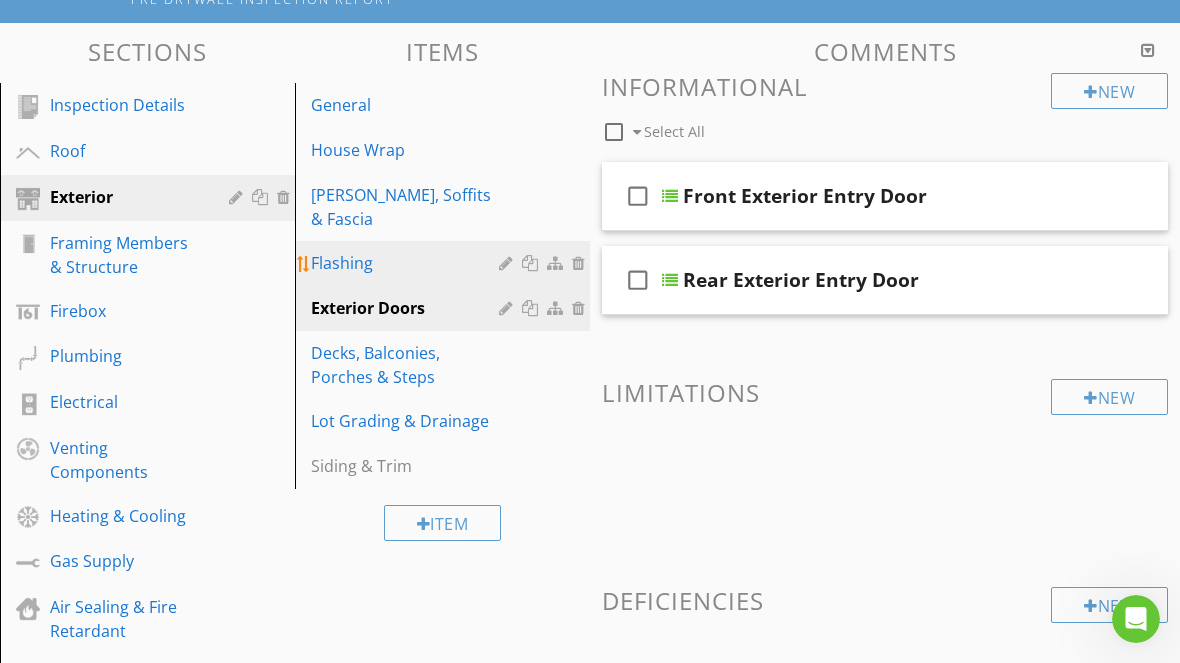 click on "Flashing" at bounding box center (445, 263) 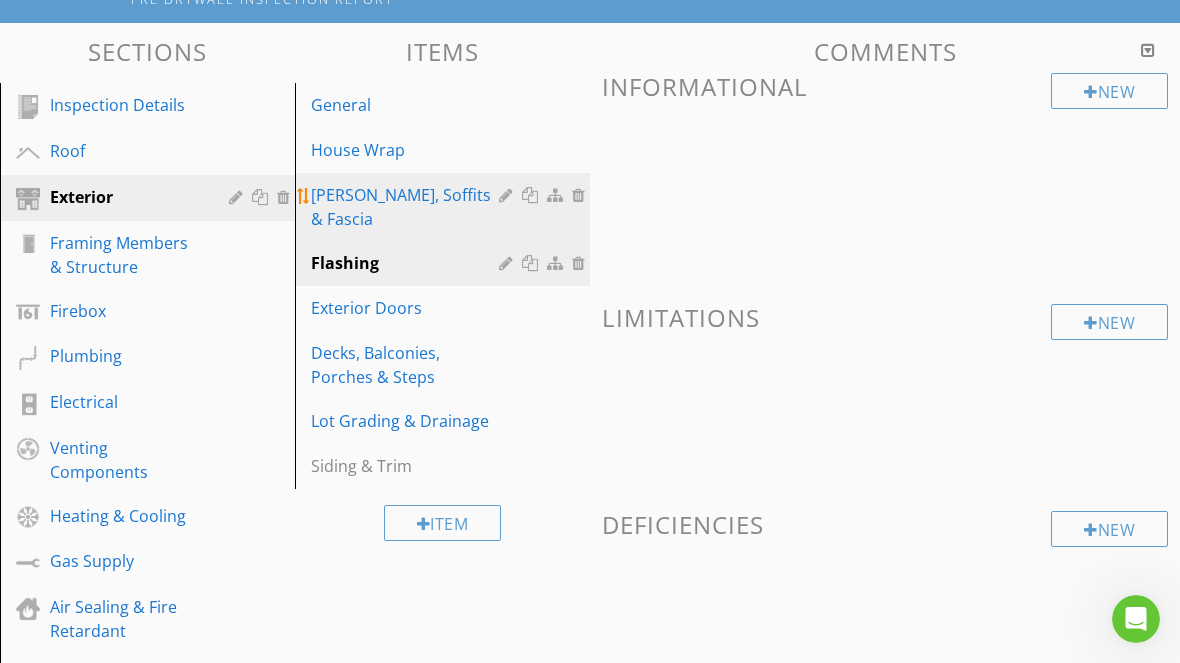 click on "Eaves, Soffits & Fascia" at bounding box center [408, 207] 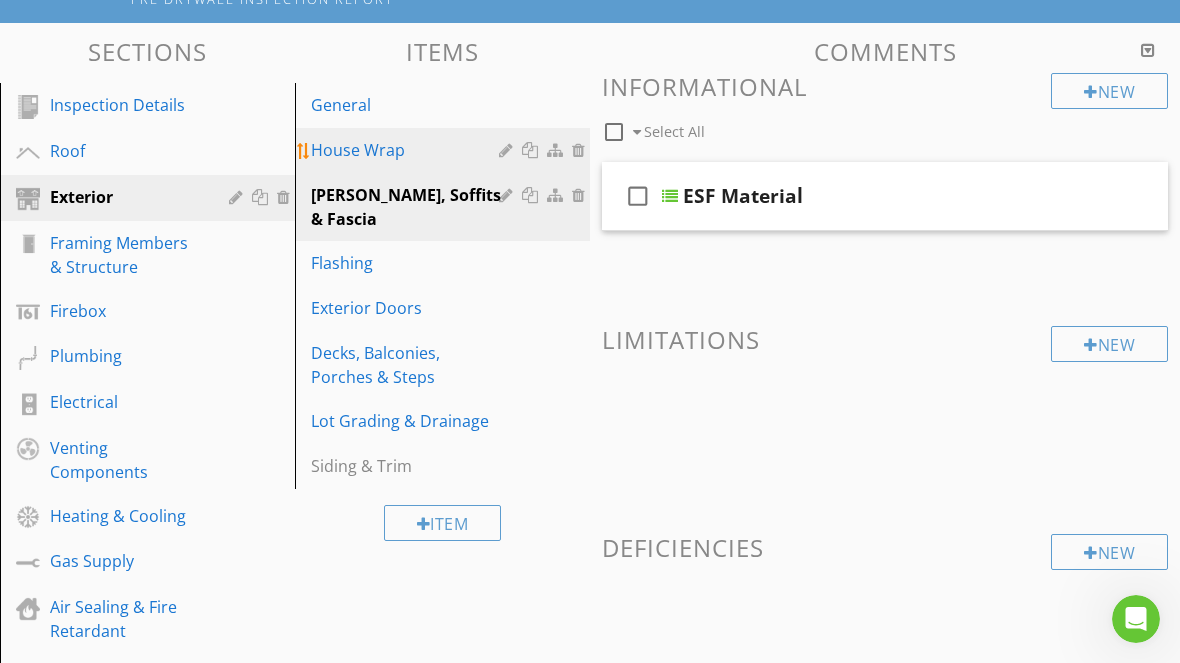 click on "House Wrap" at bounding box center [408, 150] 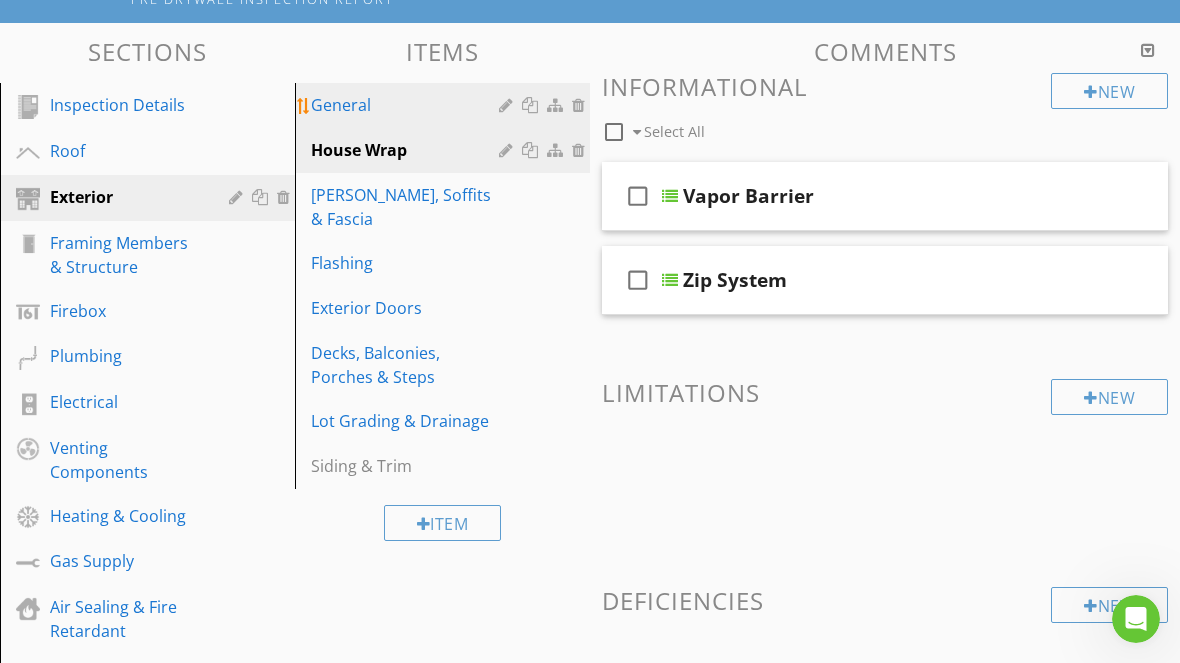 click on "General" at bounding box center (445, 105) 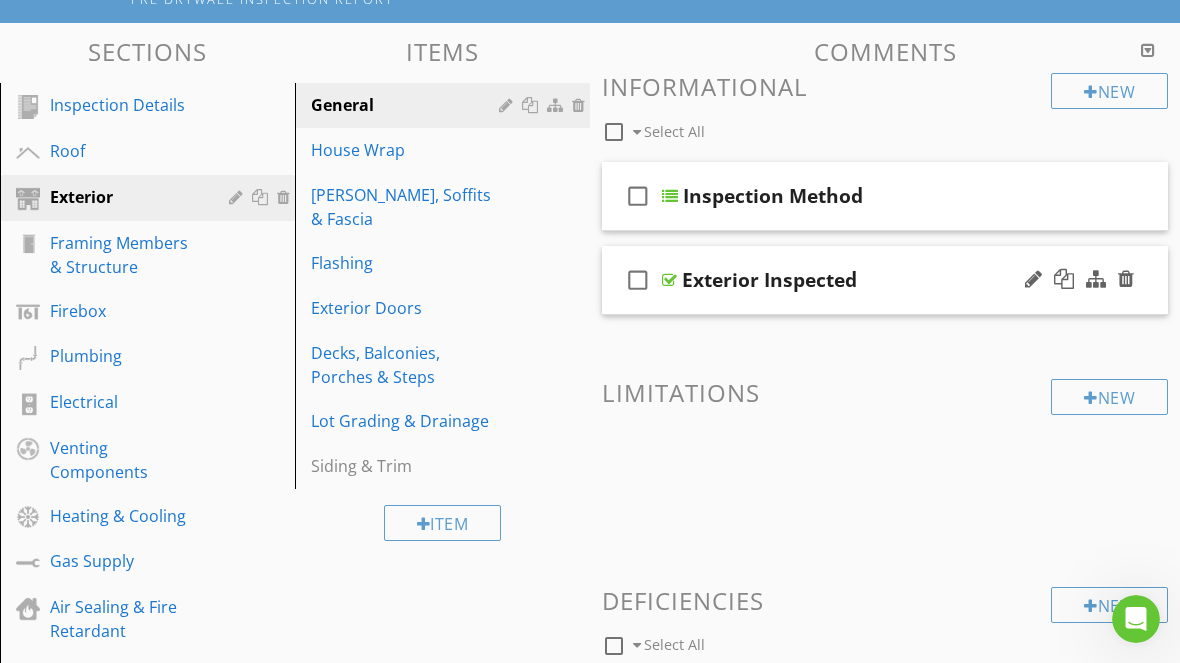 click at bounding box center (669, 280) 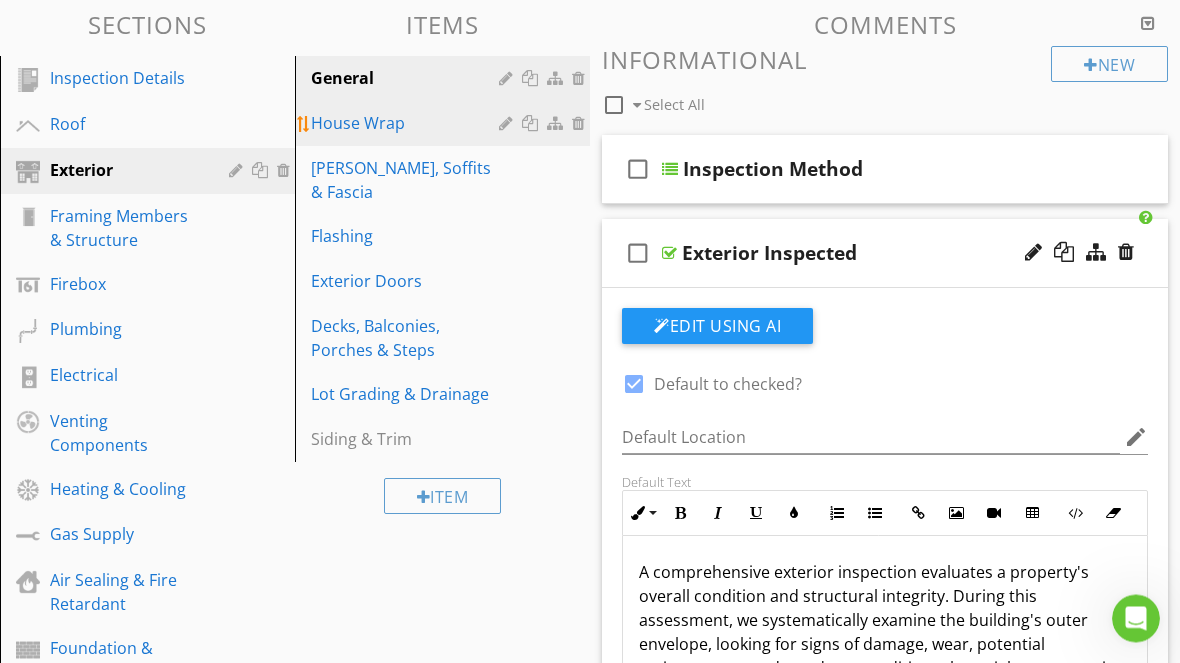 scroll, scrollTop: 225, scrollLeft: 0, axis: vertical 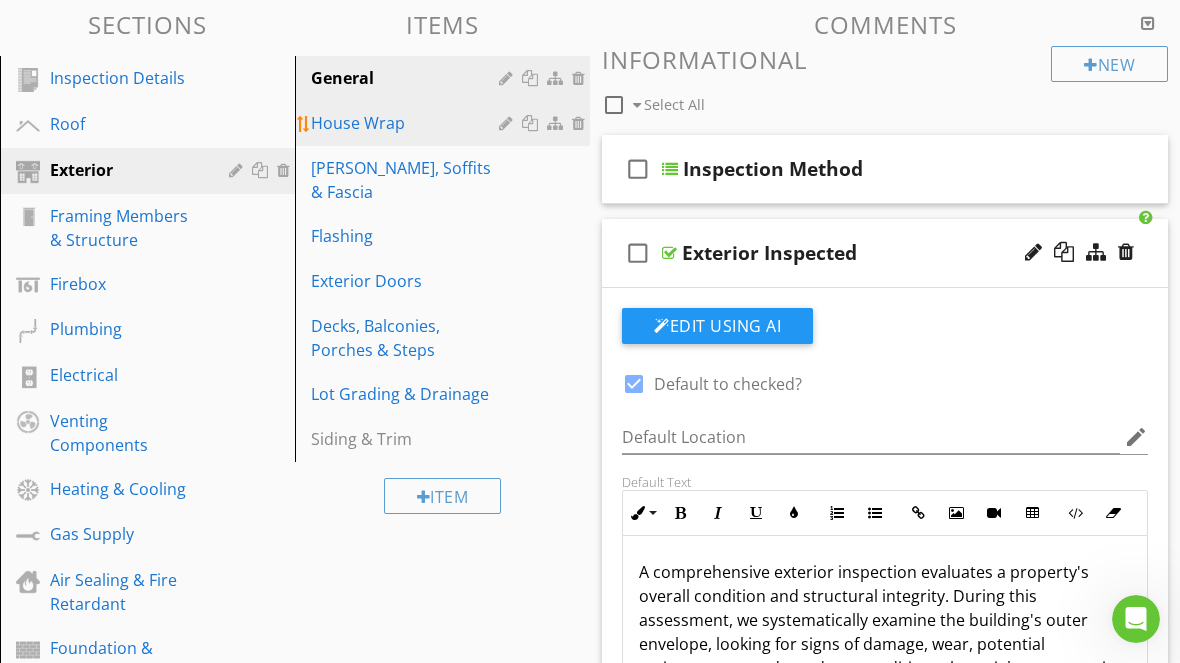 click on "House Wrap" at bounding box center [408, 123] 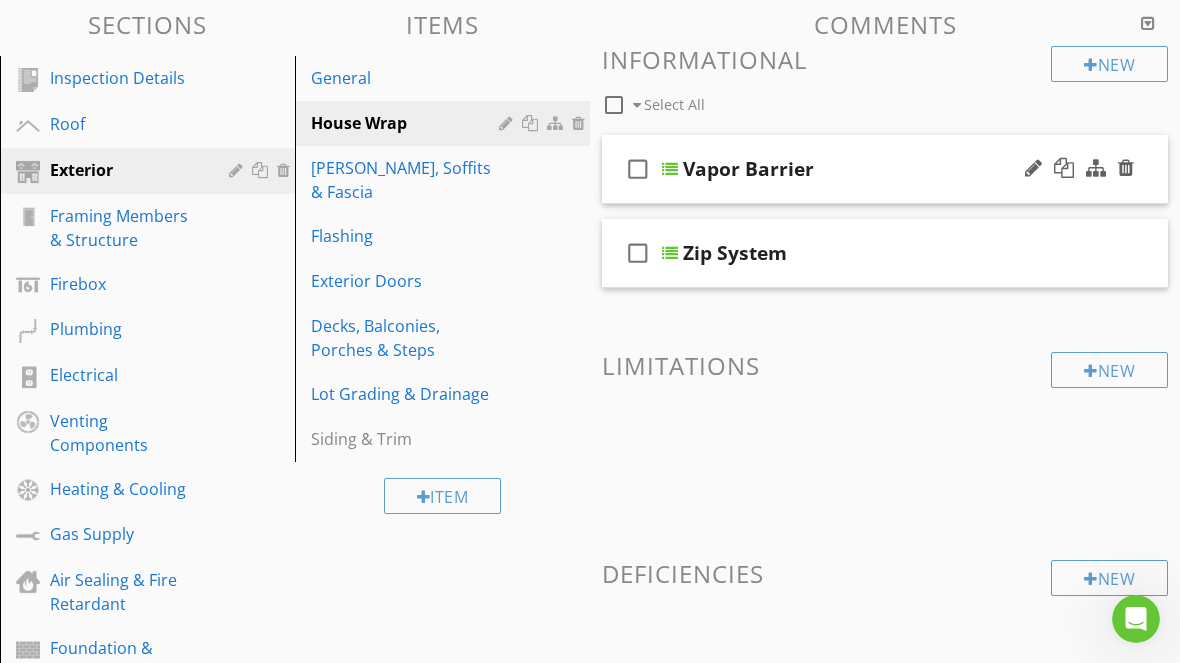 click on "Vapor Barrier" at bounding box center [748, 169] 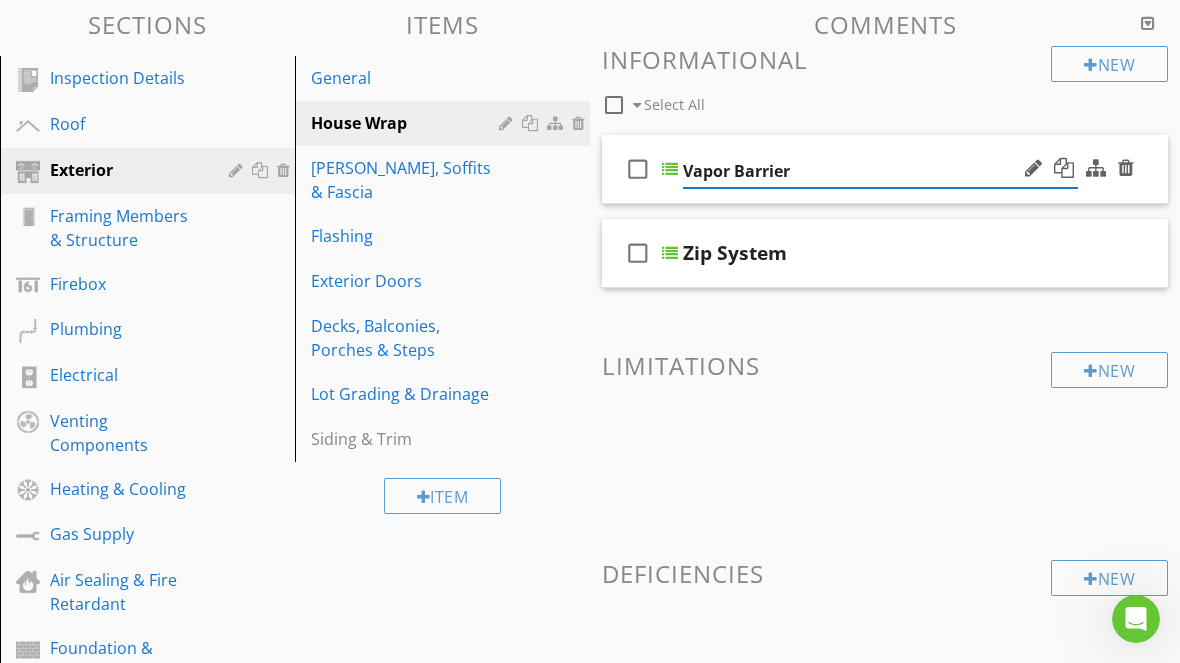 click at bounding box center (670, 169) 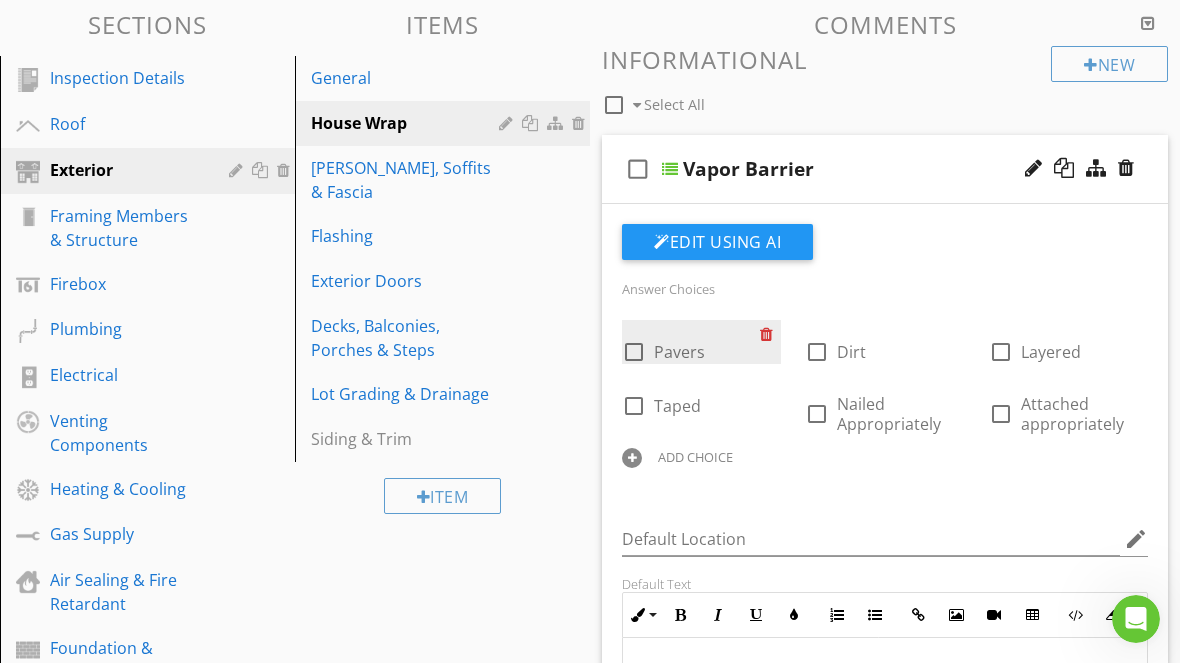 click at bounding box center (770, 334) 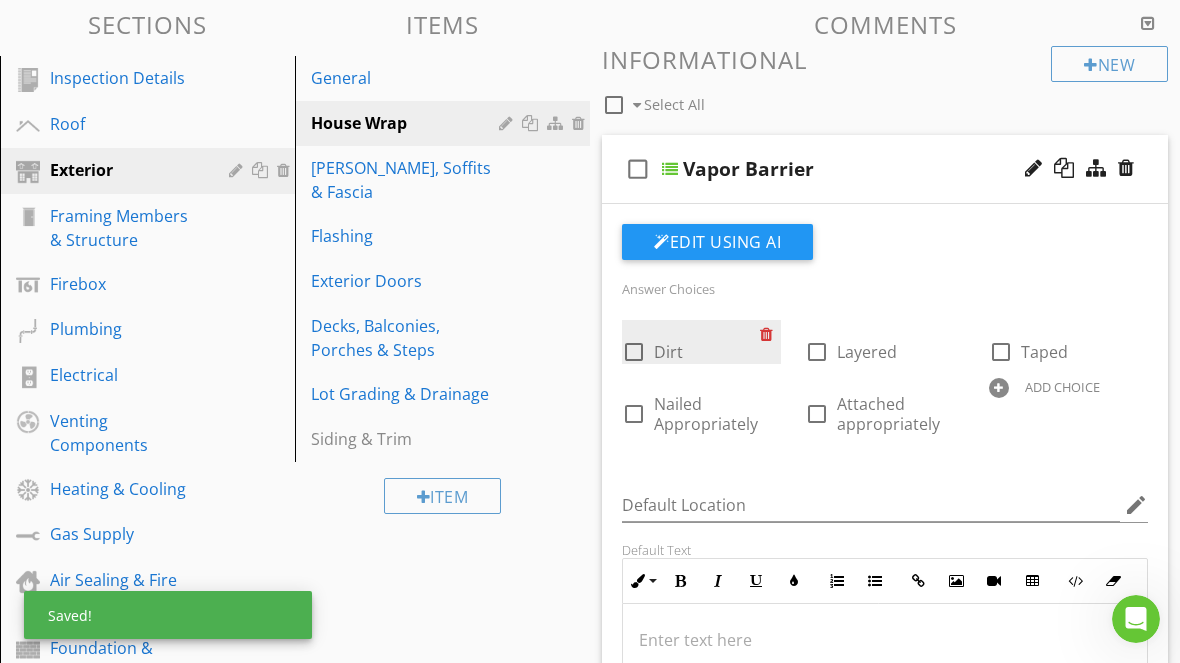 click at bounding box center [770, 334] 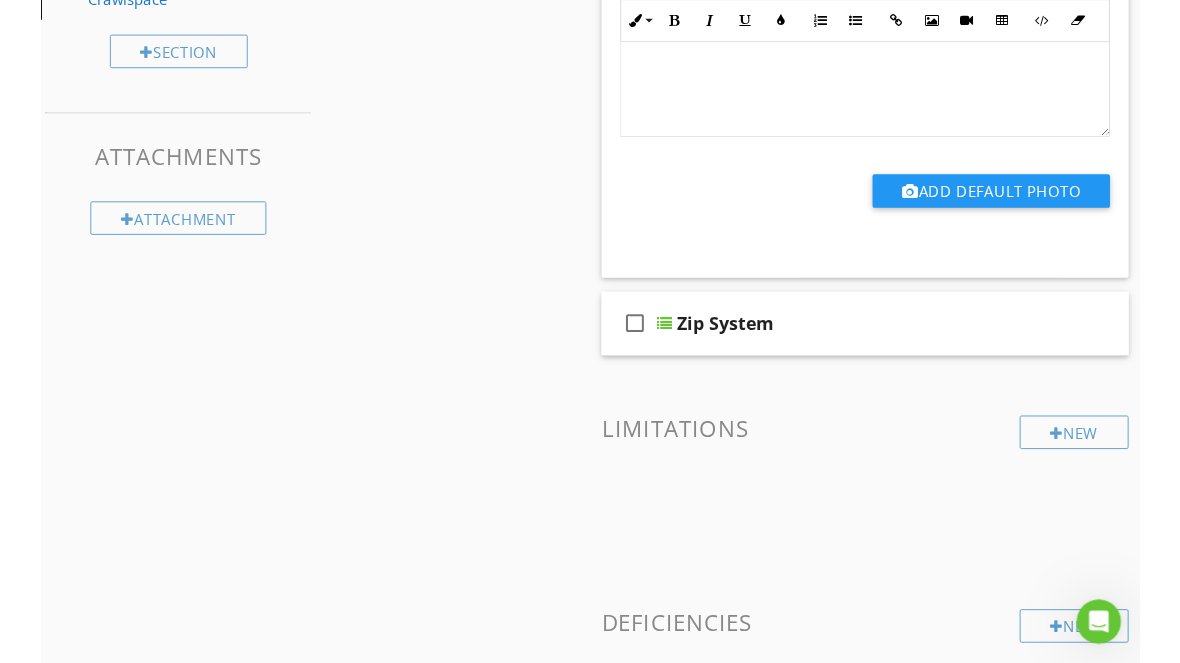 scroll, scrollTop: 943, scrollLeft: 0, axis: vertical 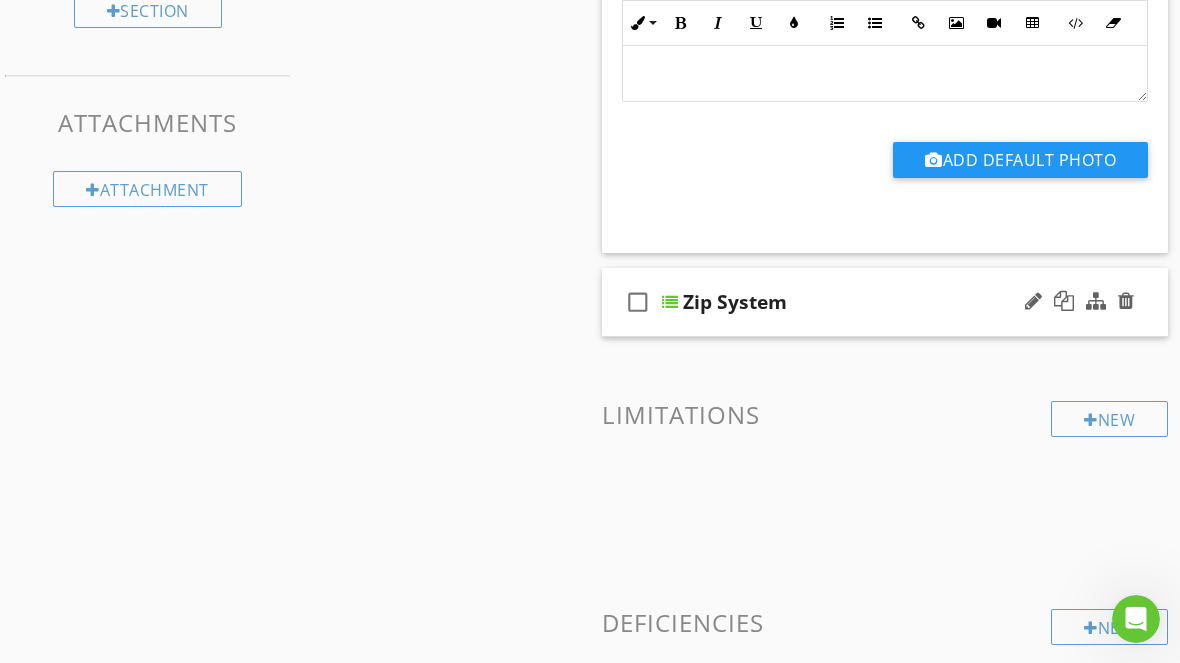 click at bounding box center (670, 302) 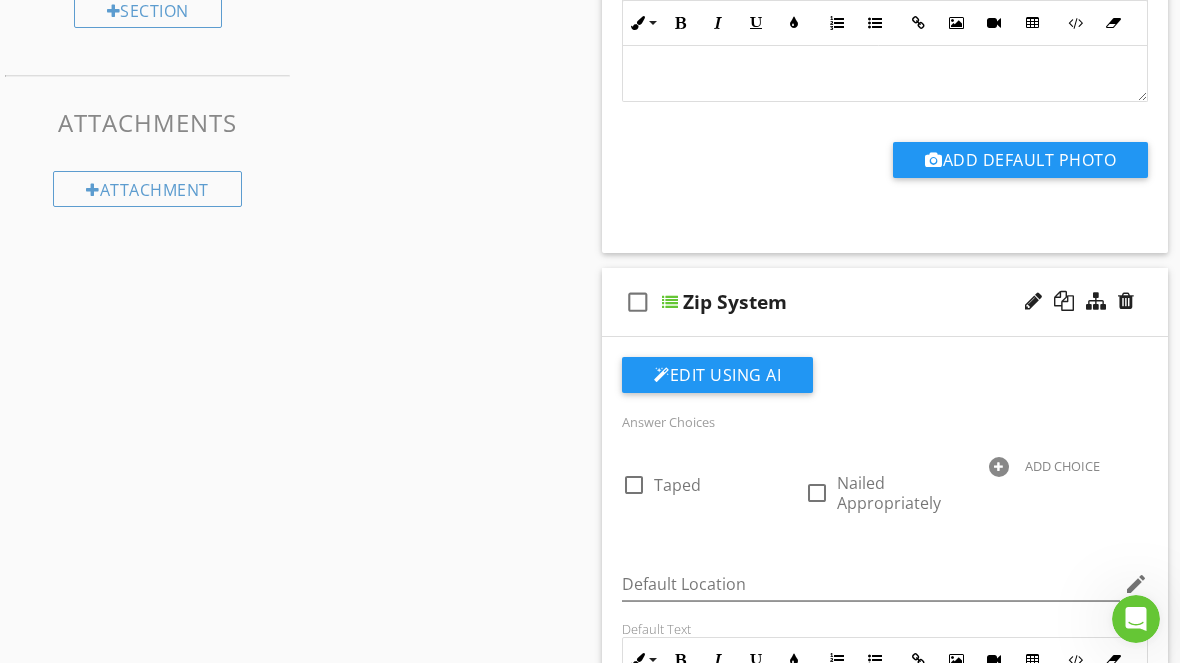 click on "Sections
Inspection Details           Roof           Exterior           Framing Members & Structure           Firebox            Plumbing           Electrical           Venting Components           Heating & Cooling           Gas Supply           Air Sealing & Fire Retardant            Foundation & Crawlspace
Section
Attachments
Attachment
Items
General           House Wrap           Eaves, Soffits & Fascia           Flashing           Exterior Doors           Decks, Balconies, Porches & Steps           Lot Grading & Drainage            Siding & Trim
Item
Comments
New
Informational   check_box_outline_blank     Select All       check_box_outline_blank
Vapor Barrier
Edit Using AI
Answer Choices   Layered   Taped" at bounding box center [590, 395] 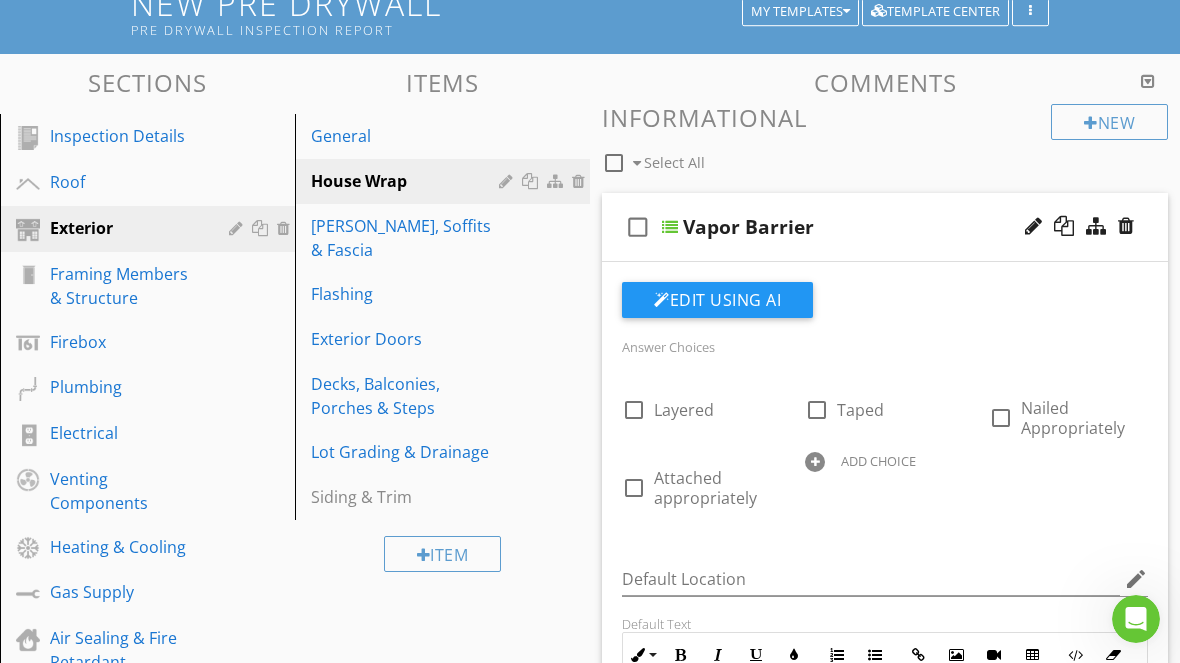 scroll, scrollTop: 166, scrollLeft: 0, axis: vertical 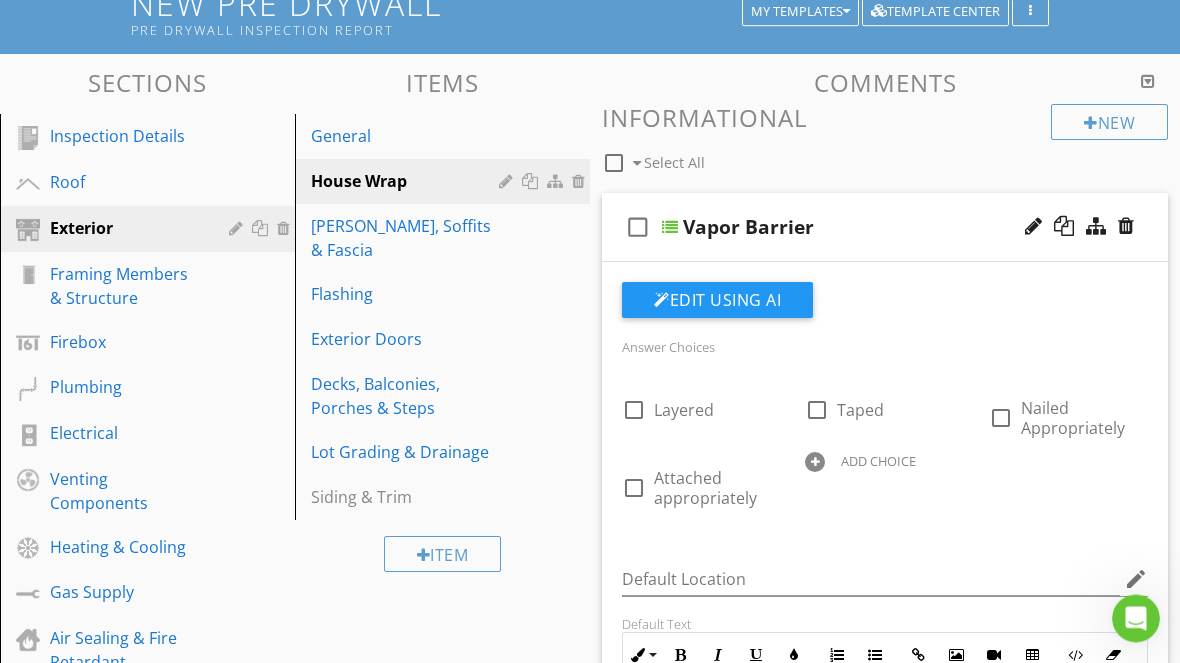 click on "check_box_outline_blank
Vapor Barrier" at bounding box center [885, 228] 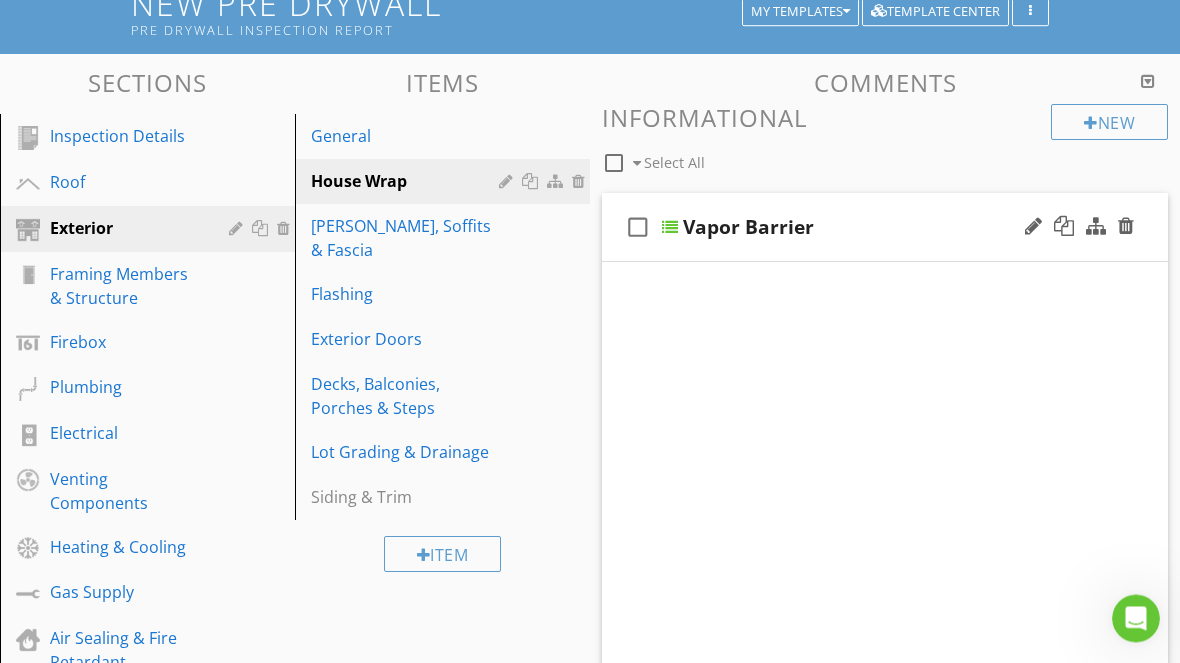 scroll, scrollTop: 167, scrollLeft: 0, axis: vertical 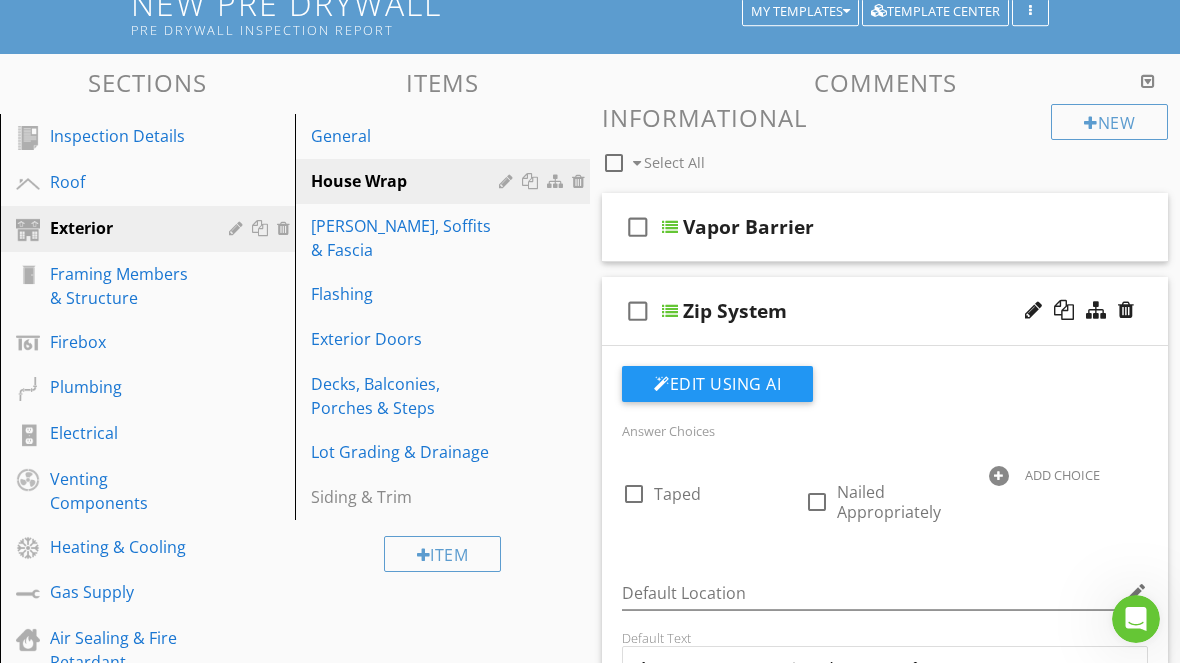 click on "check_box_outline_blank" at bounding box center [642, 311] 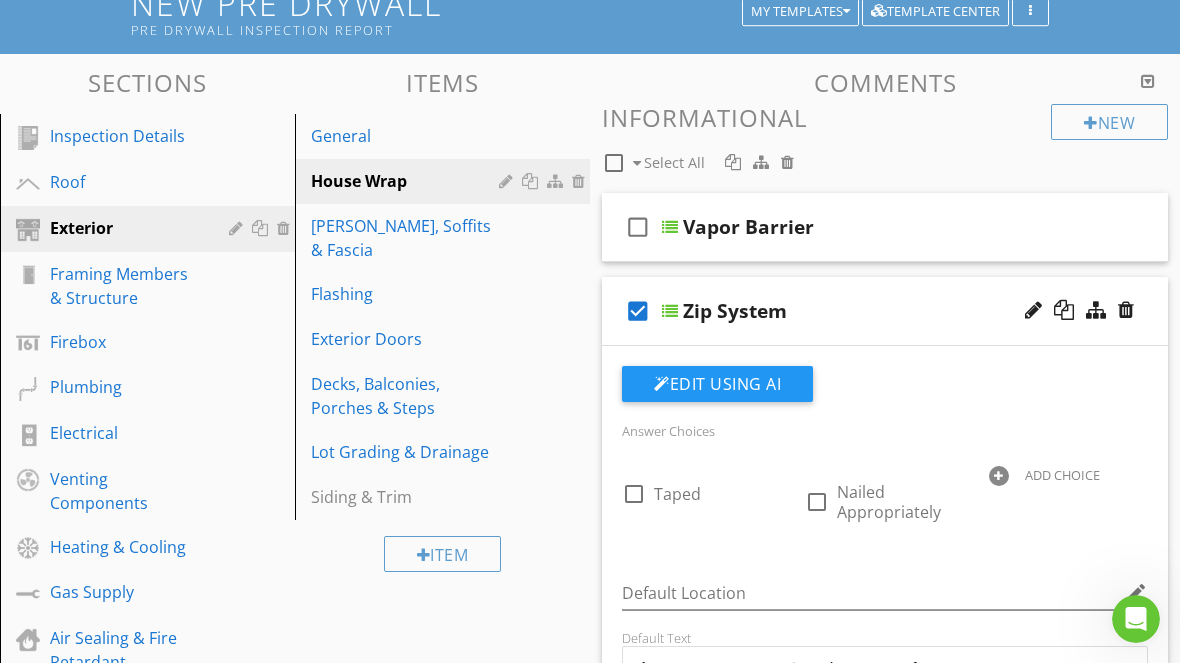 click on "Zip System" at bounding box center [735, 311] 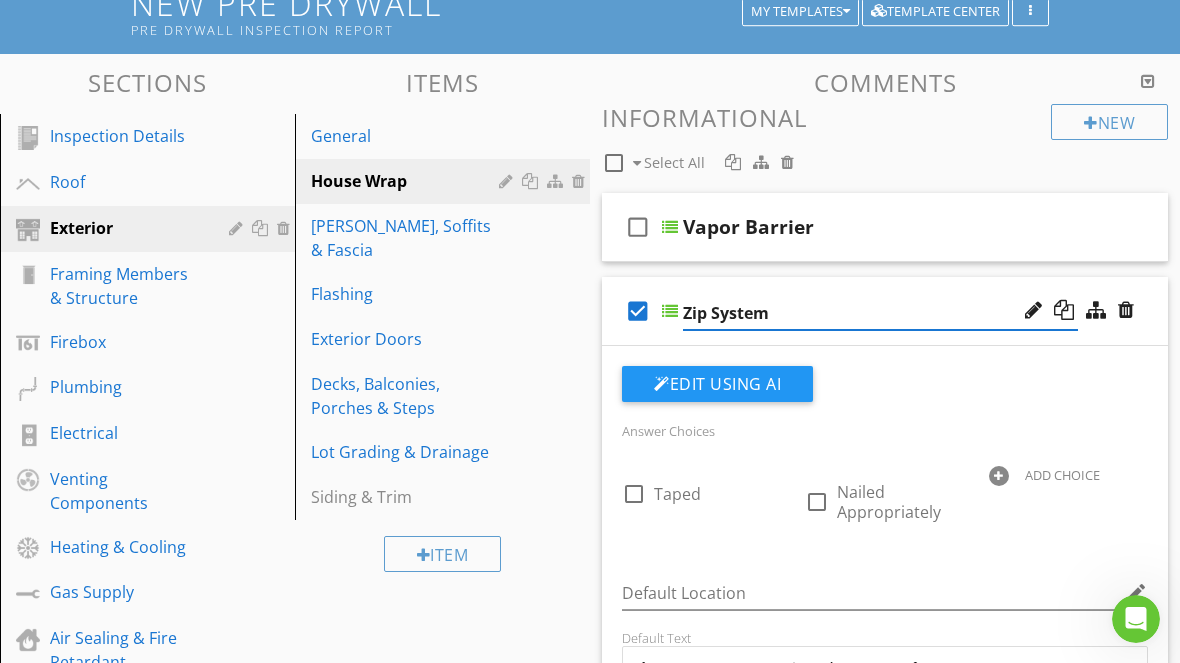 click on "check_box       Zip System" at bounding box center (885, 311) 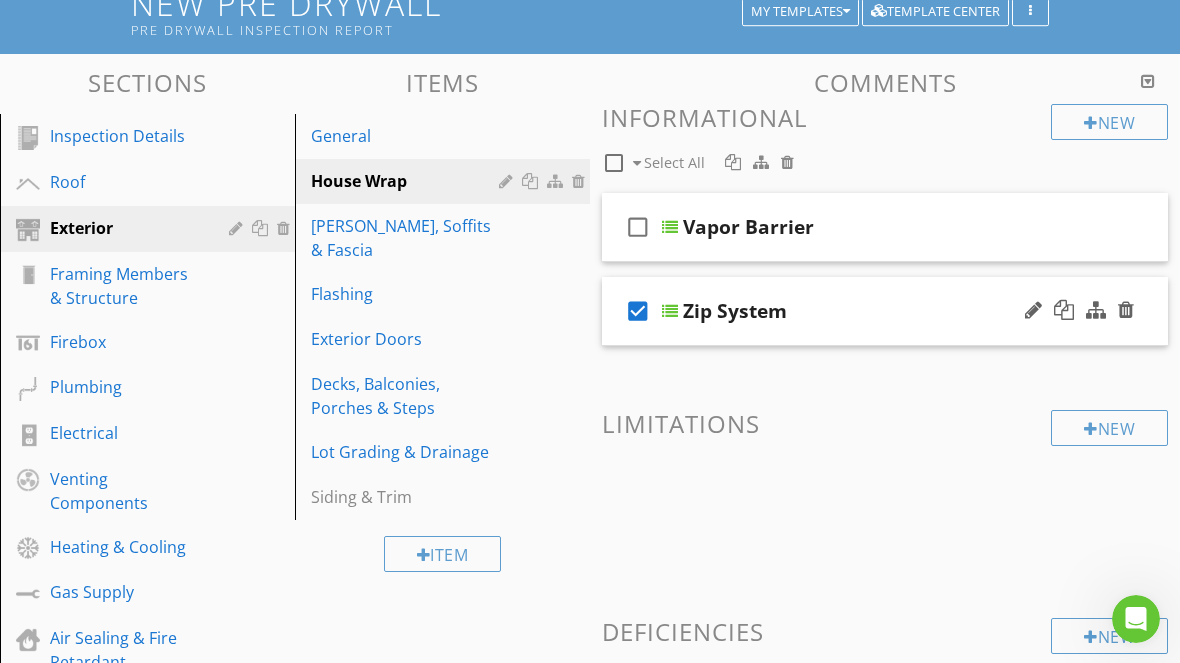 click on "check_box" at bounding box center (638, 311) 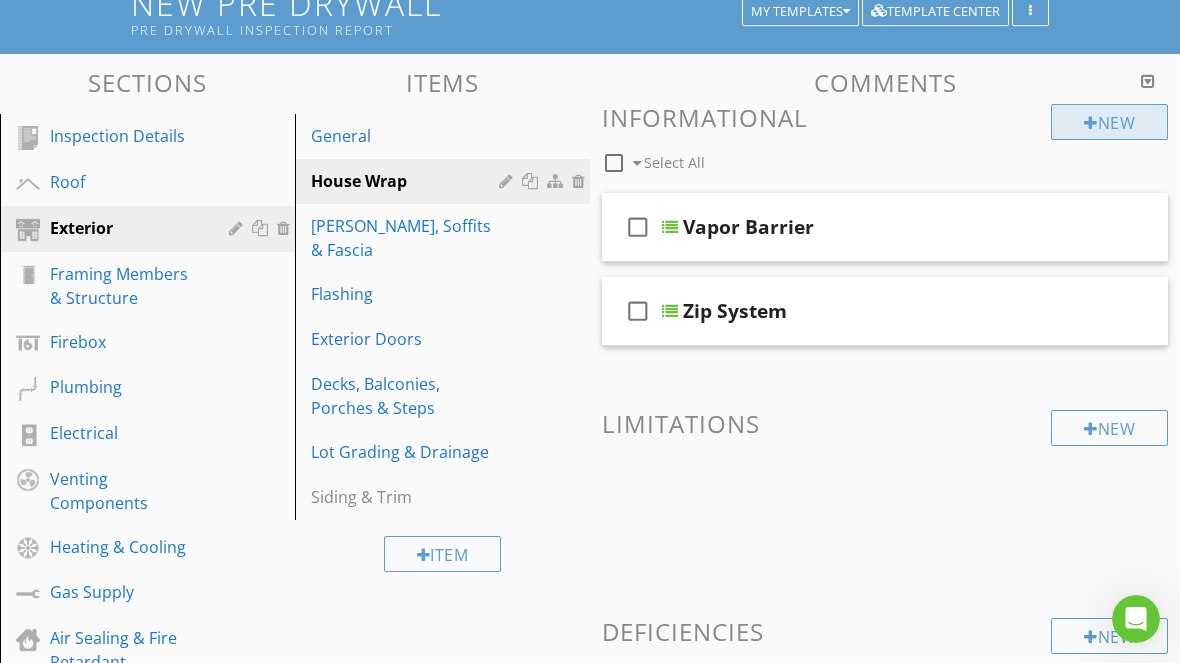 click on "New" at bounding box center [1109, 122] 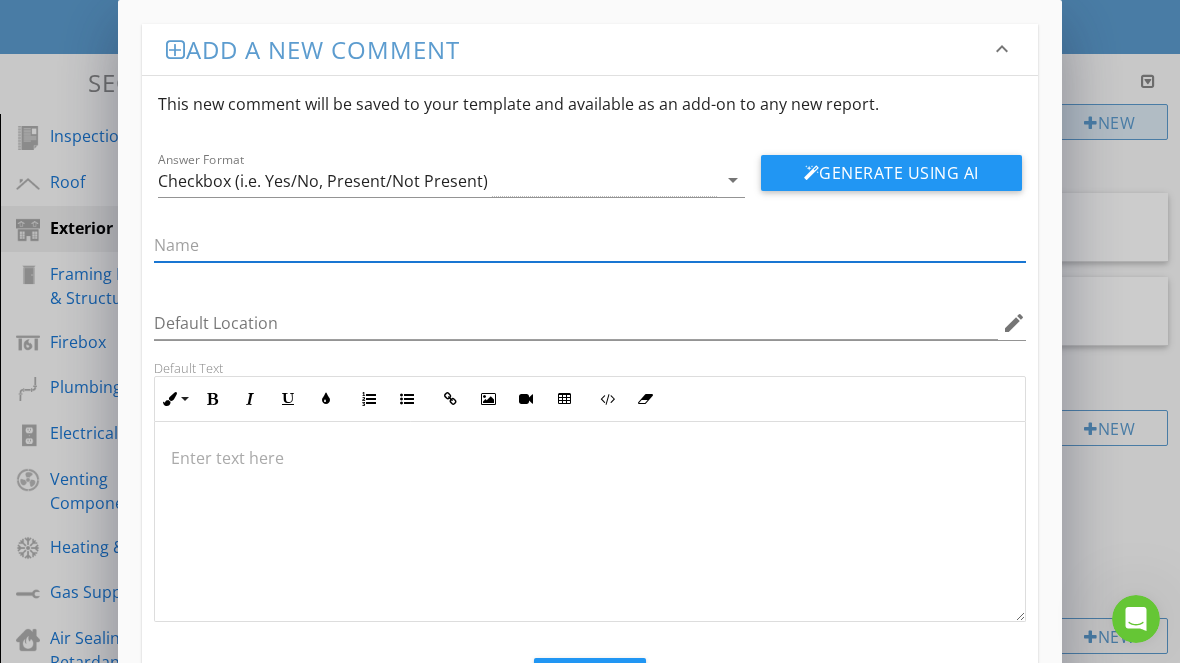 scroll, scrollTop: 166, scrollLeft: 0, axis: vertical 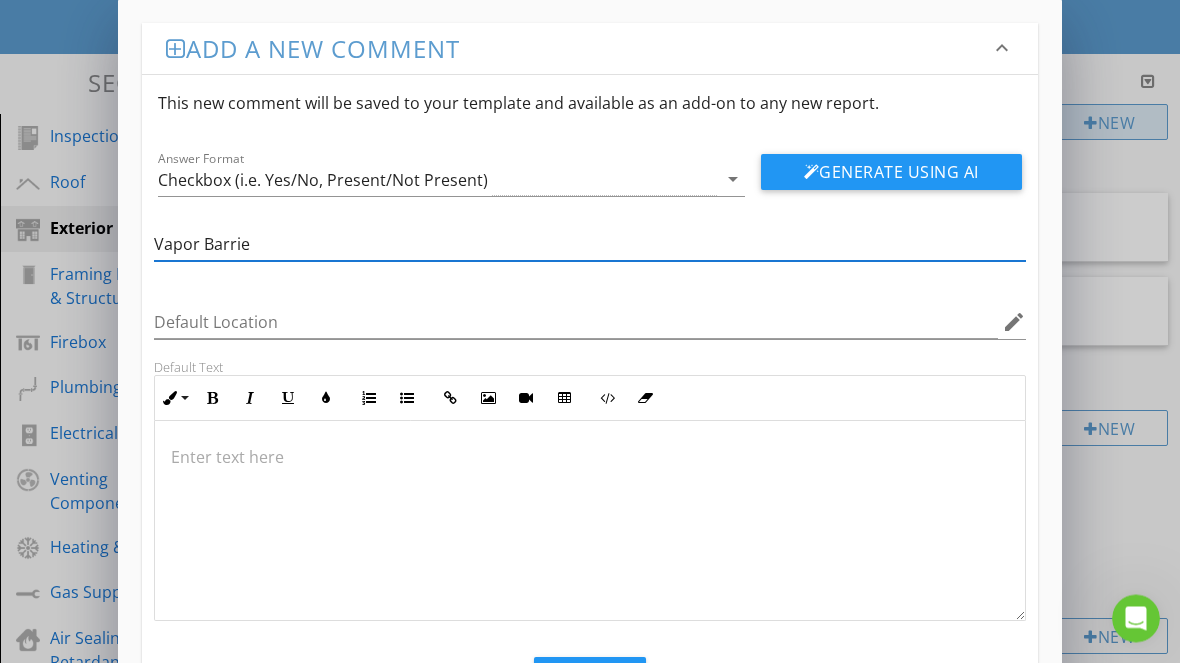 type on "Vapor Barrier" 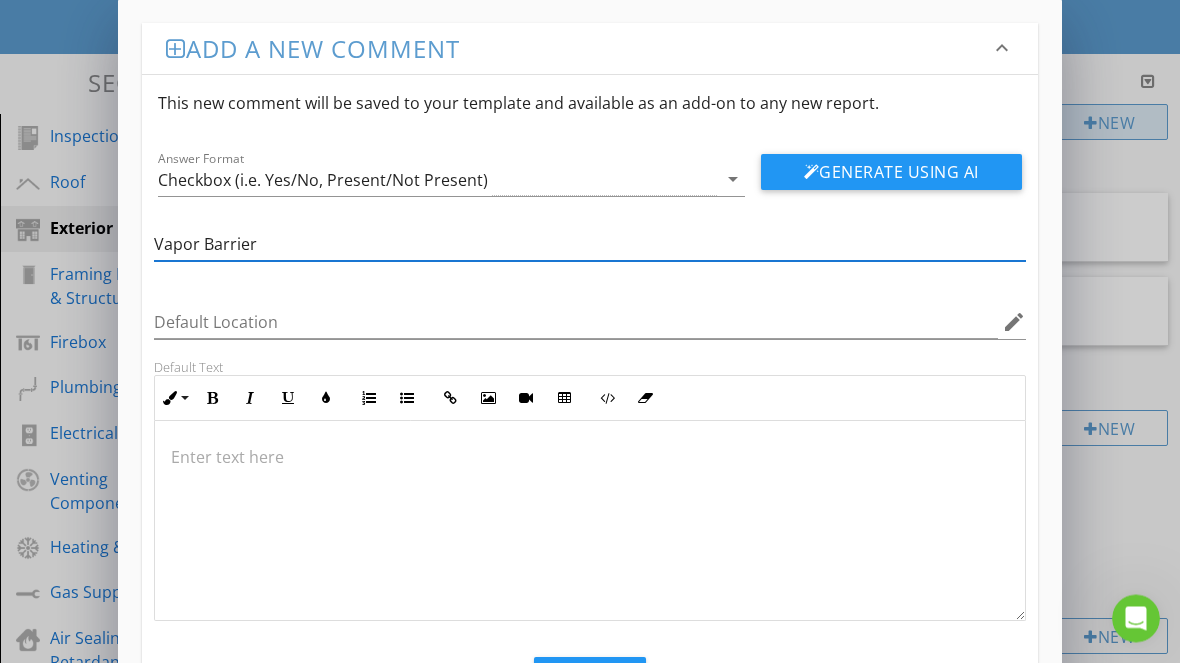 click on "Generate Using AI" at bounding box center [891, 173] 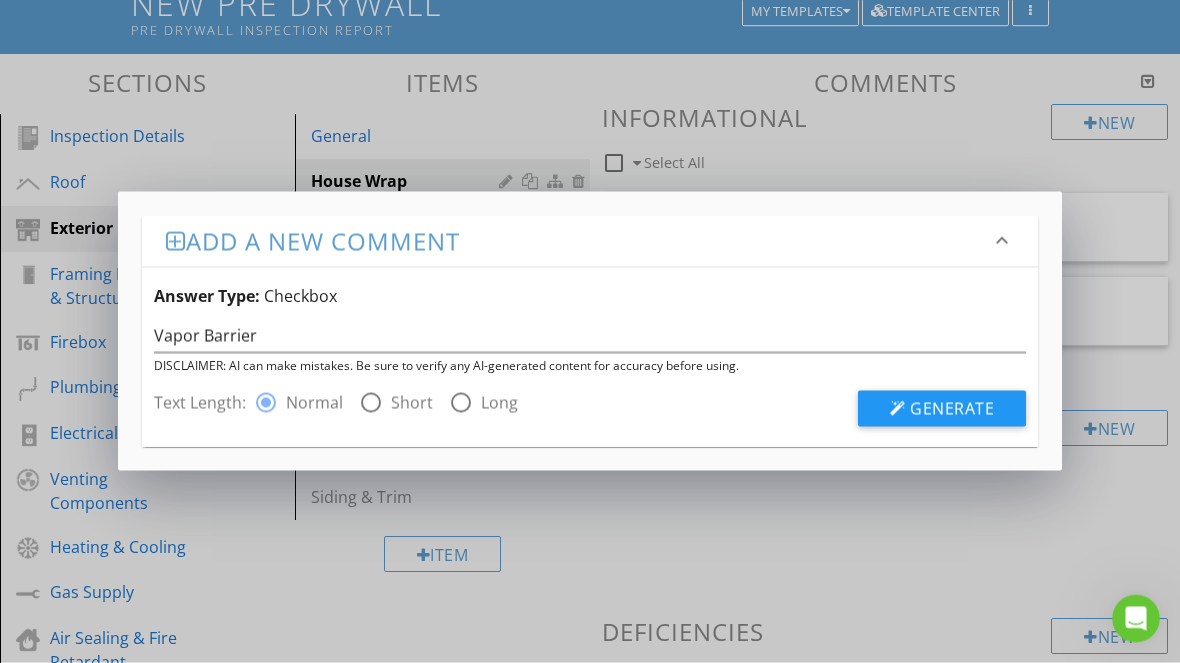 click on "Answer Type:
Checkbox" at bounding box center (590, 300) 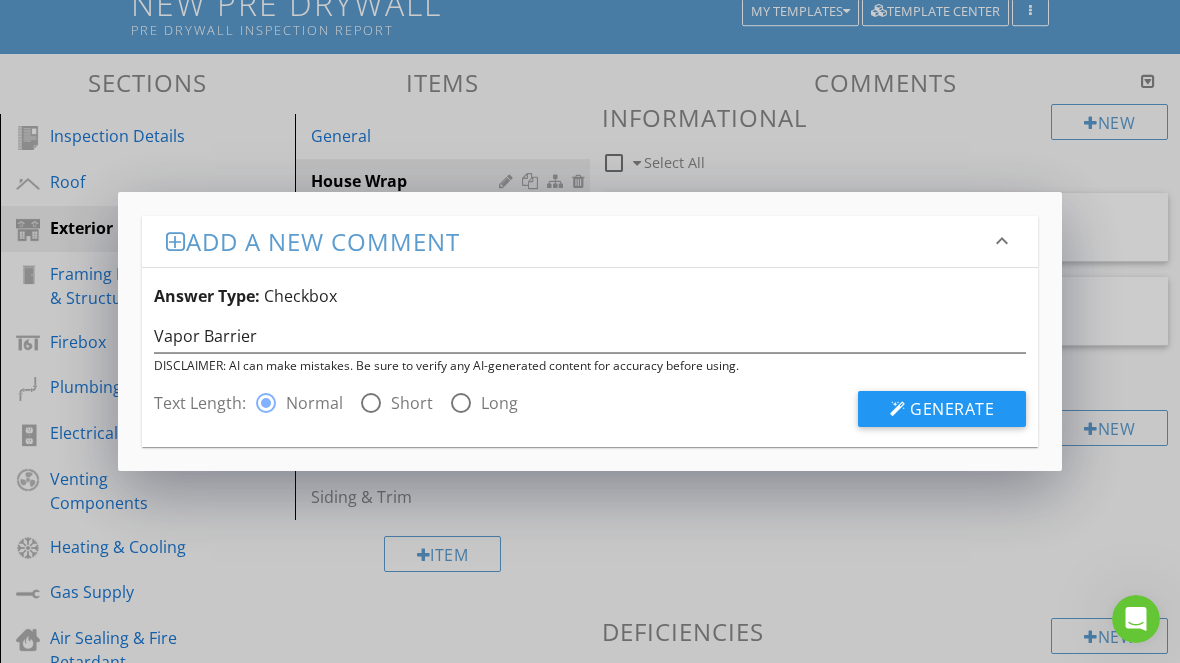 click on "Add a new comment
keyboard_arrow_down           Answer Type:
Checkbox
Vapor Barrier   DISCLAIMER: AI can make mistakes. Be sure to verify any AI-generated
content for accuracy before using.   Text Length: radio_button_checked Normal   radio_button_unchecked Short   radio_button_unchecked Long     Generate" at bounding box center [590, 331] 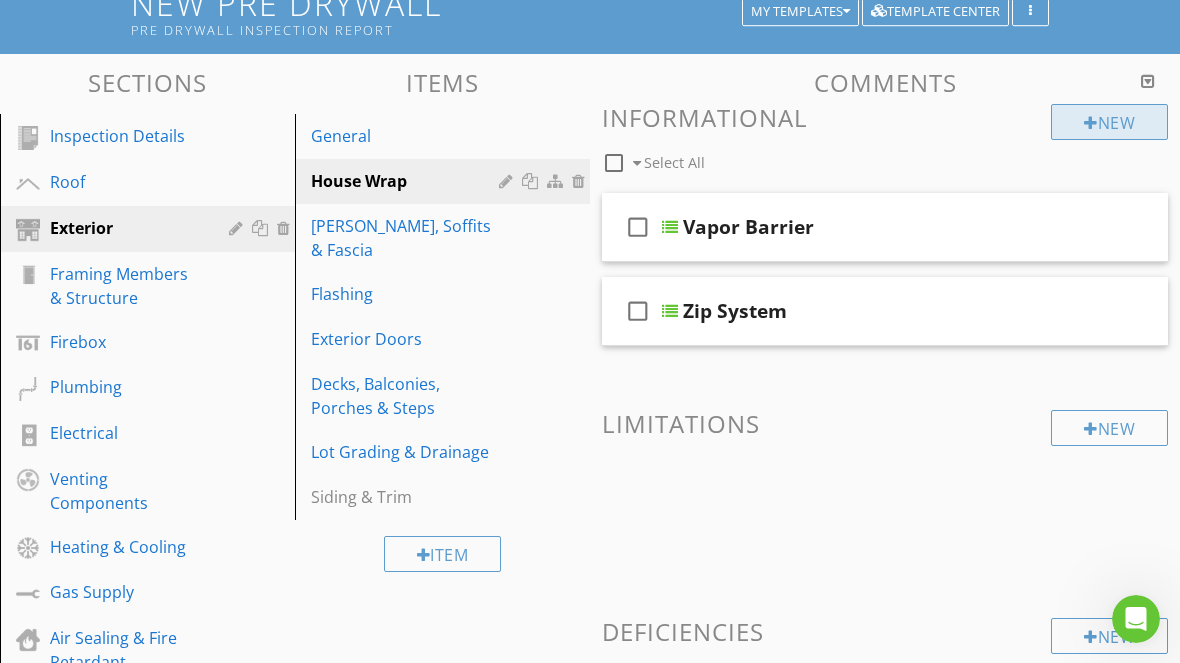 click on "New" at bounding box center [1109, 122] 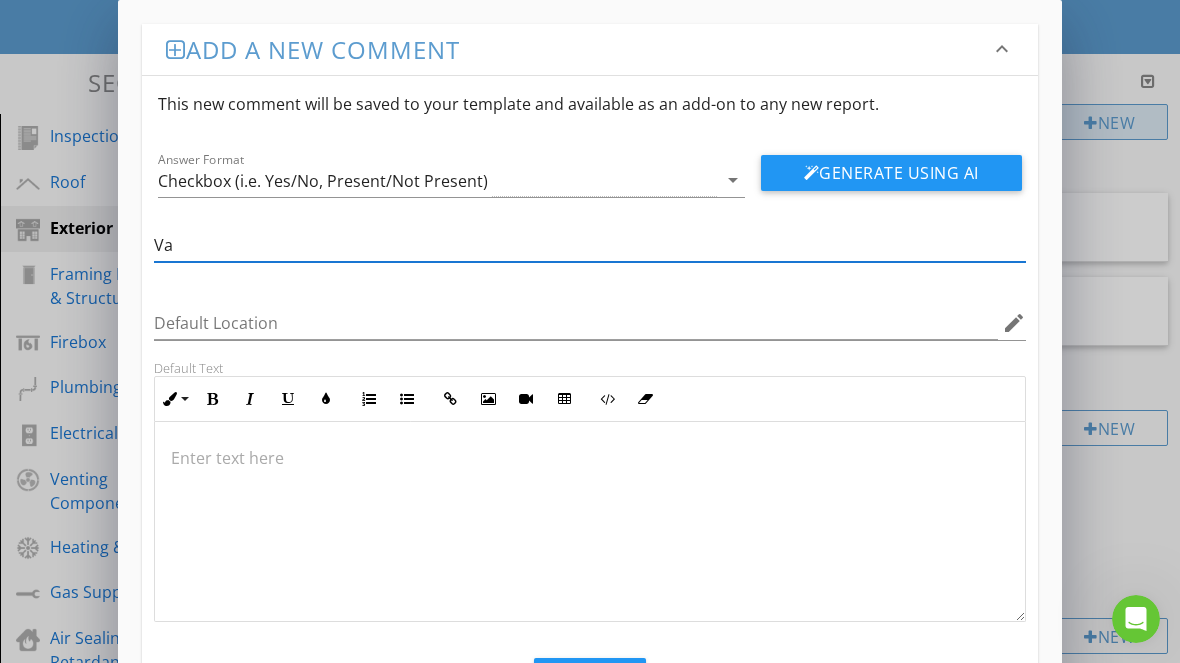 scroll, scrollTop: 166, scrollLeft: 0, axis: vertical 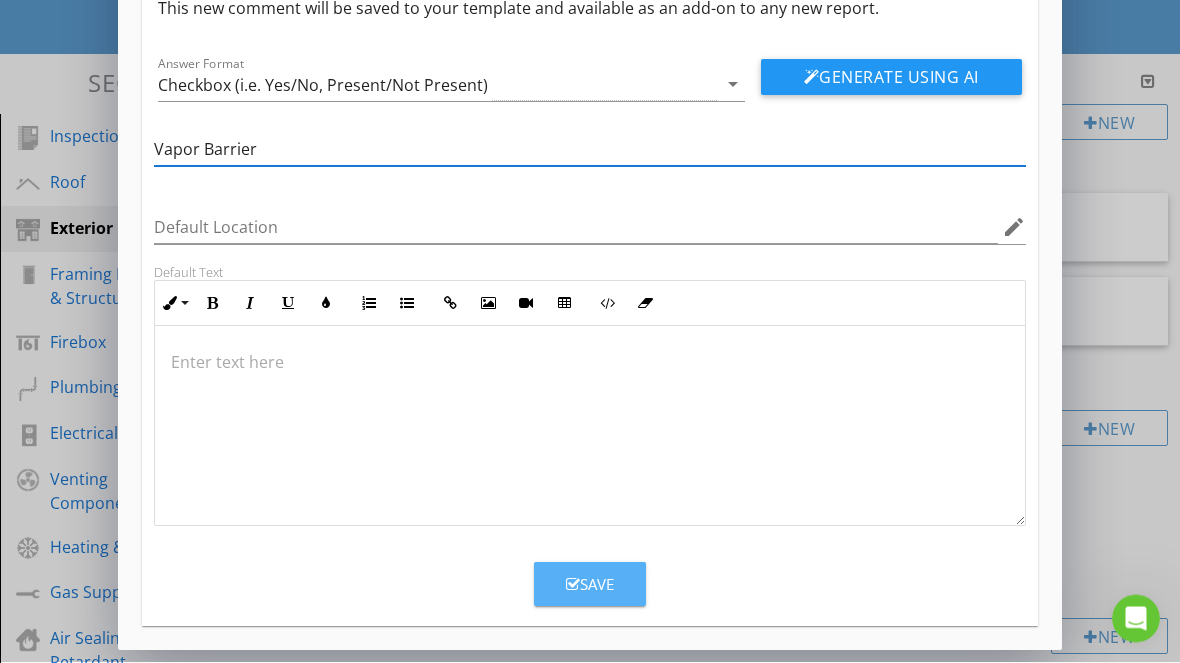 type on "Vapor Barrier" 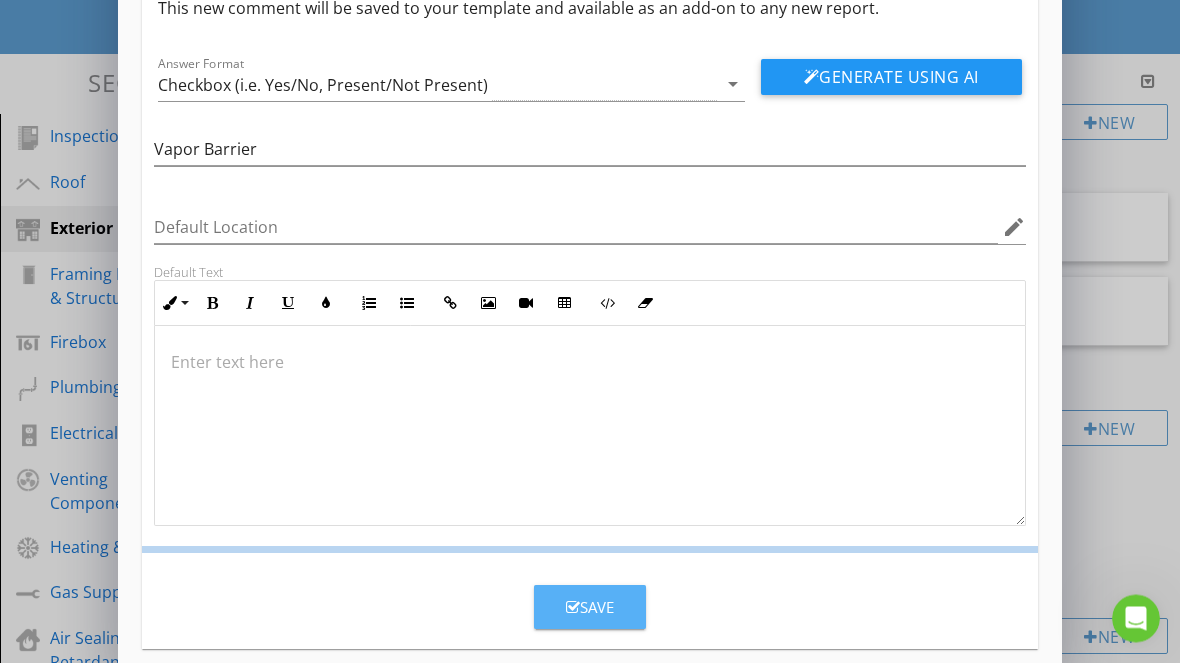 scroll, scrollTop: 0, scrollLeft: 0, axis: both 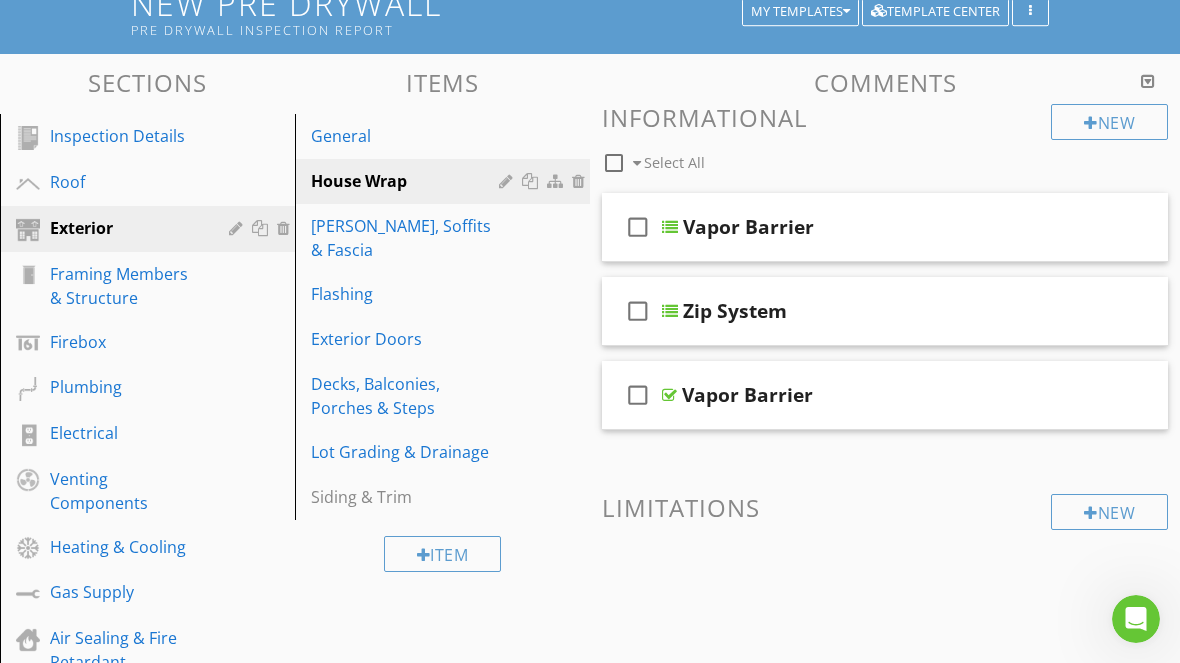 type 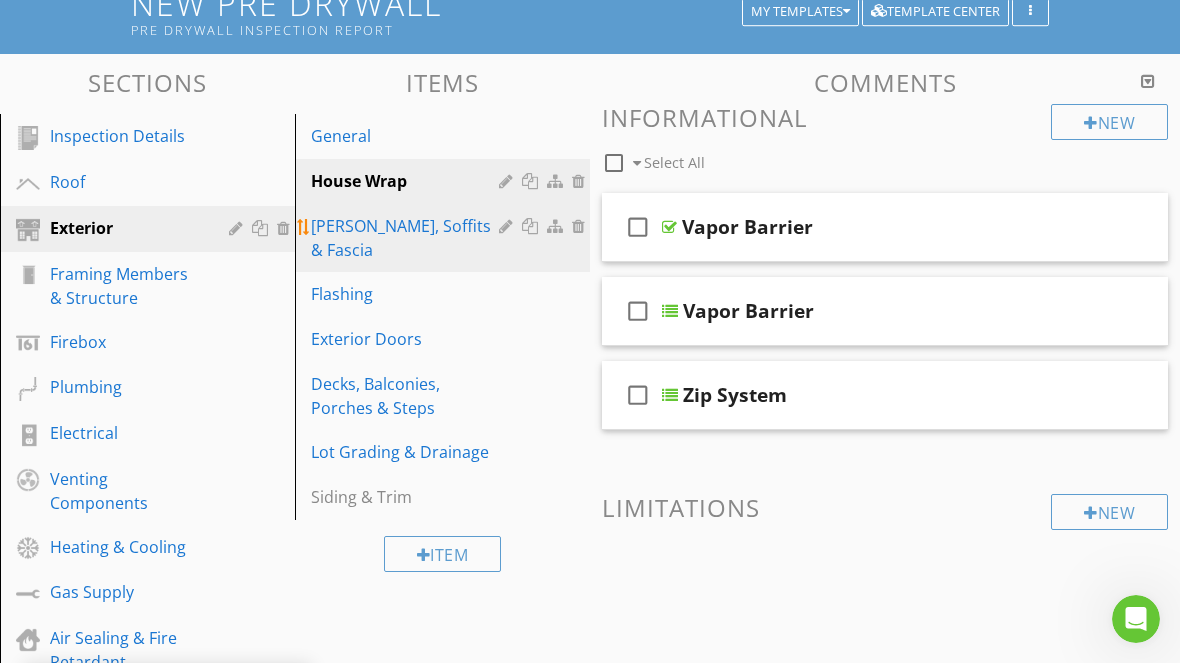 click on "Eaves, Soffits & Fascia" at bounding box center (408, 238) 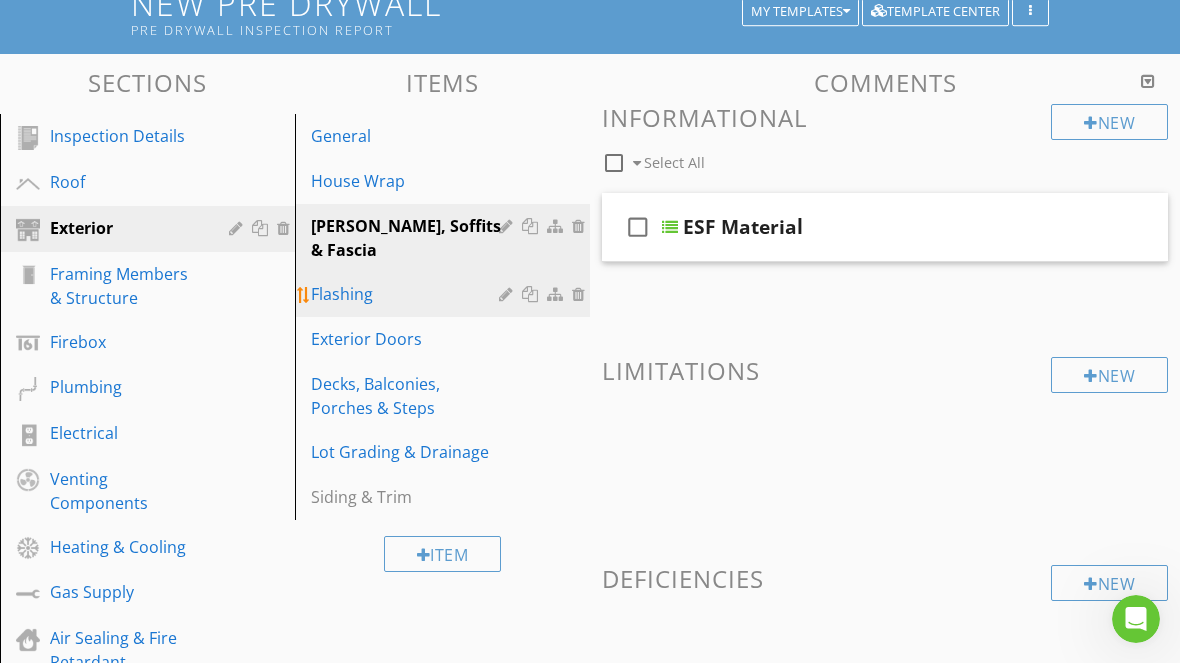 click on "Flashing" at bounding box center (408, 294) 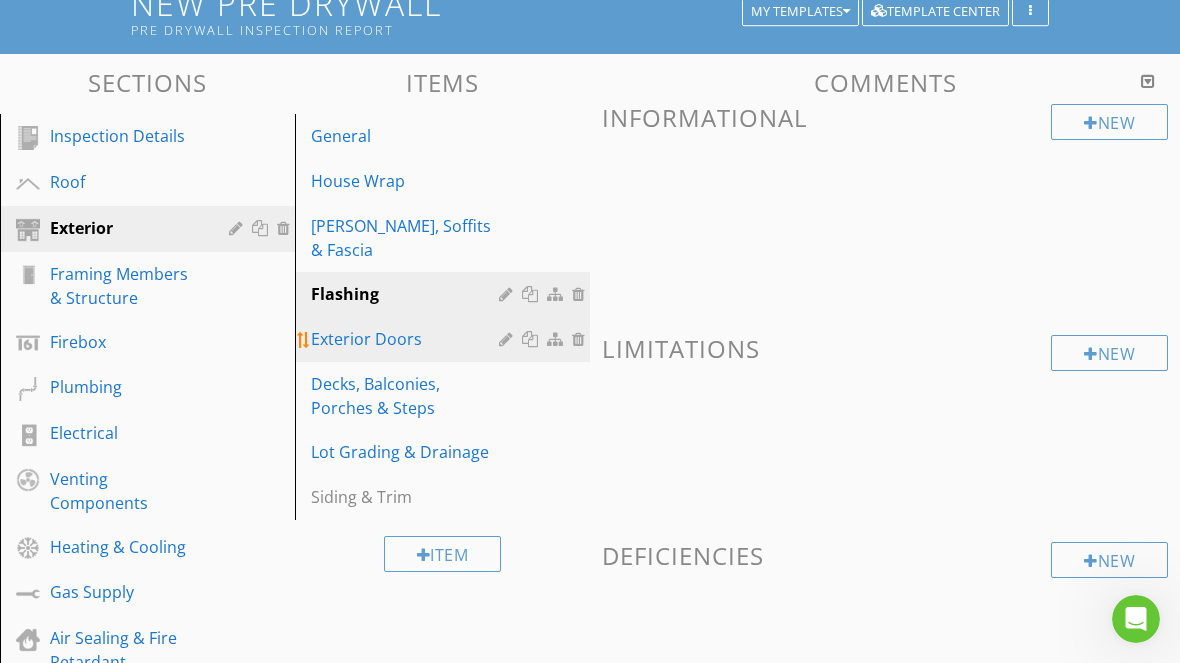 click on "Exterior Doors" at bounding box center (408, 339) 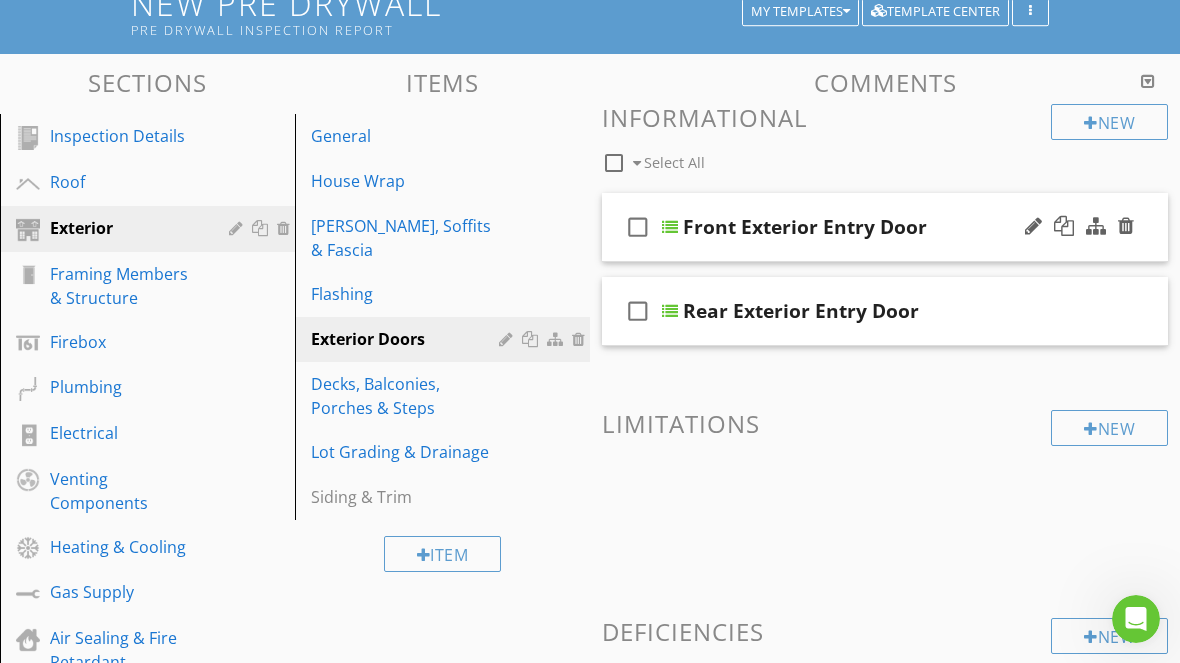 click at bounding box center [670, 227] 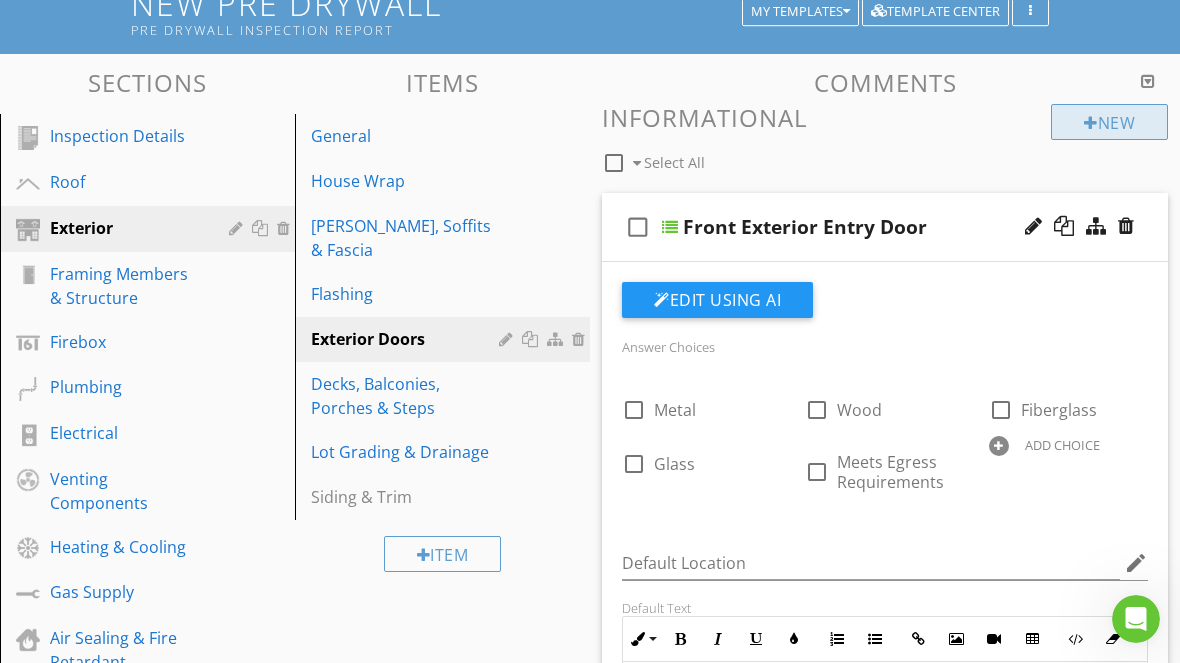 click on "New" at bounding box center [1109, 122] 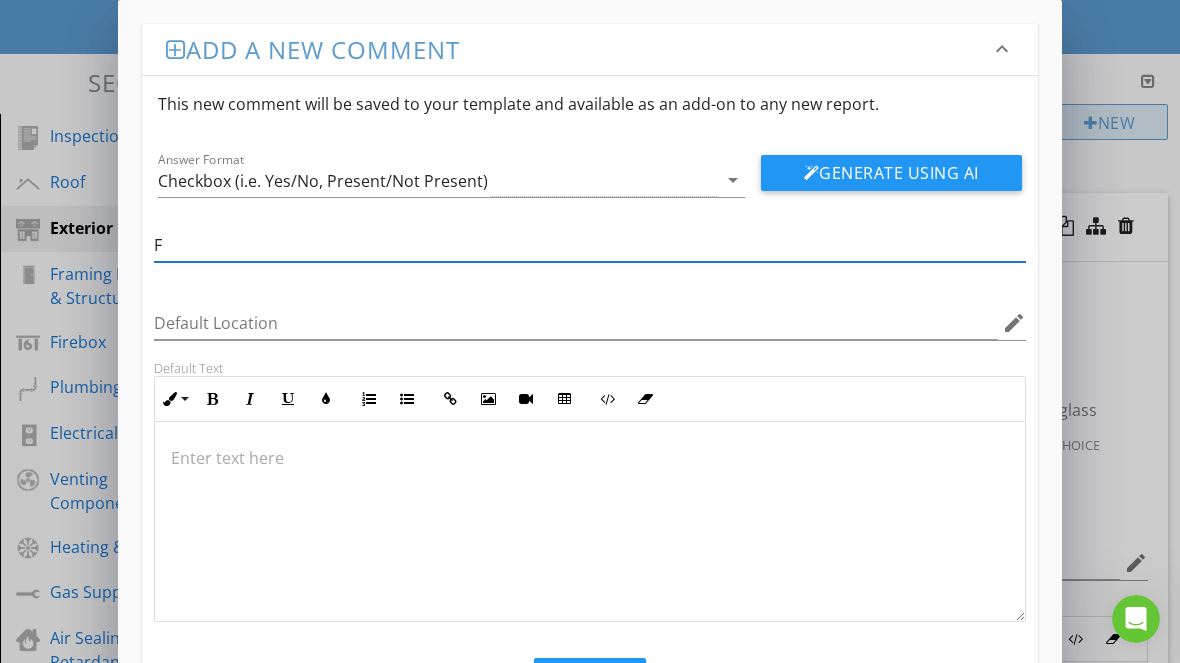 scroll, scrollTop: 166, scrollLeft: 0, axis: vertical 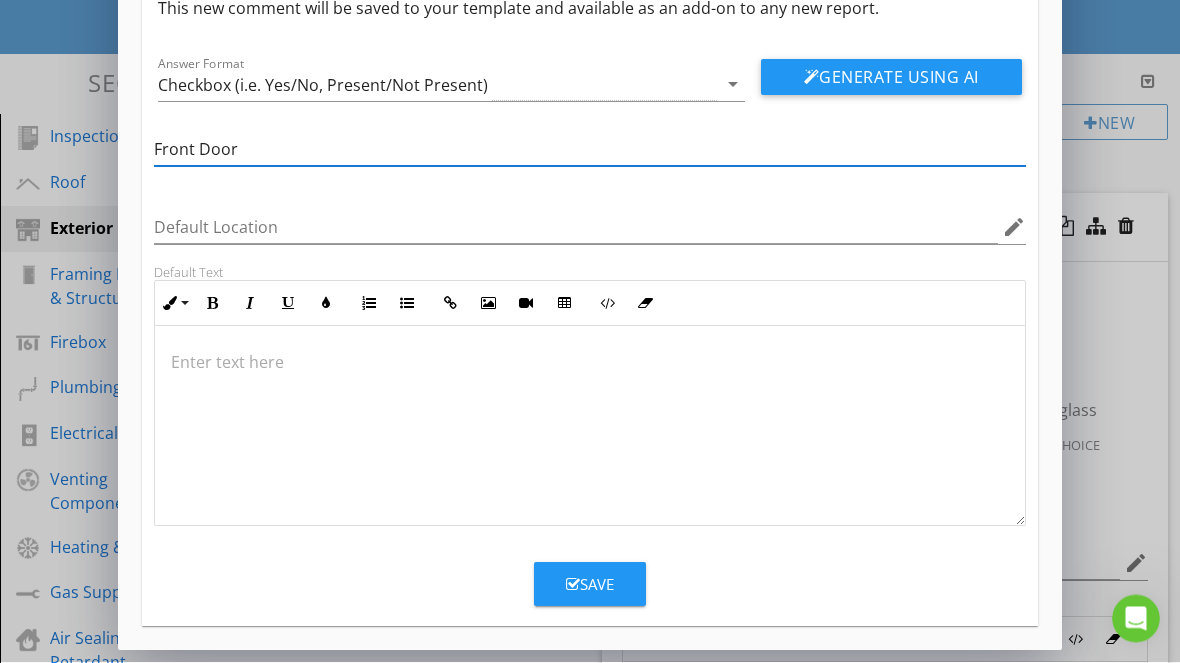type on "Front Door" 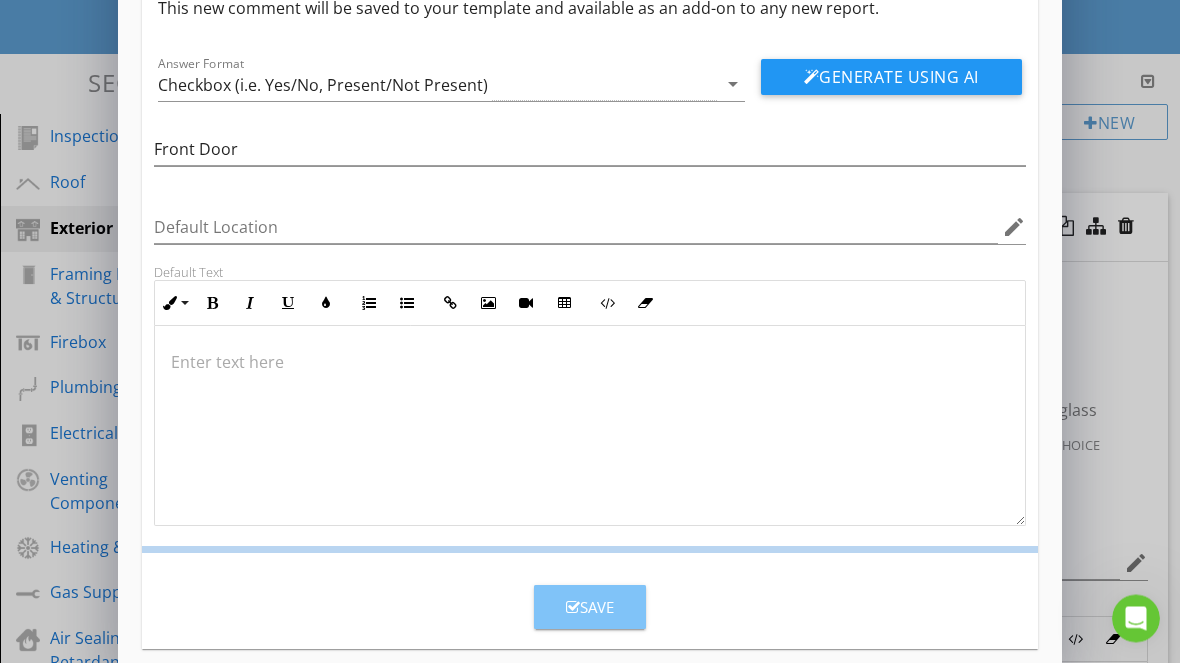 scroll, scrollTop: 0, scrollLeft: 0, axis: both 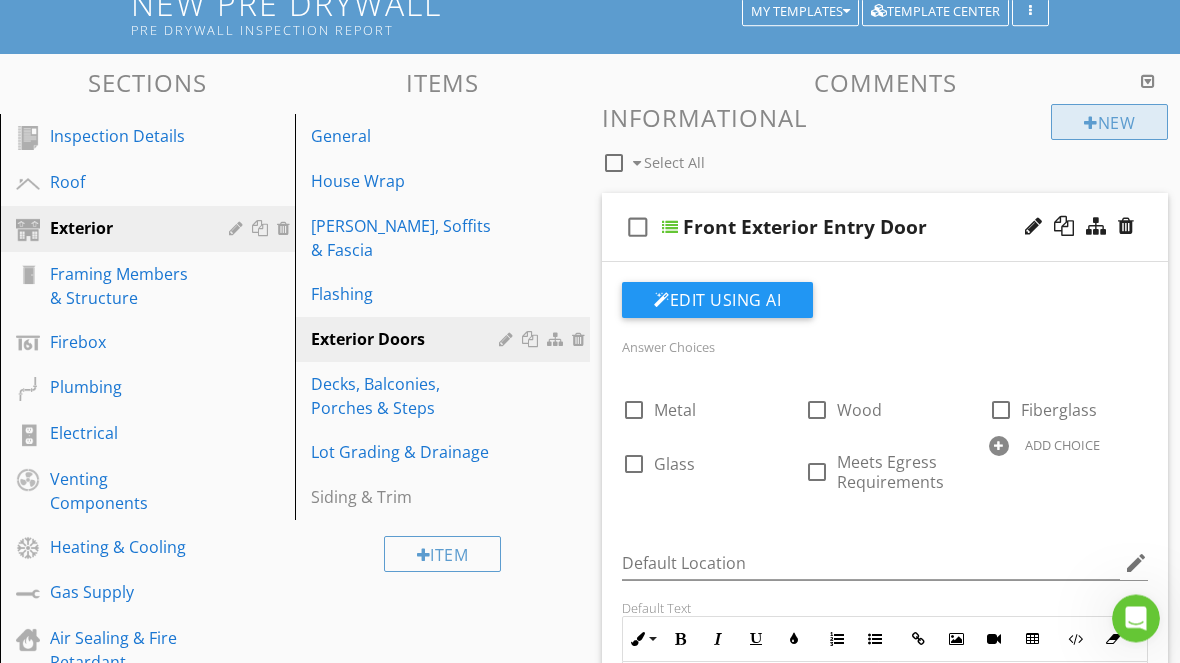click on "New" at bounding box center [1109, 123] 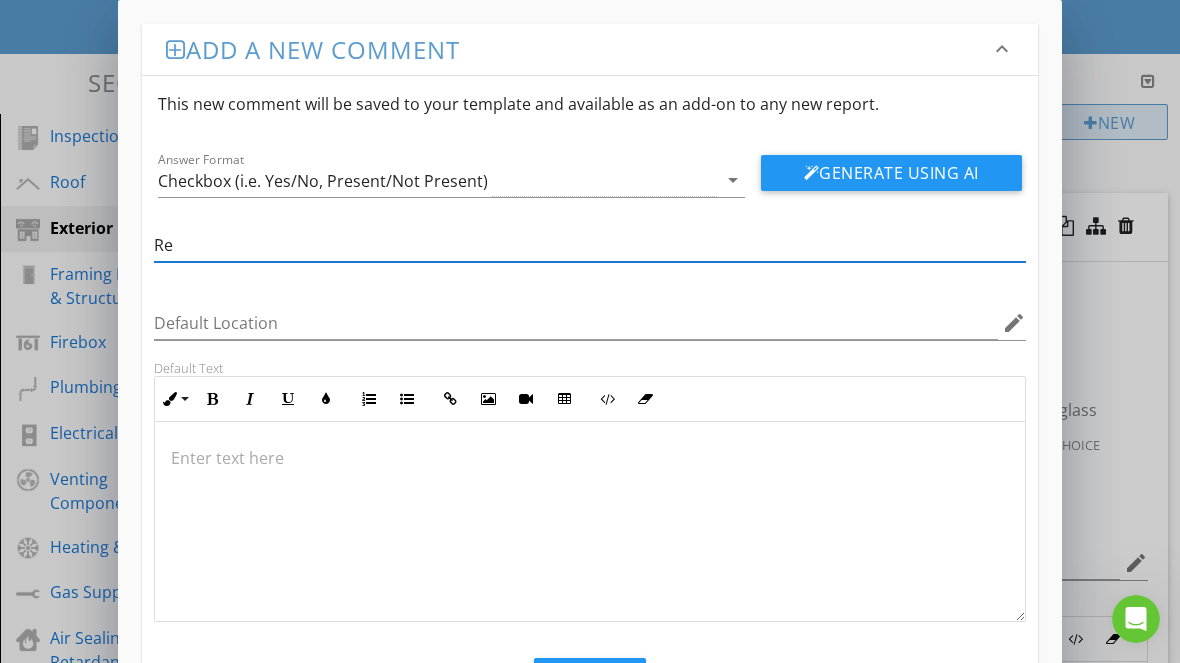 scroll, scrollTop: 166, scrollLeft: 0, axis: vertical 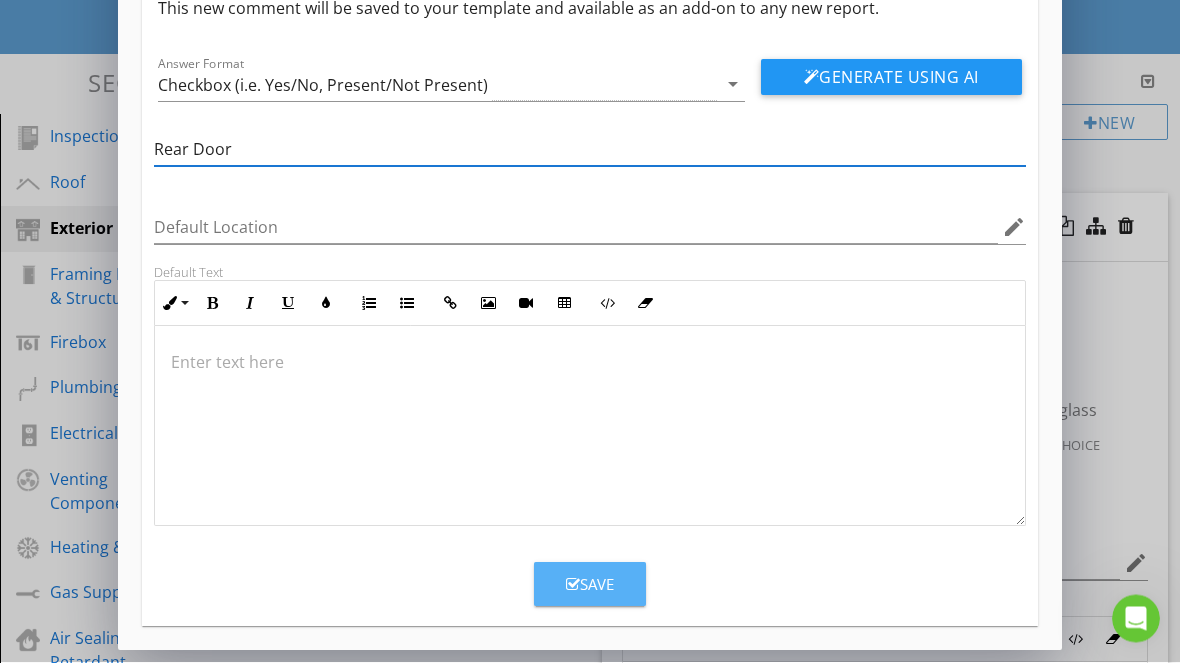 type on "Rear Door" 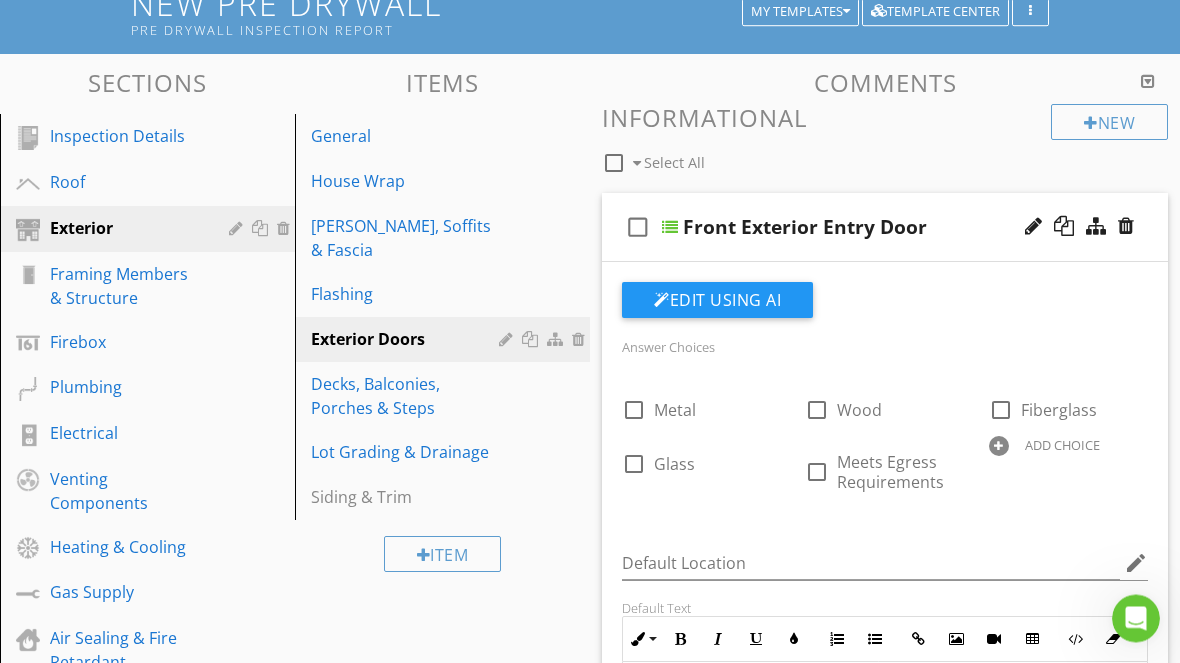scroll, scrollTop: 0, scrollLeft: 0, axis: both 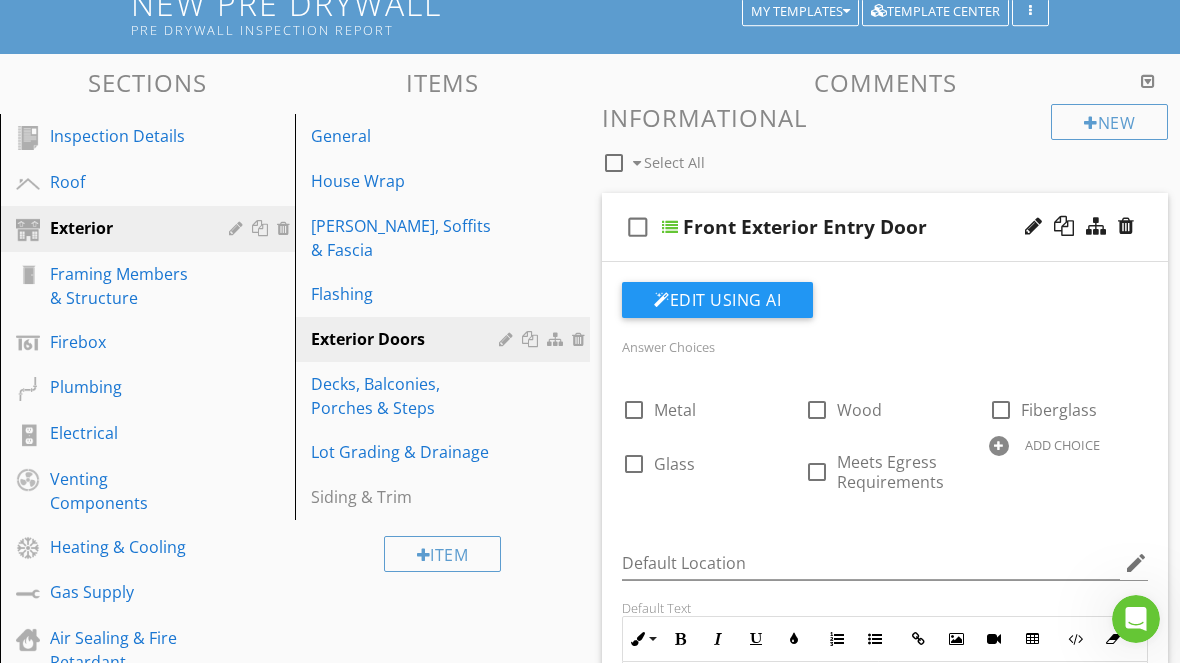 click on "check_box_outline_blank" at bounding box center (642, 227) 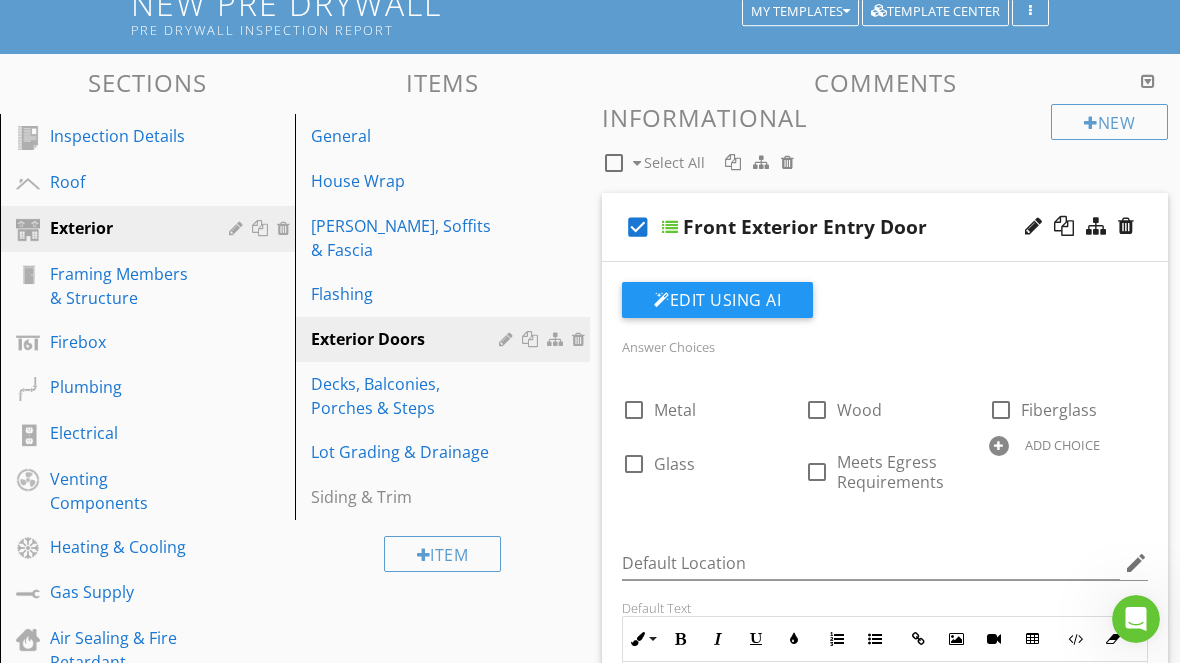 click on "check_box
Front Exterior Entry Door" at bounding box center (885, 227) 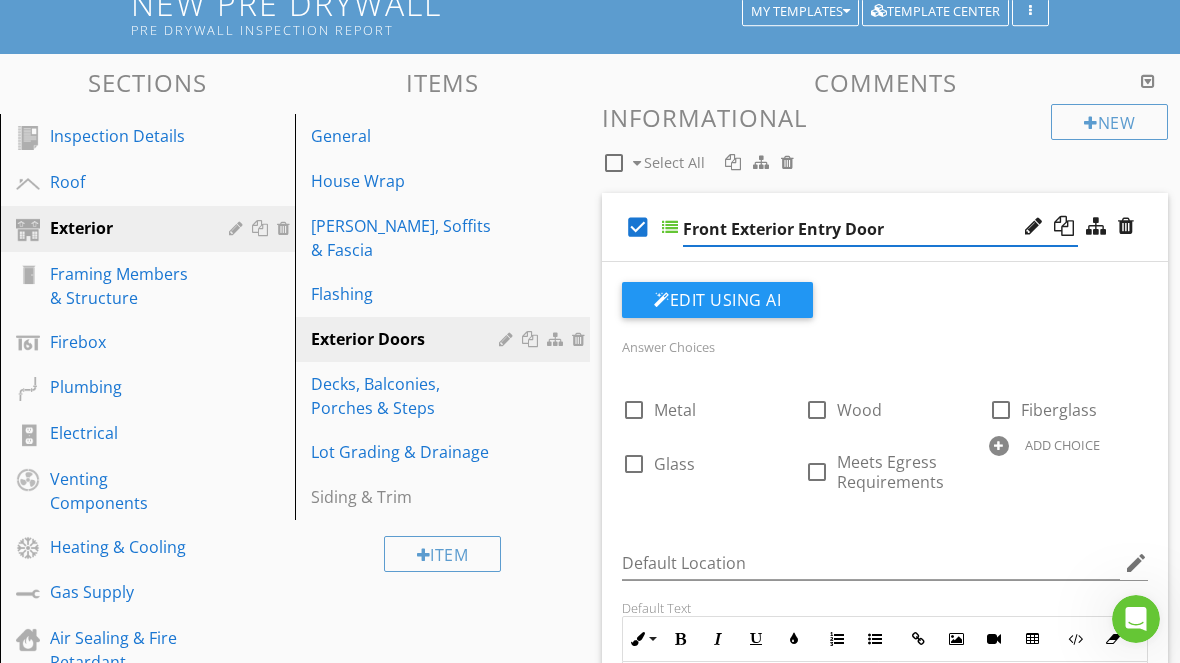 click on "Front Exterior Entry Door" at bounding box center (880, 229) 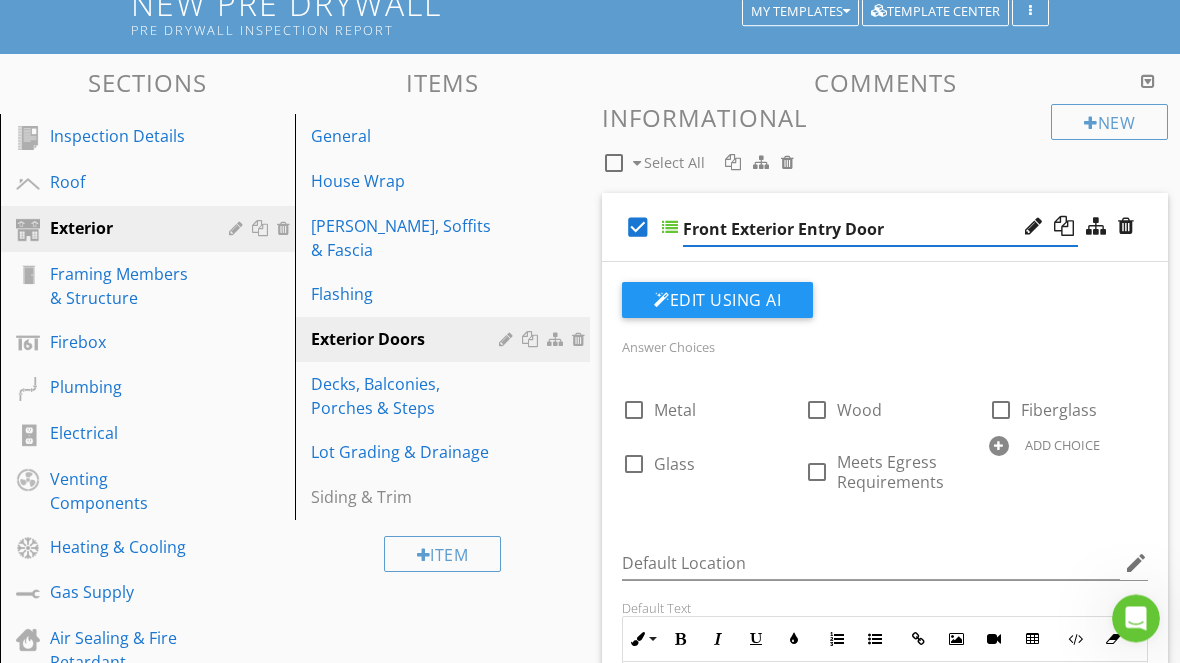 click at bounding box center [670, 228] 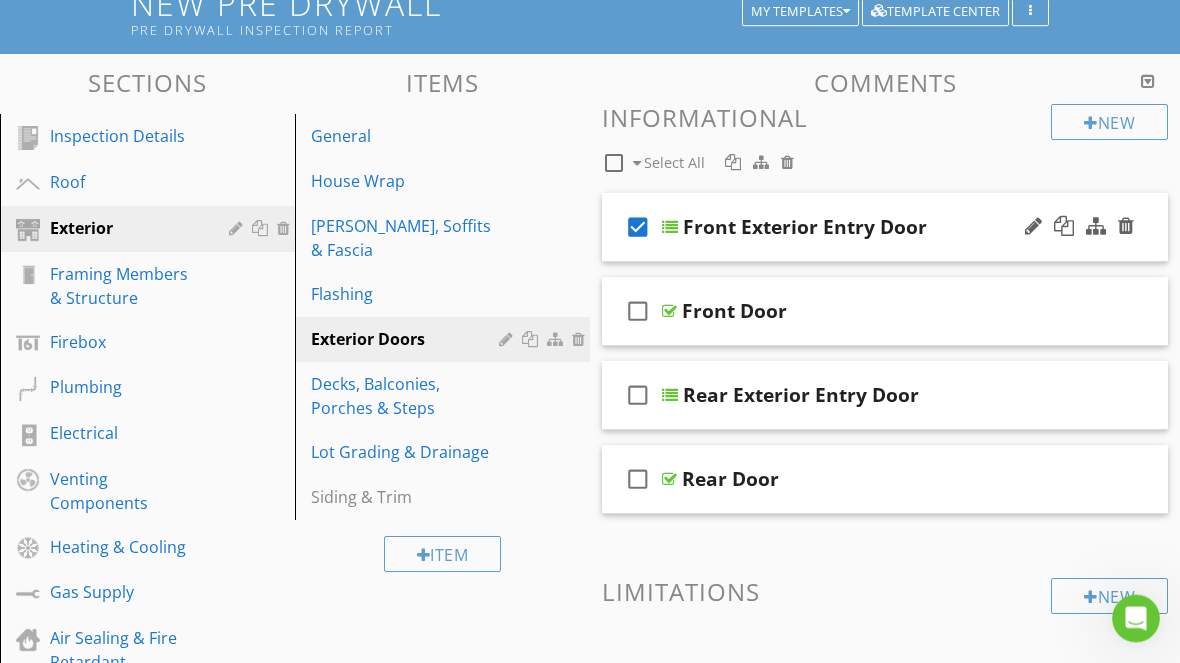 click on "check_box" at bounding box center [642, 228] 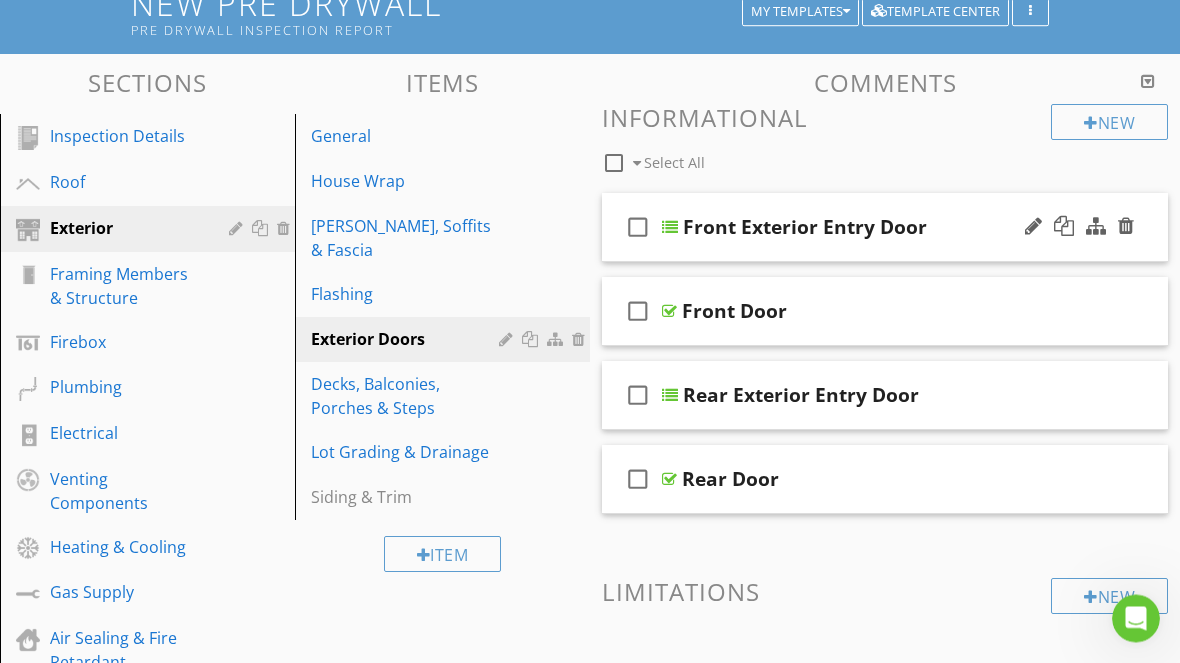 scroll, scrollTop: 167, scrollLeft: 0, axis: vertical 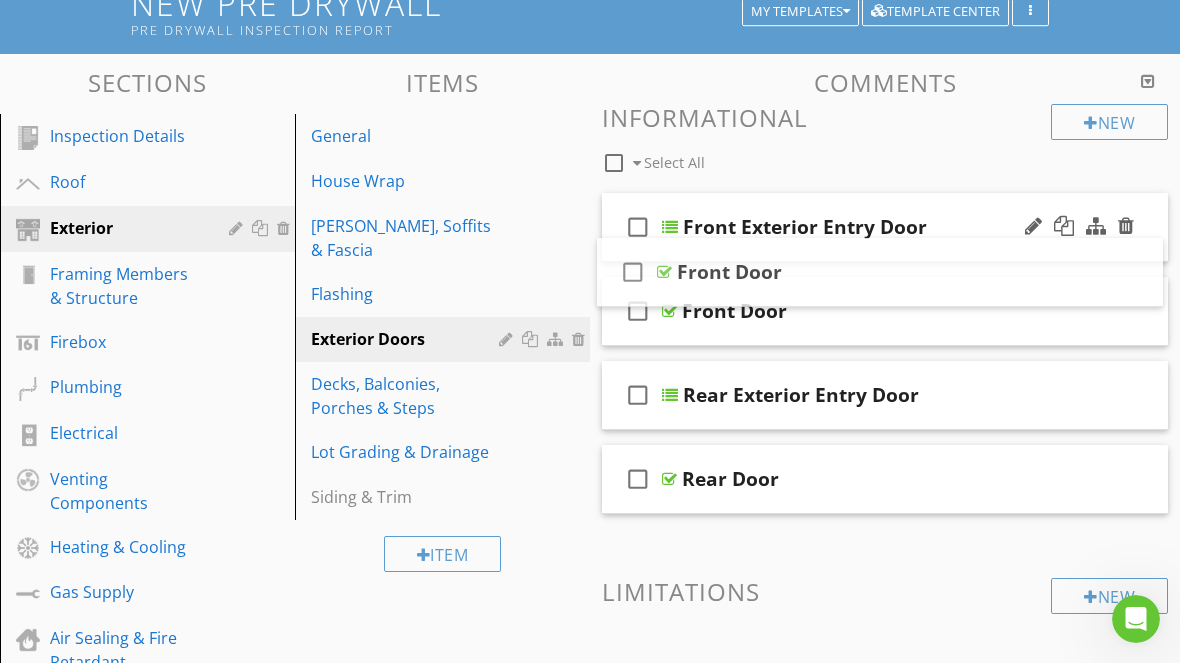 type 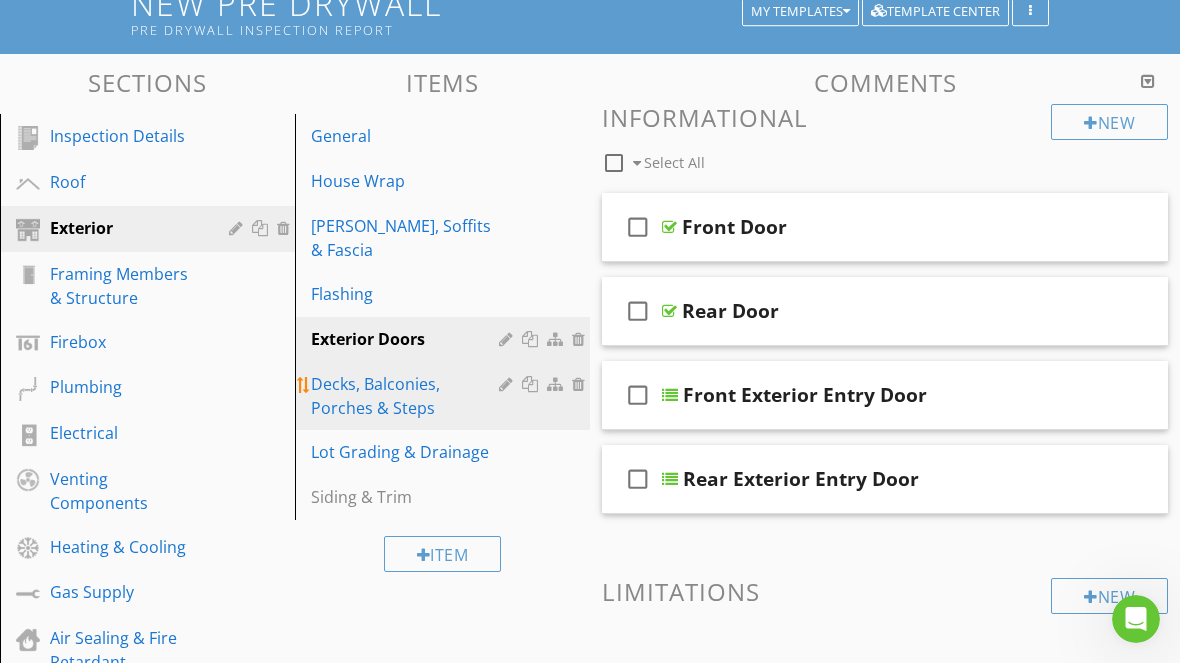 click on "Decks, Balconies, Porches & Steps" at bounding box center [408, 396] 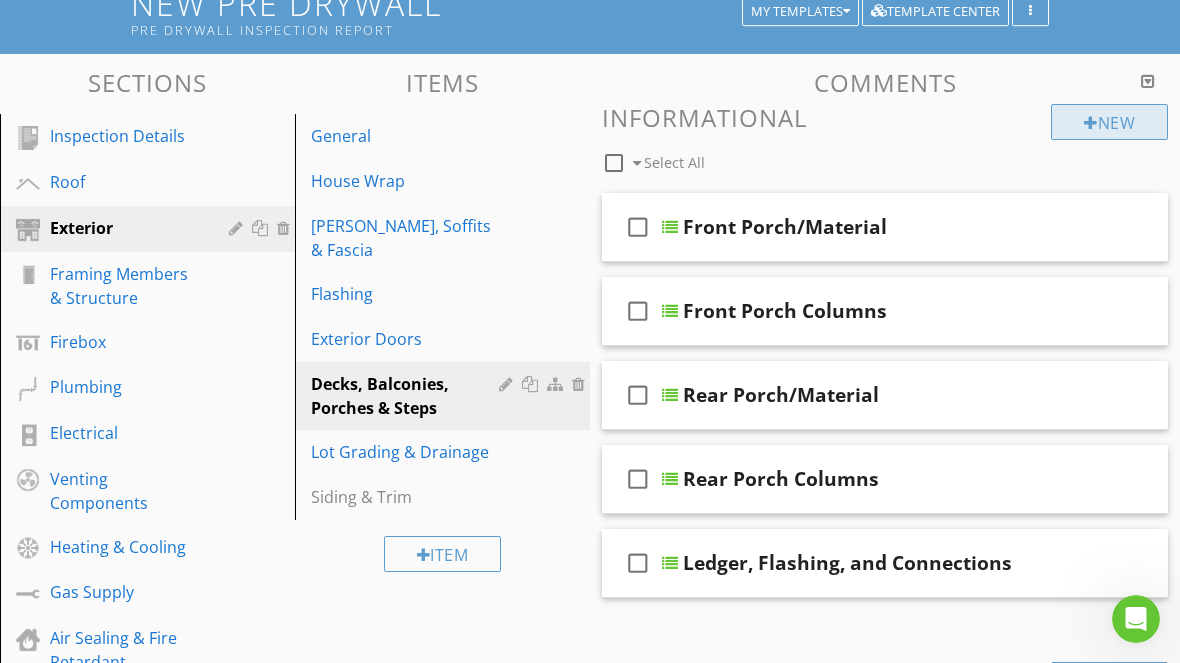 click on "New" at bounding box center [1109, 122] 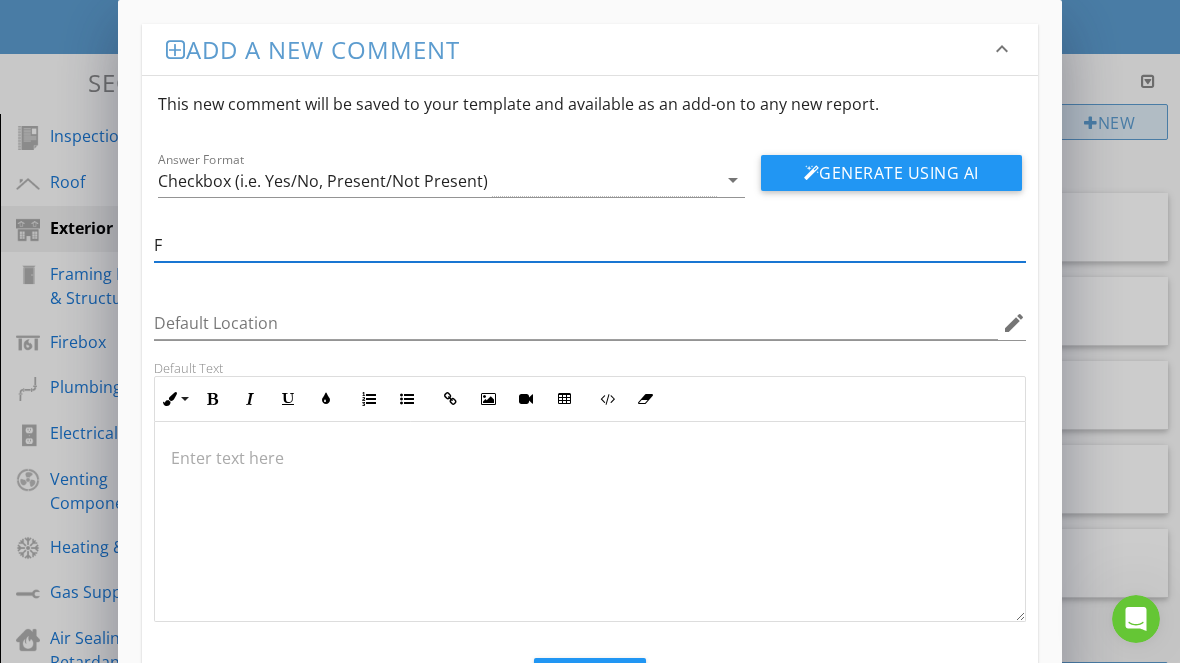 scroll, scrollTop: 166, scrollLeft: 0, axis: vertical 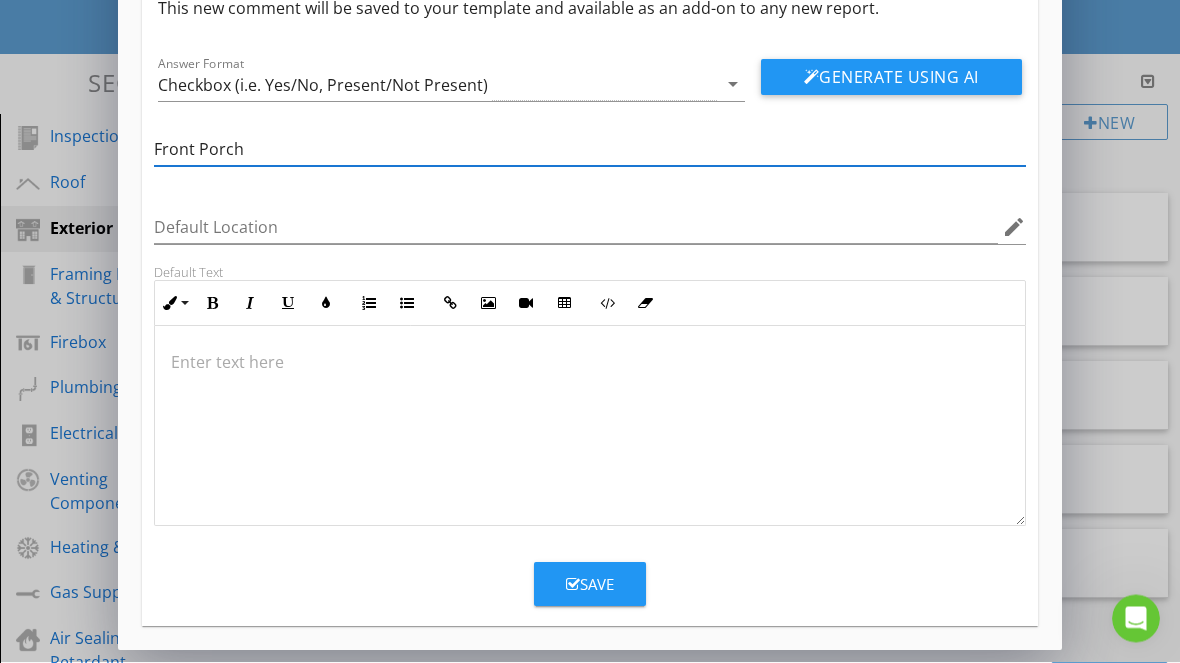 type on "Front Porch" 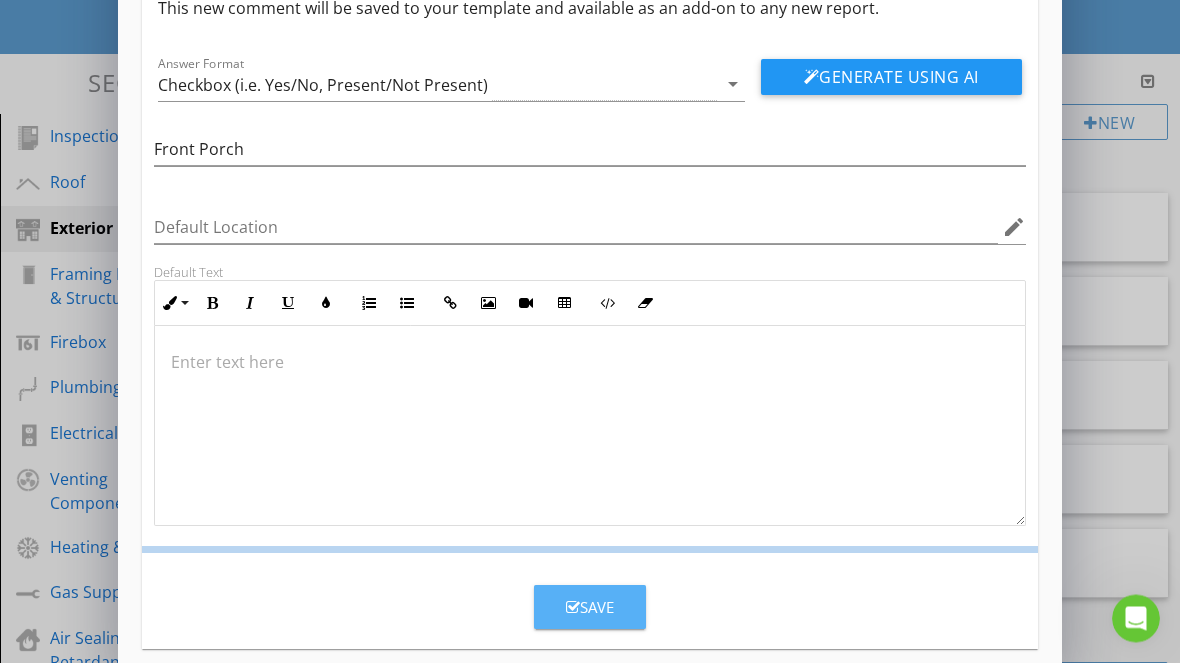 scroll, scrollTop: 0, scrollLeft: 0, axis: both 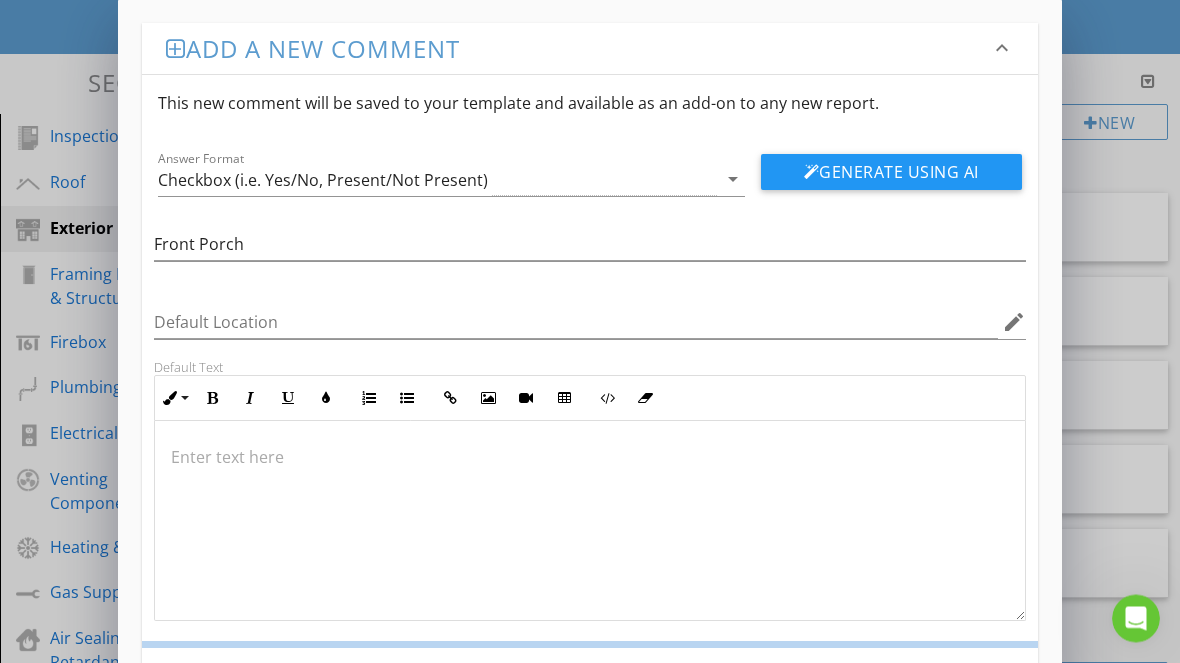 click on "Save" at bounding box center (590, 703) 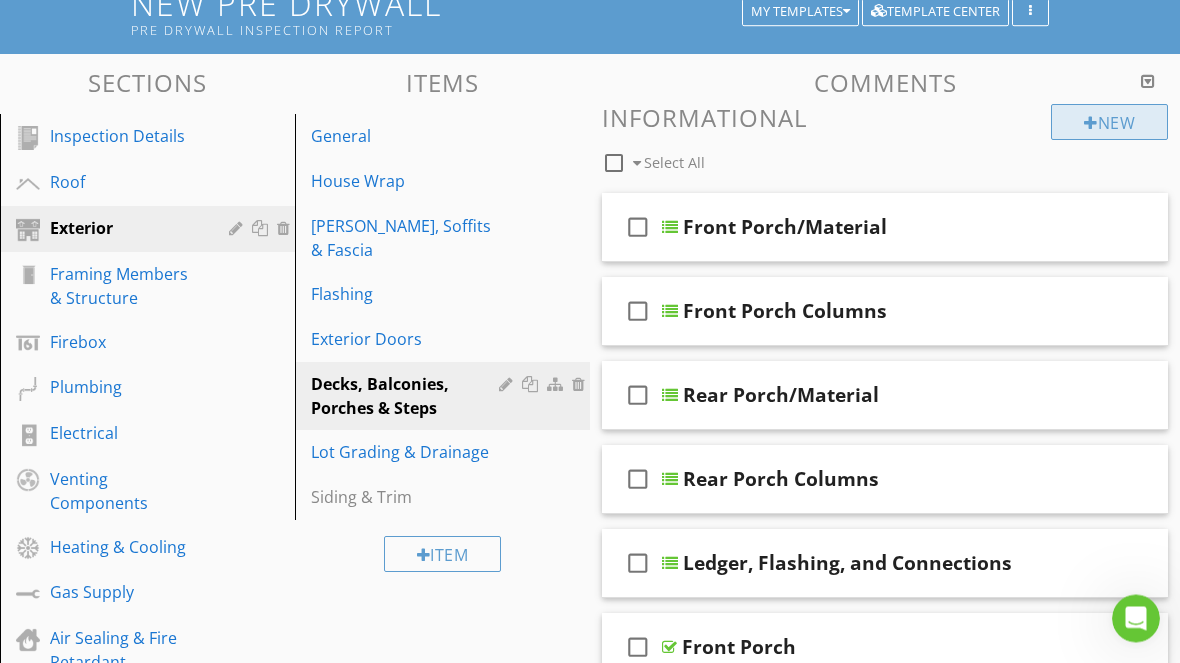 click on "New" at bounding box center (1109, 123) 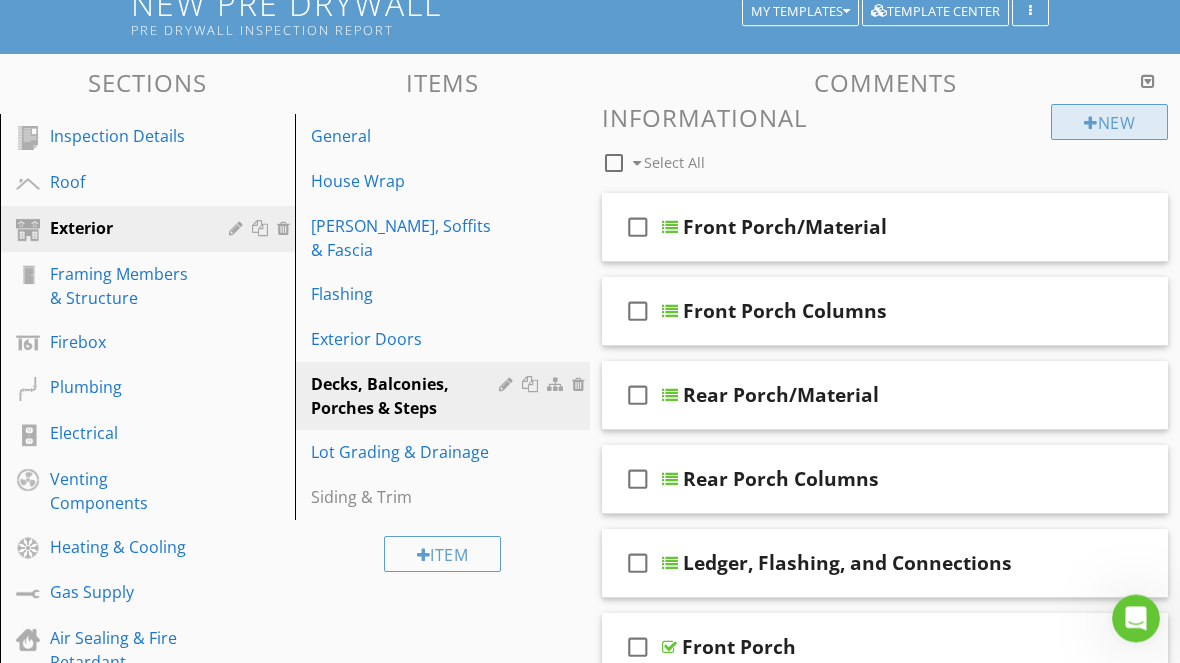 scroll, scrollTop: 167, scrollLeft: 0, axis: vertical 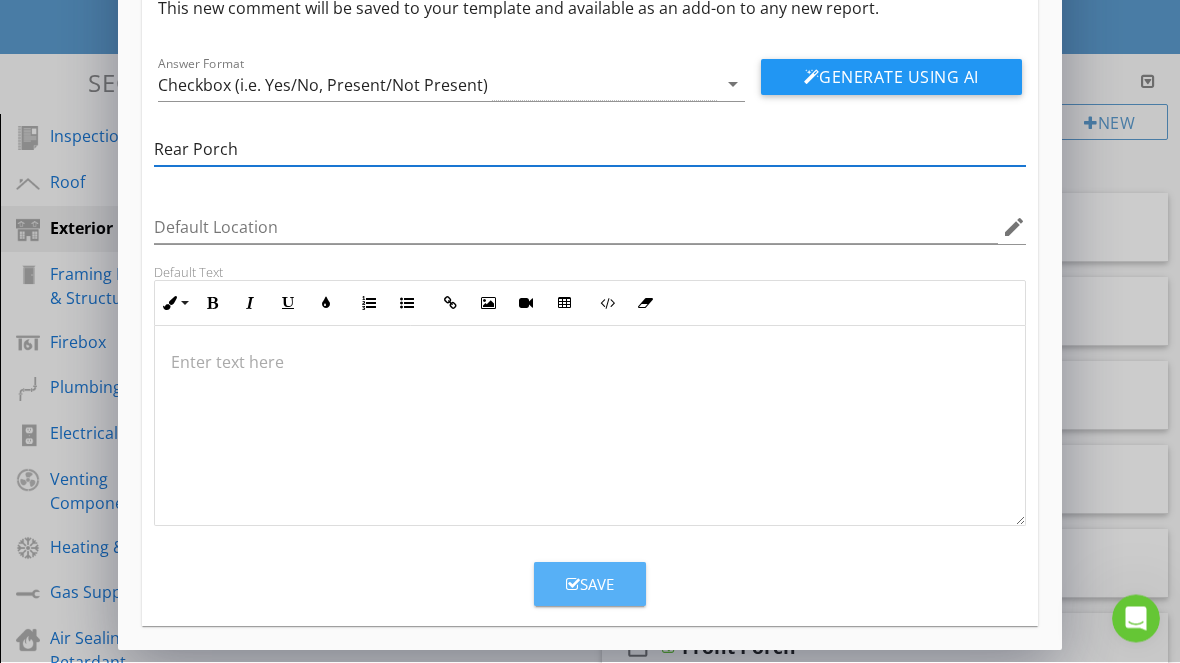 type on "Rear Porch" 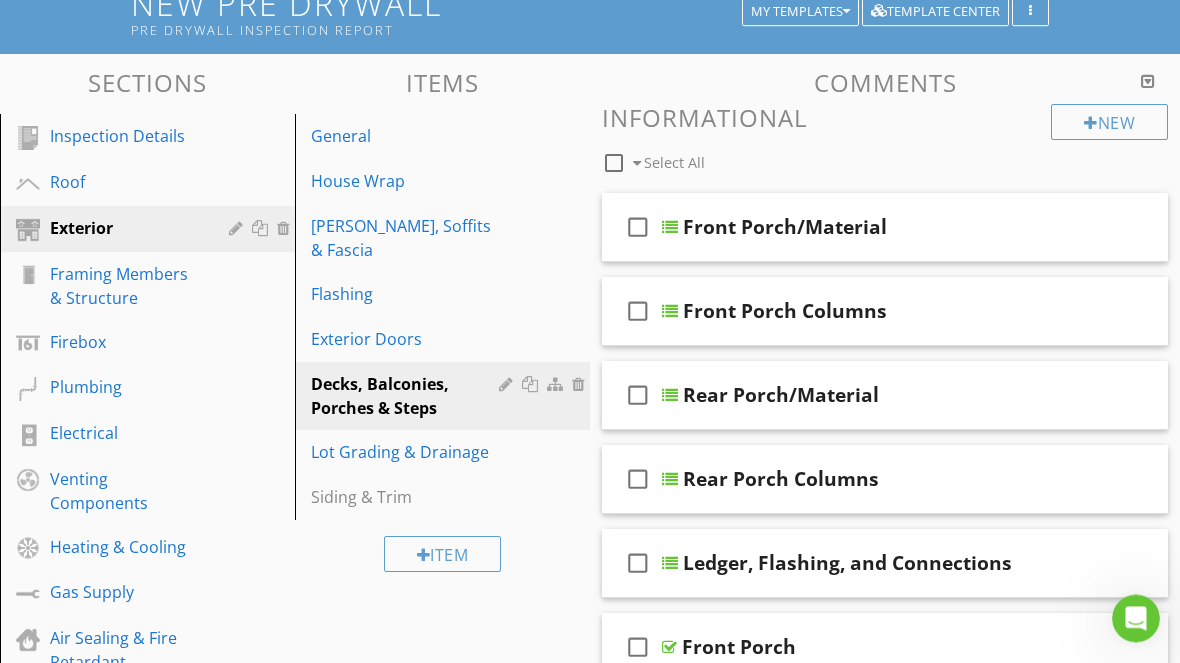 scroll, scrollTop: 0, scrollLeft: 0, axis: both 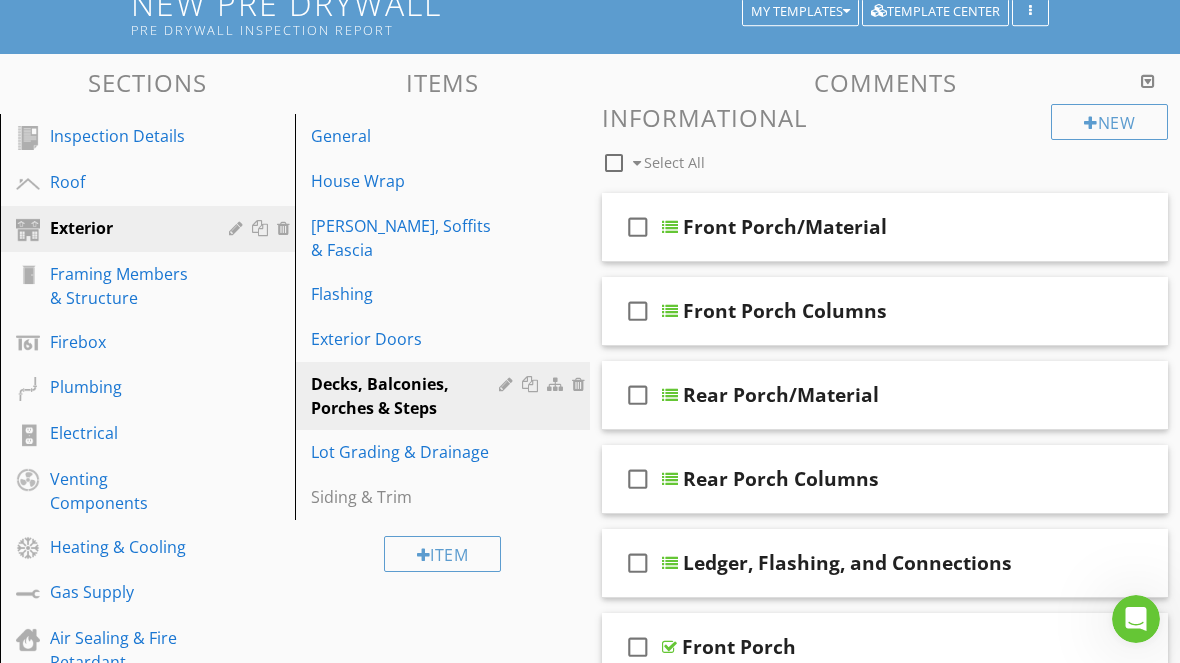 type 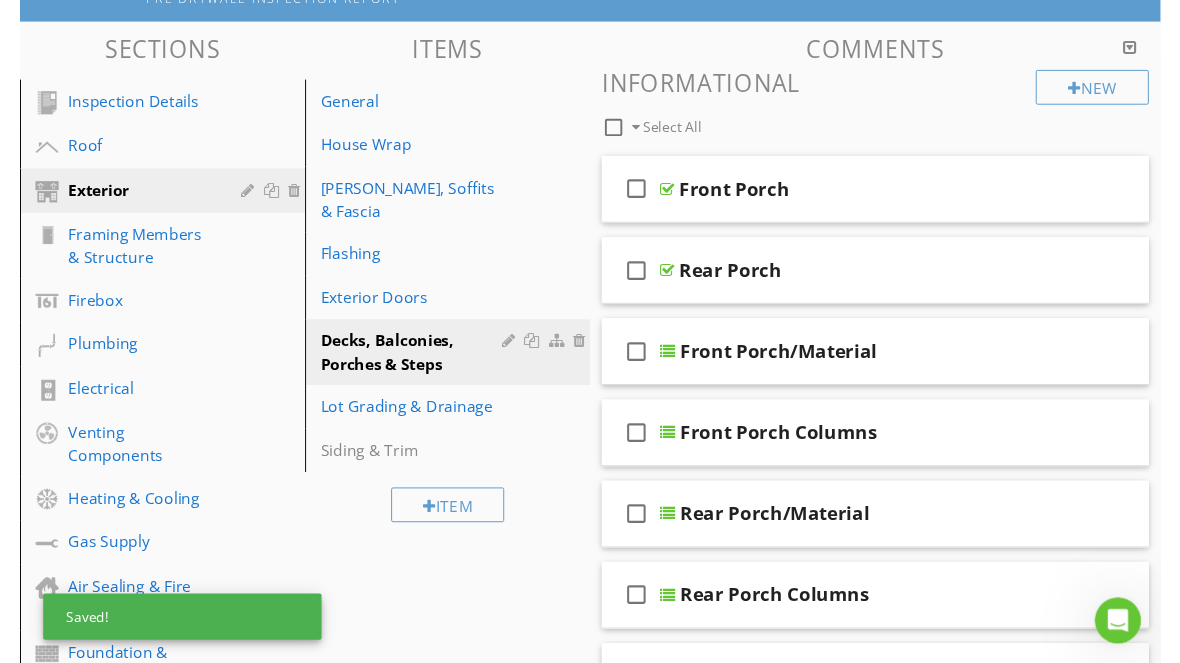 scroll, scrollTop: 222, scrollLeft: 0, axis: vertical 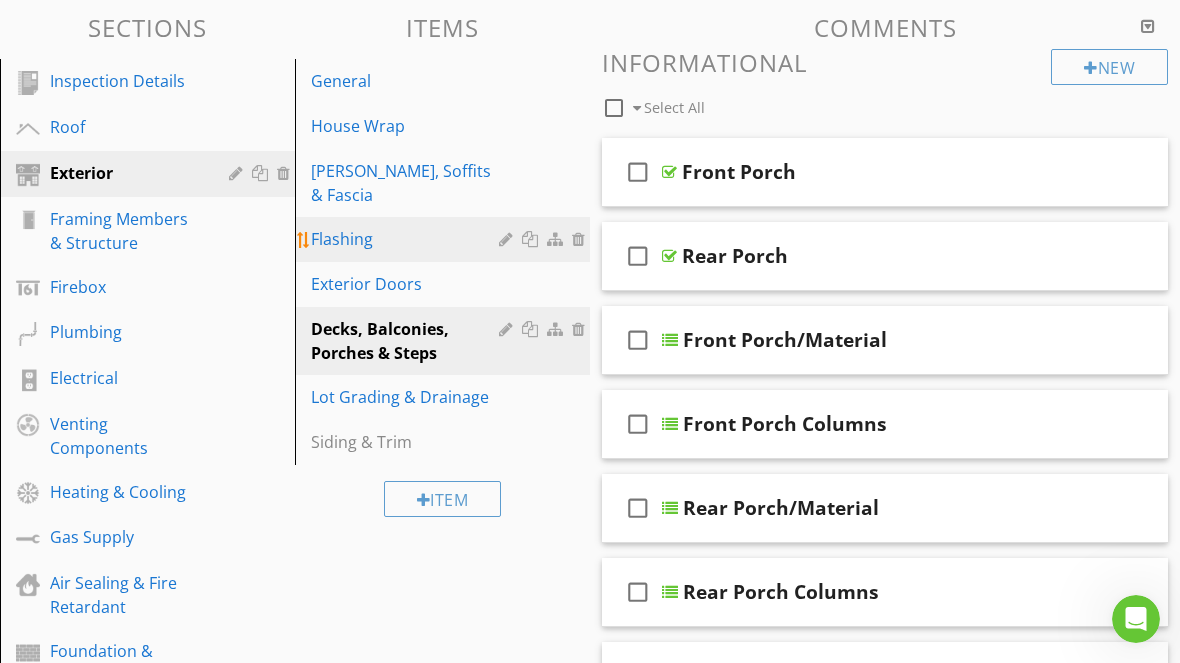 click at bounding box center [581, 239] 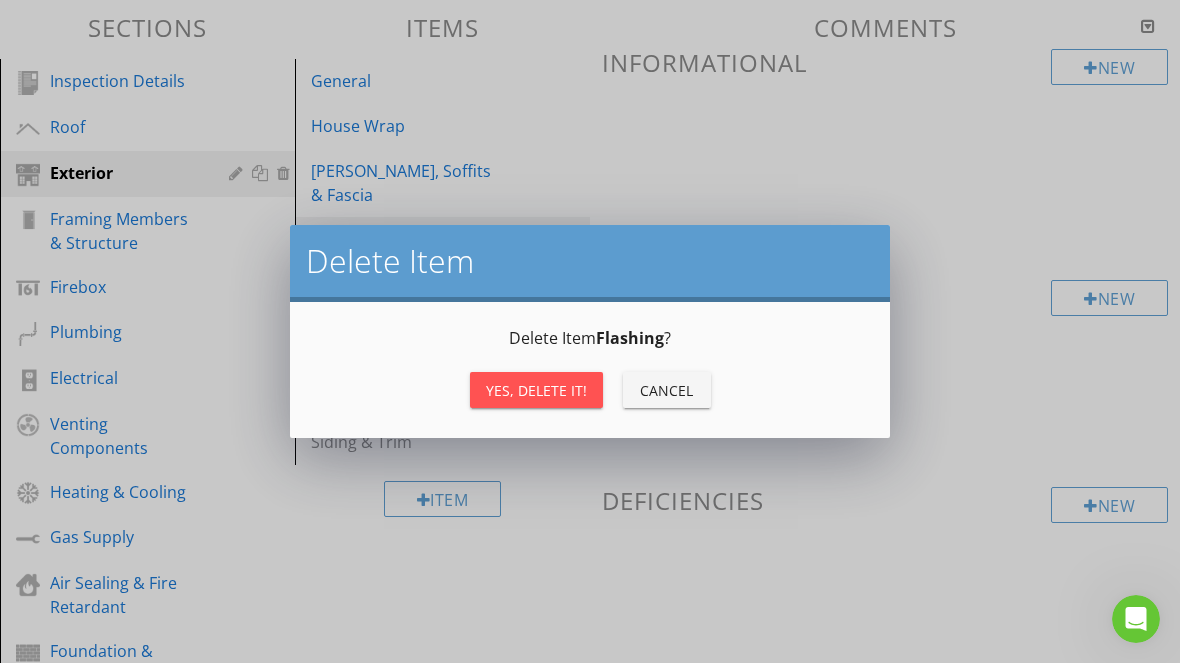 click on "Yes, Delete it!" at bounding box center [536, 390] 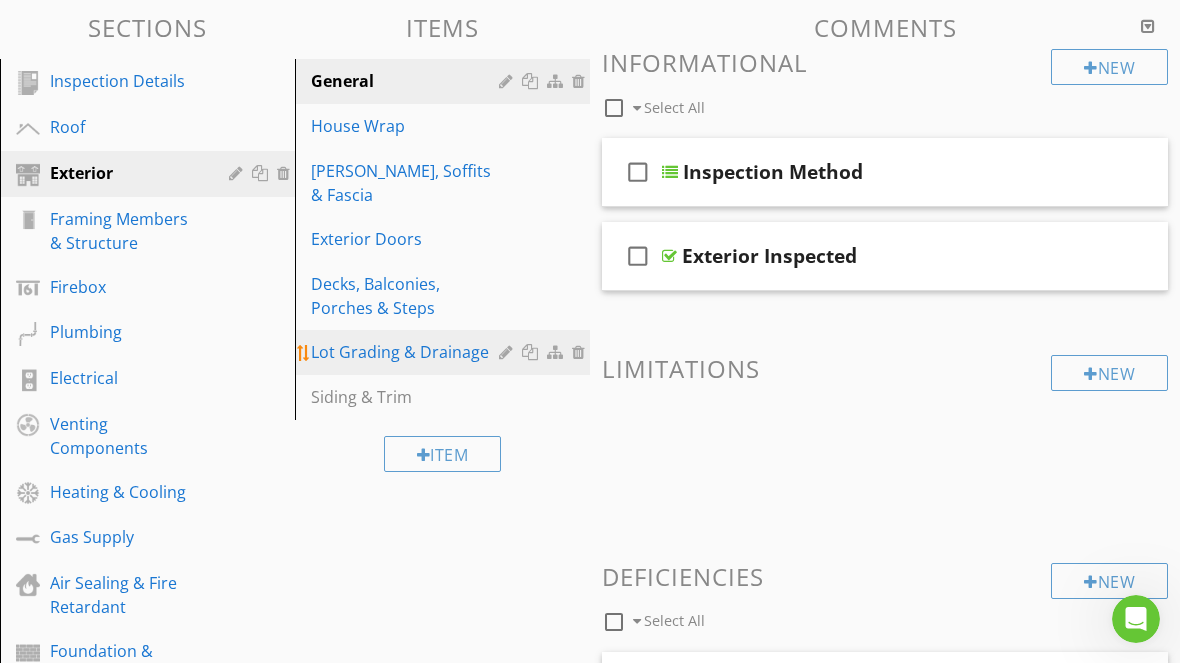 click on "Lot Grading & Drainage" at bounding box center [408, 352] 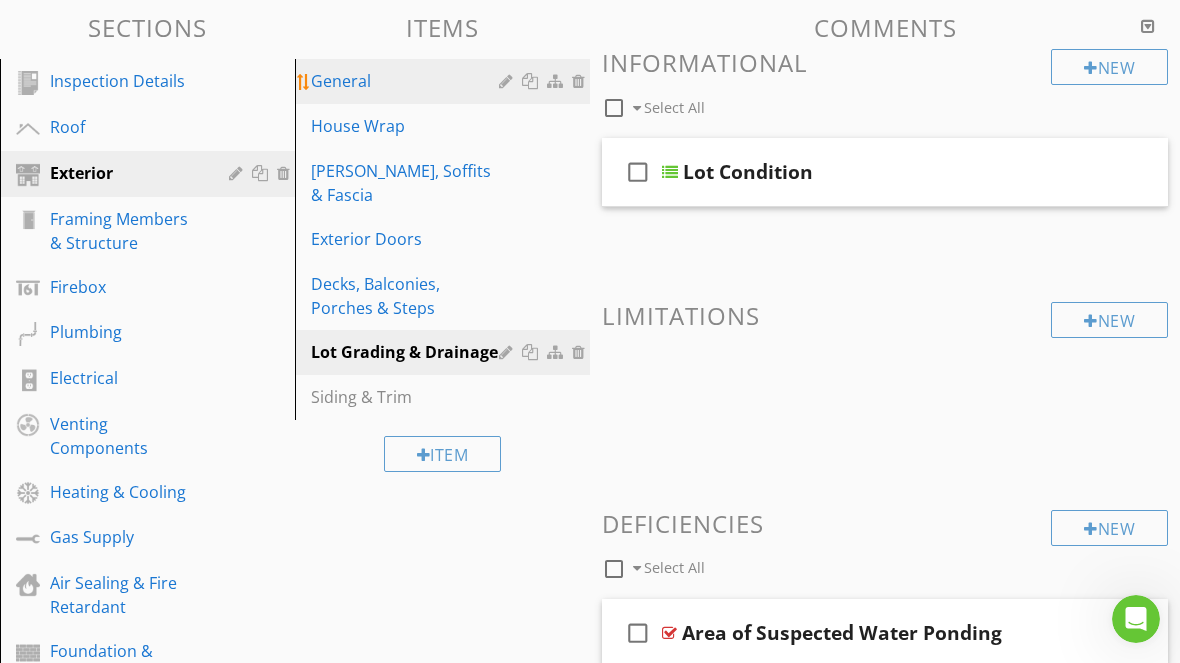 click on "General" at bounding box center [408, 81] 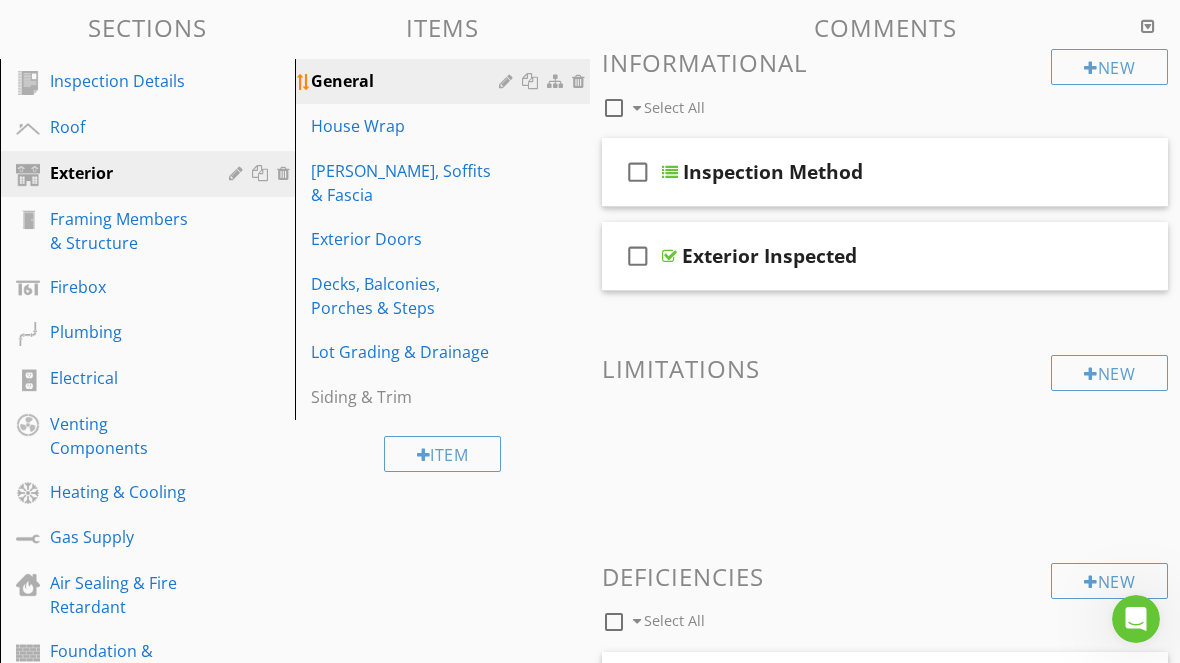 click on "General" at bounding box center (408, 81) 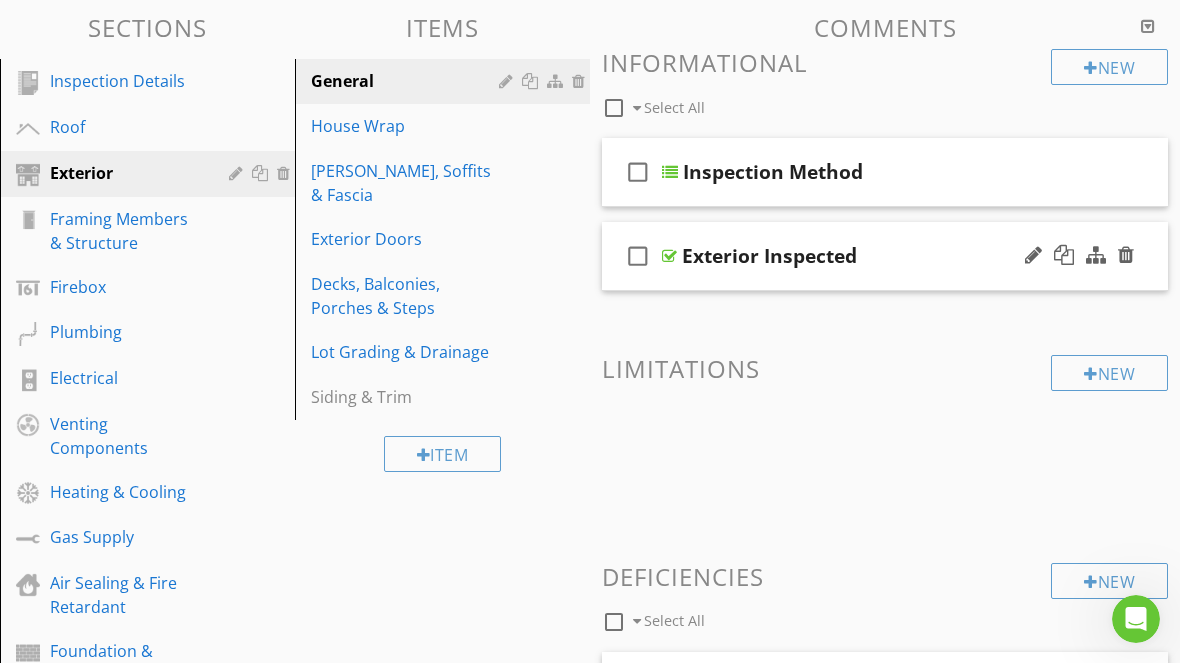 click on "check_box_outline_blank
Exterior Inspected" at bounding box center [885, 256] 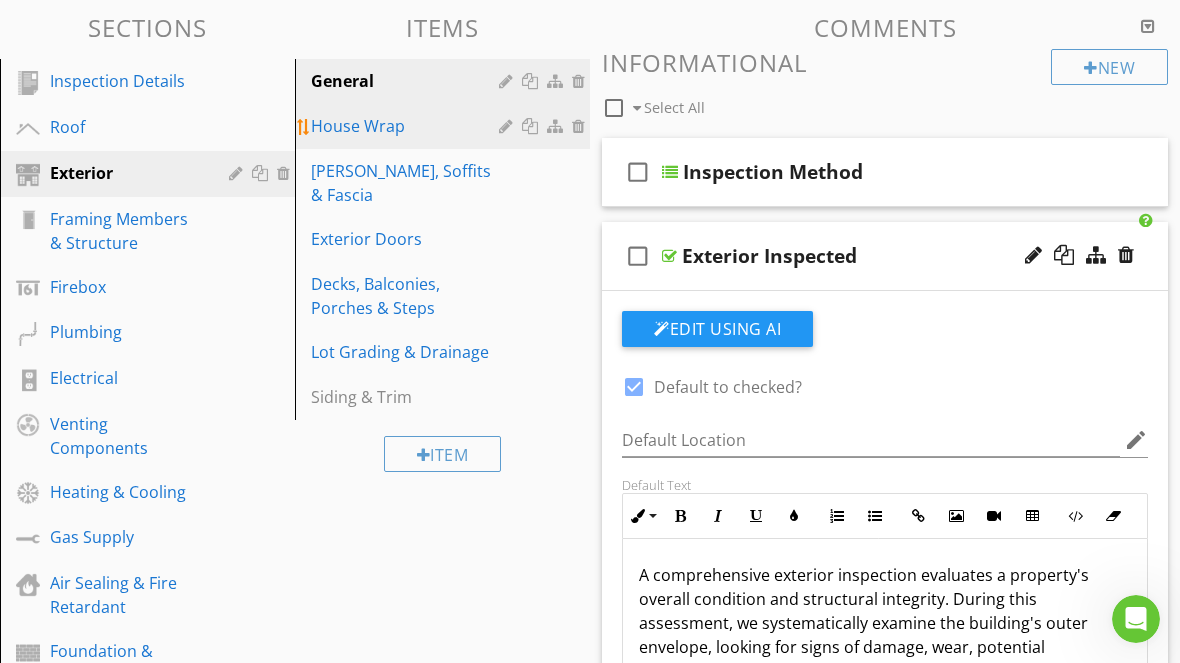 click on "House Wrap" at bounding box center [408, 126] 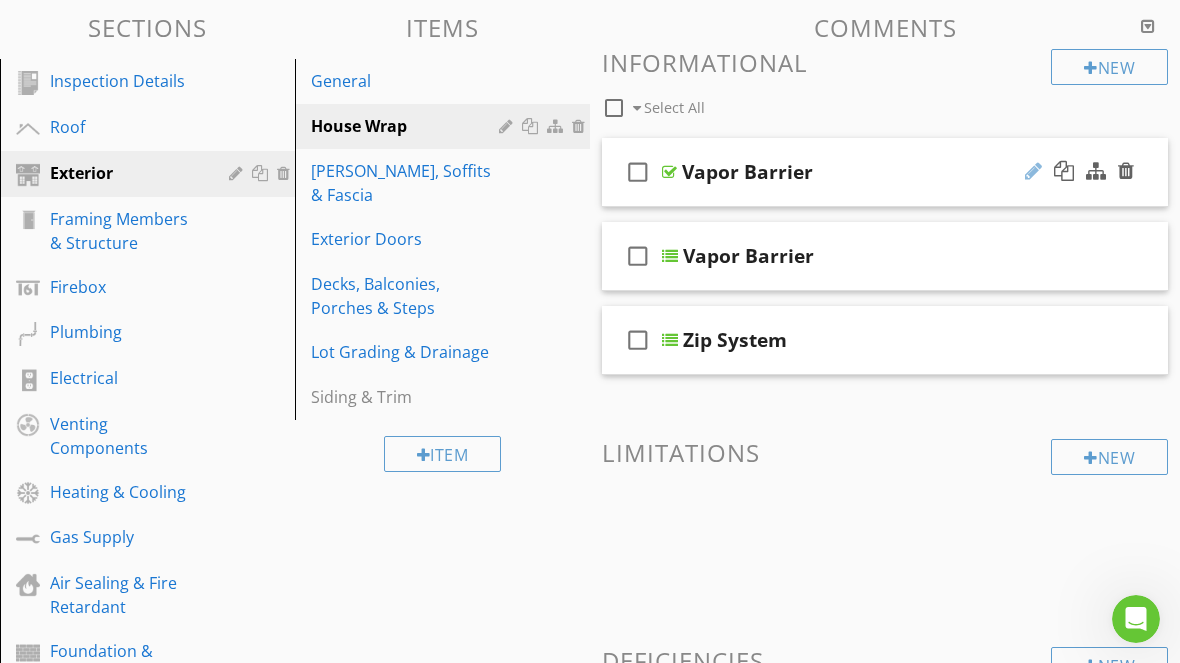 click at bounding box center (1033, 171) 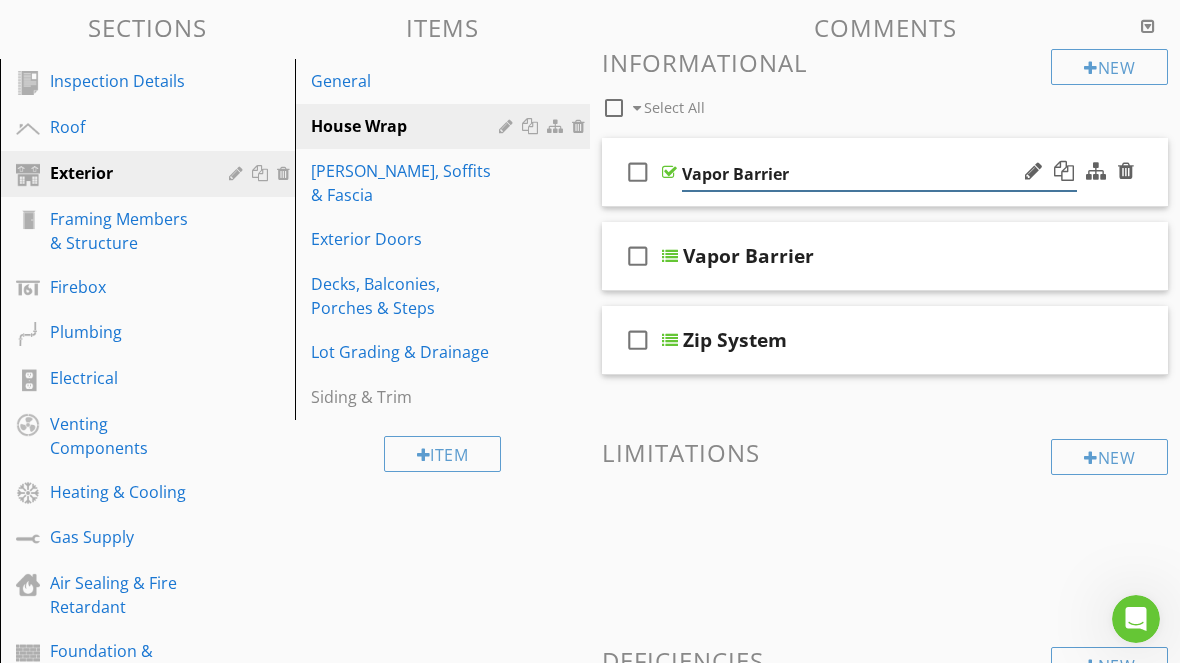 click on "Vapor Barrier" at bounding box center (879, 174) 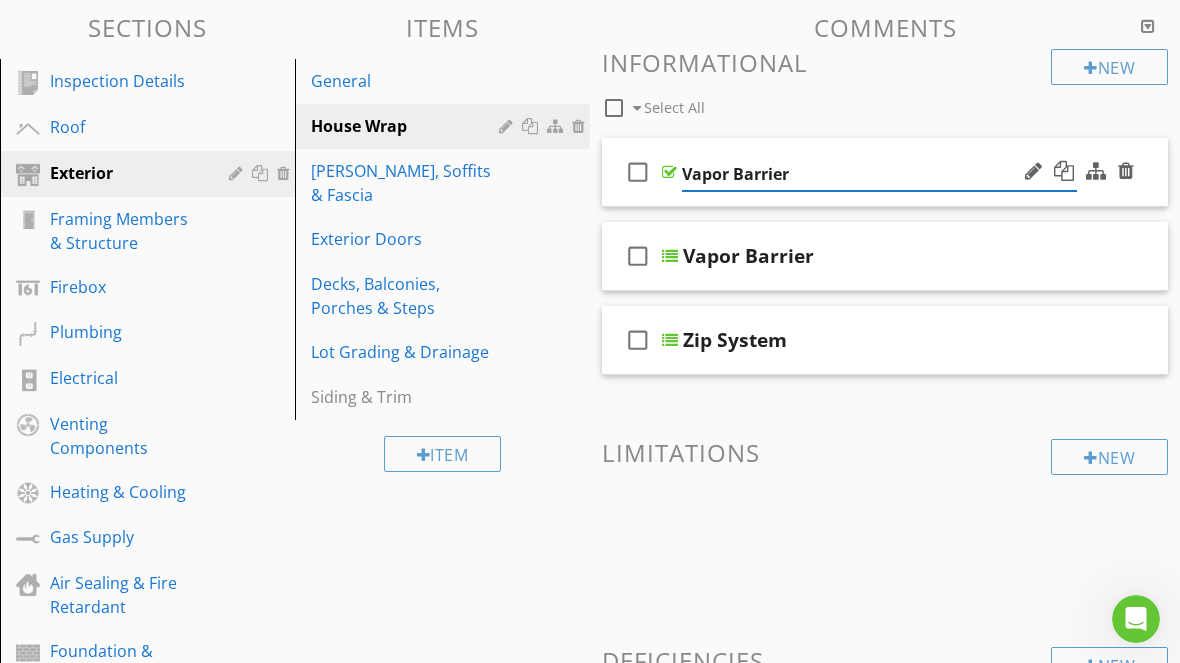 scroll, scrollTop: 221, scrollLeft: 0, axis: vertical 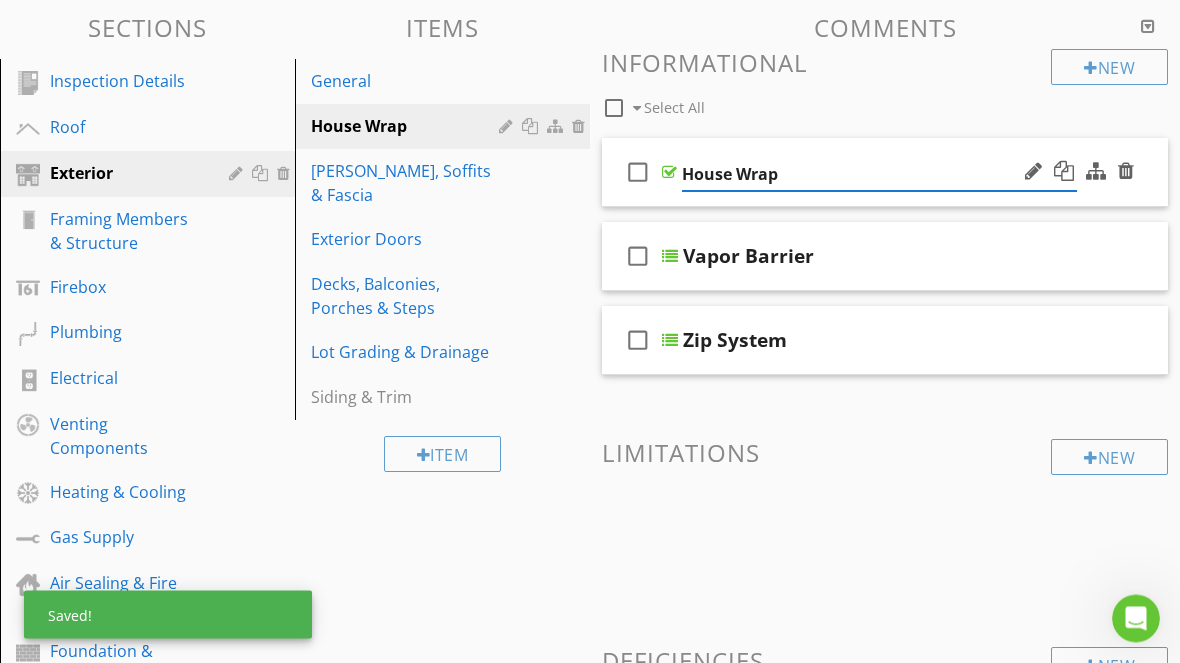 type on "House Wrap" 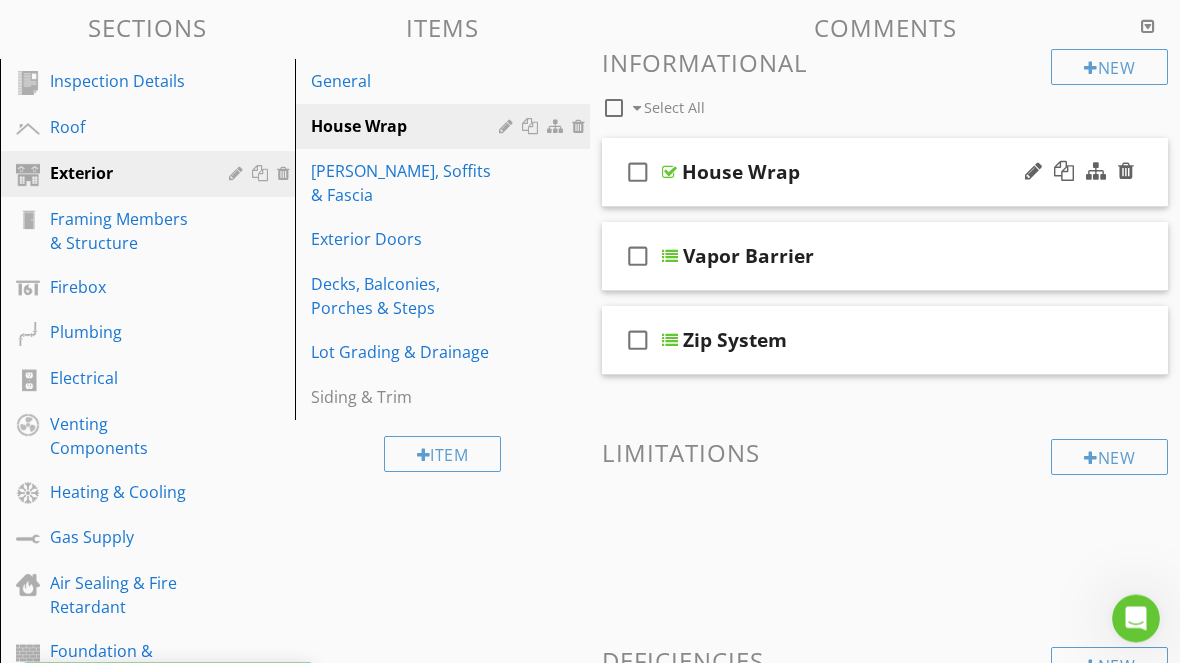 scroll, scrollTop: 222, scrollLeft: 0, axis: vertical 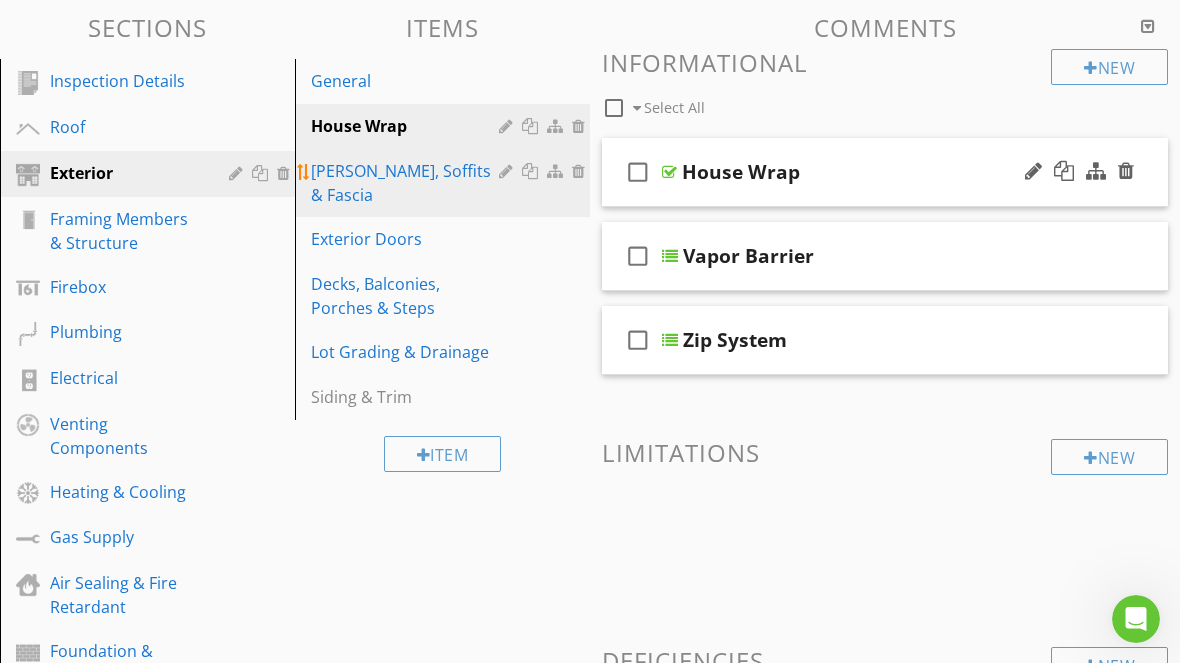 click on "Eaves, Soffits & Fascia" at bounding box center [408, 183] 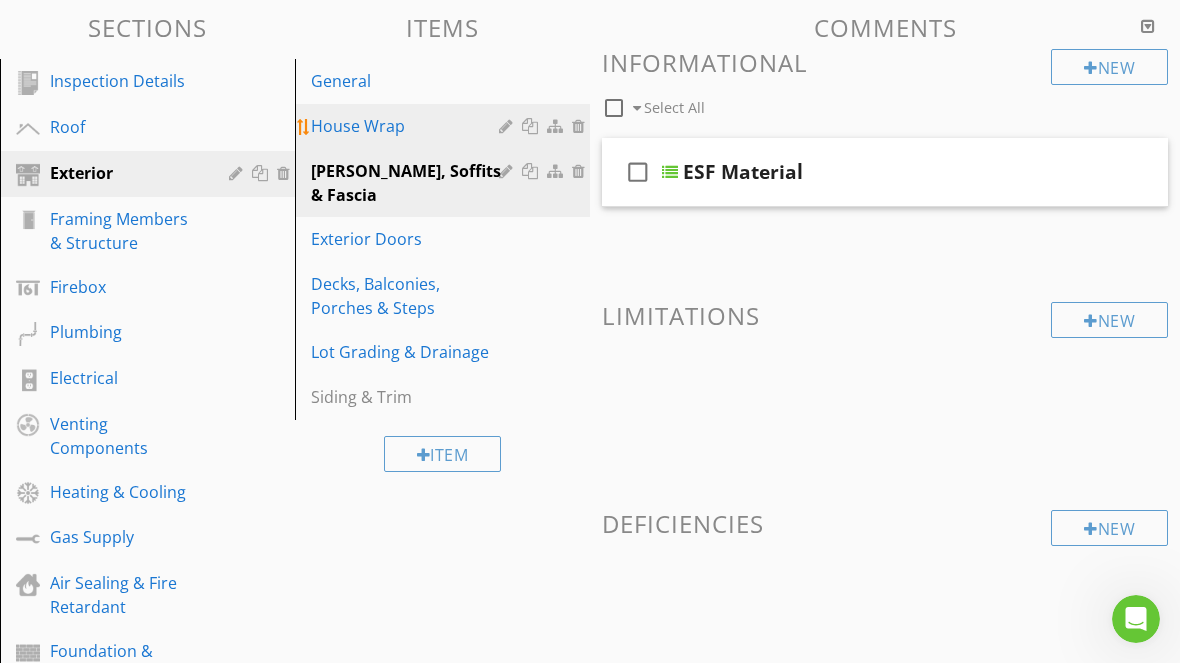 click on "House Wrap" at bounding box center (408, 126) 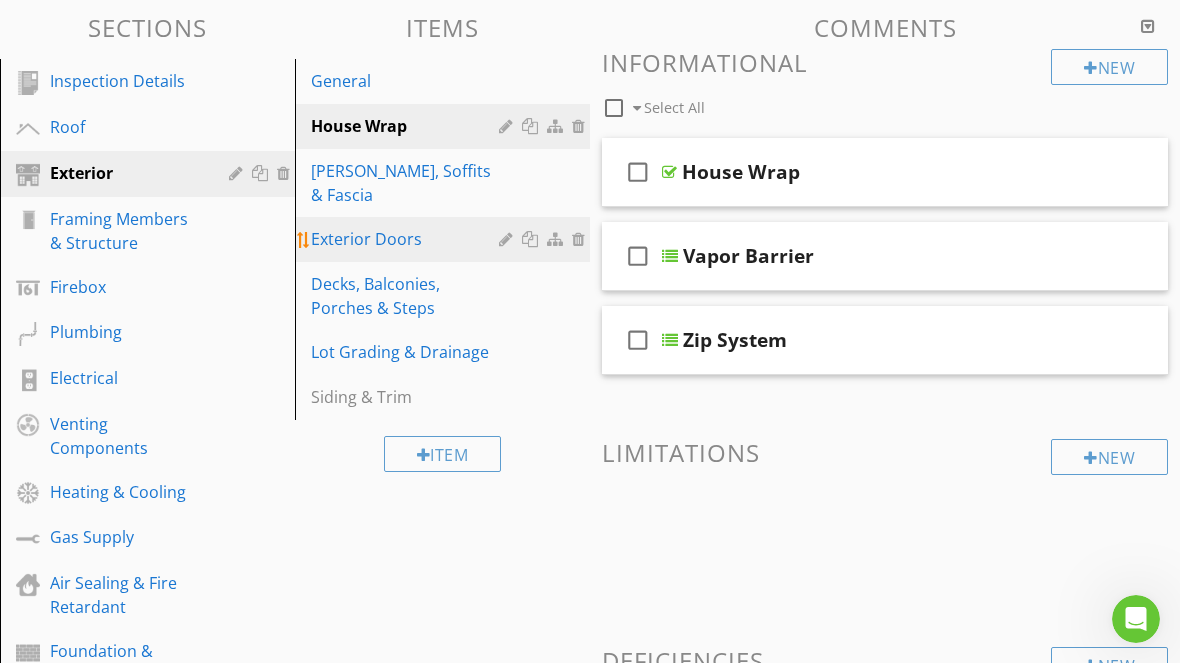 click on "Exterior Doors" at bounding box center [408, 239] 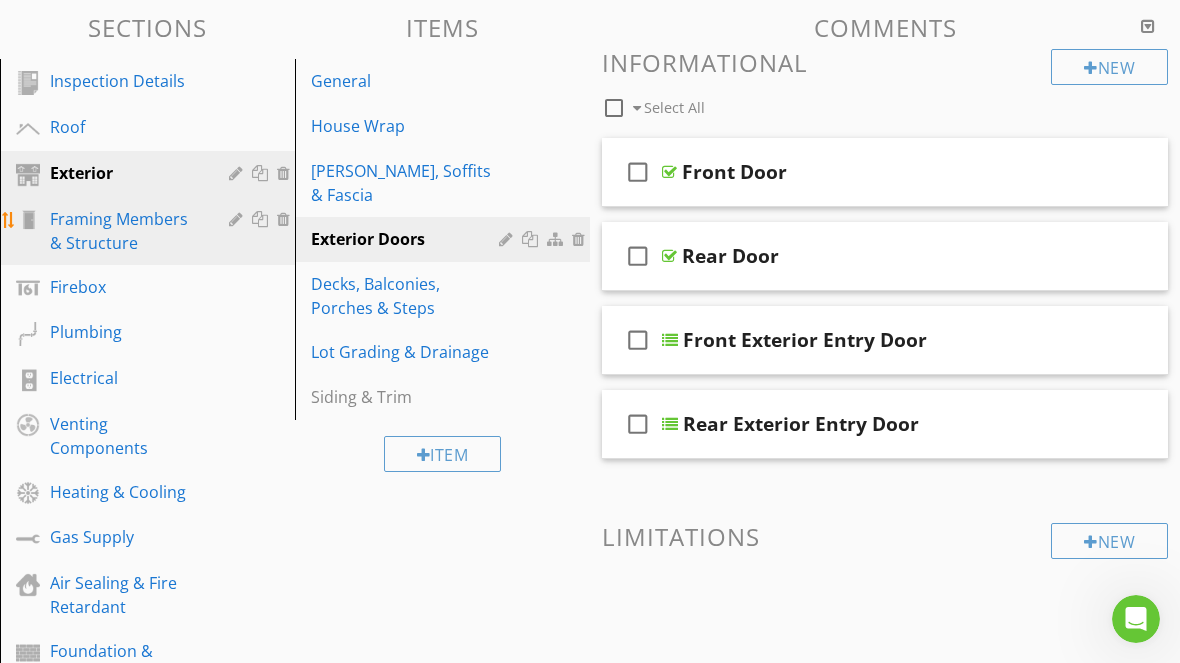 click on "Framing Members & Structure" at bounding box center (125, 231) 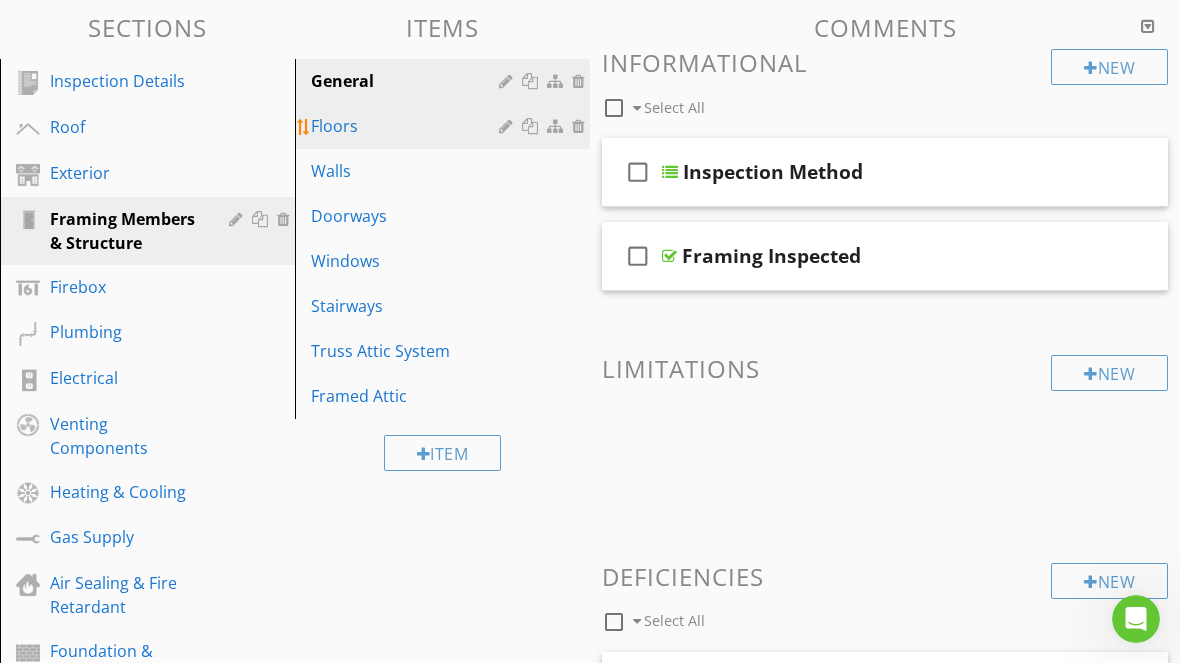 click on "Floors" at bounding box center (408, 126) 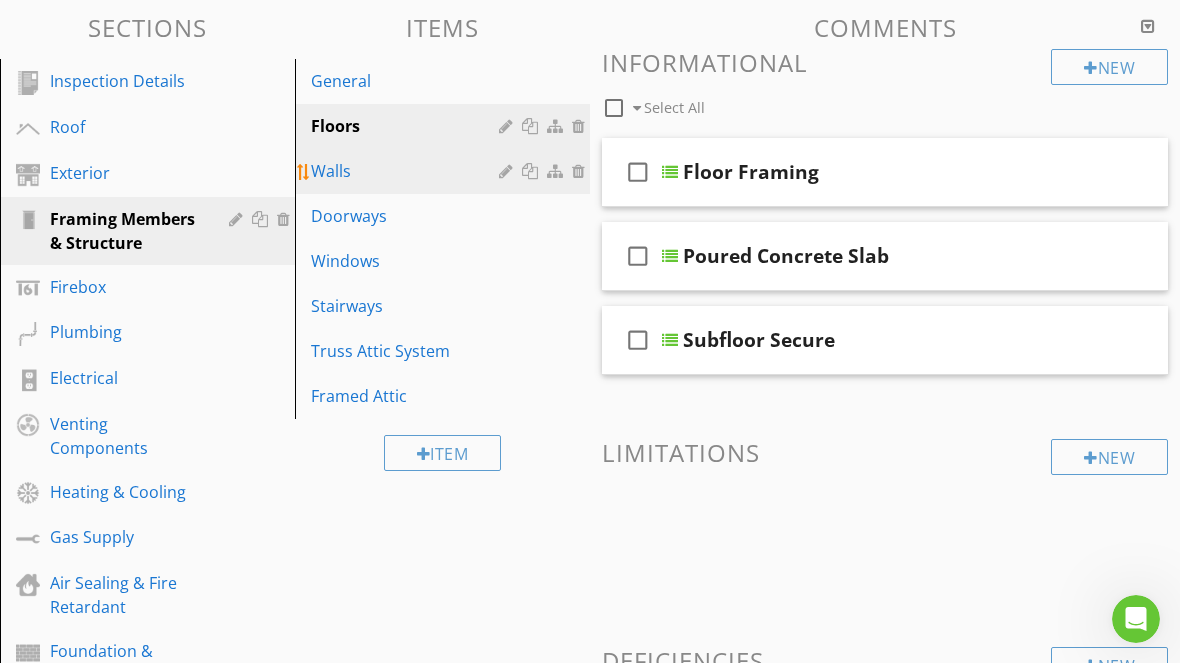 click on "Walls" at bounding box center [408, 171] 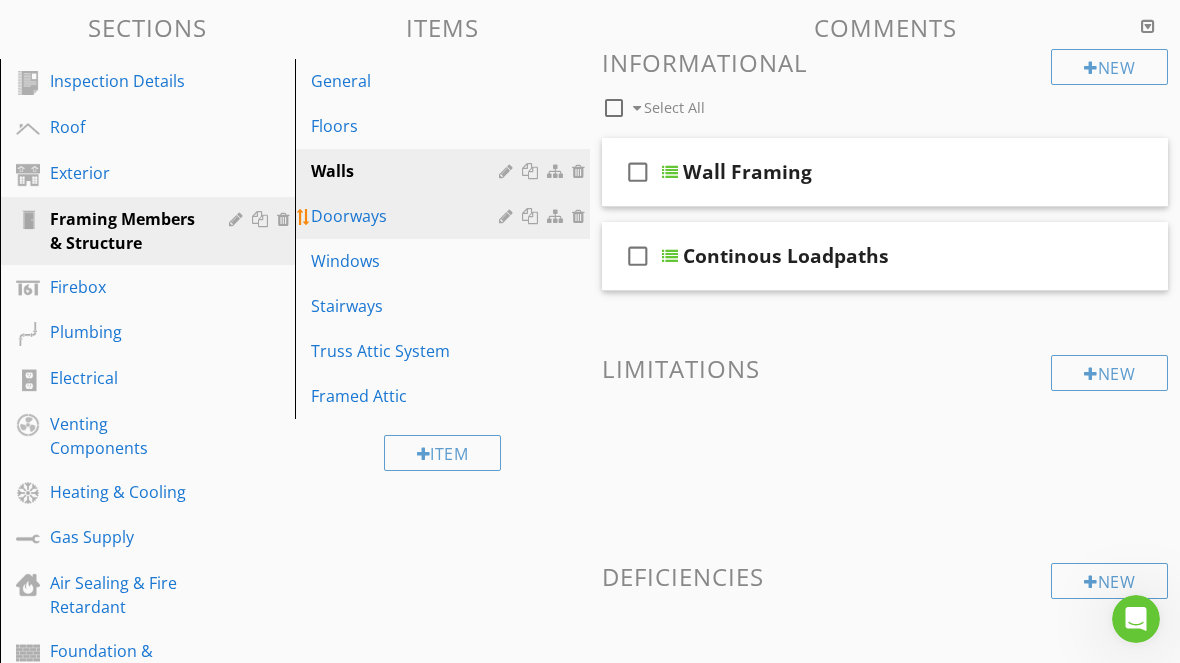 click on "Doorways" at bounding box center [408, 216] 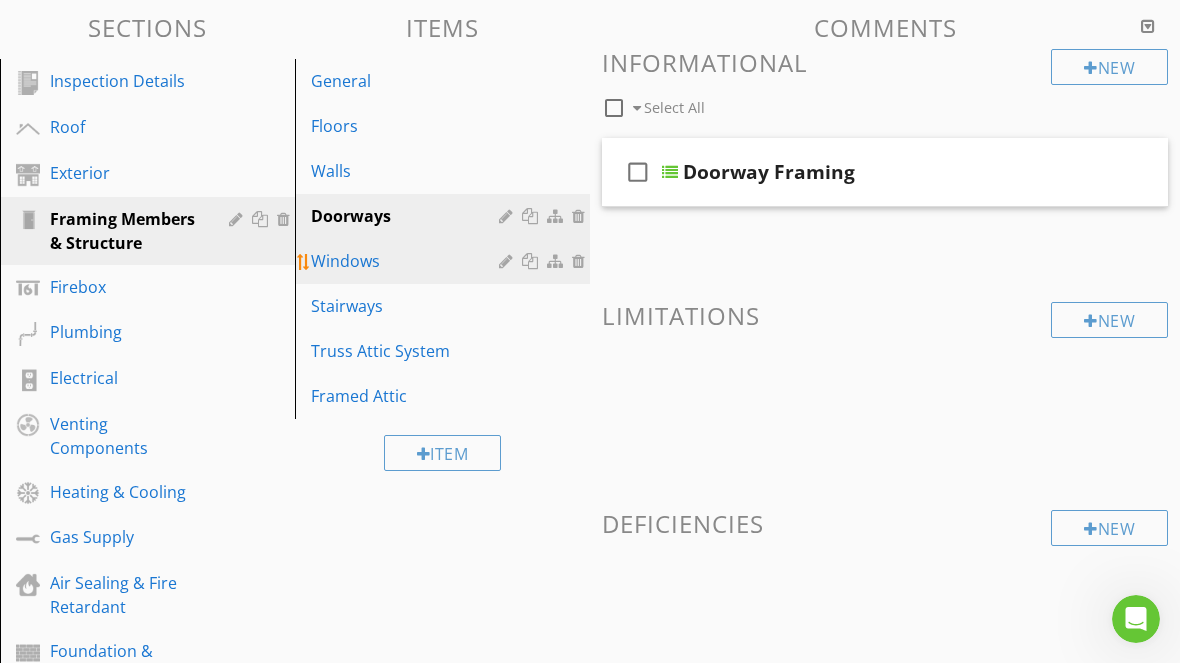 click on "Windows" at bounding box center [408, 261] 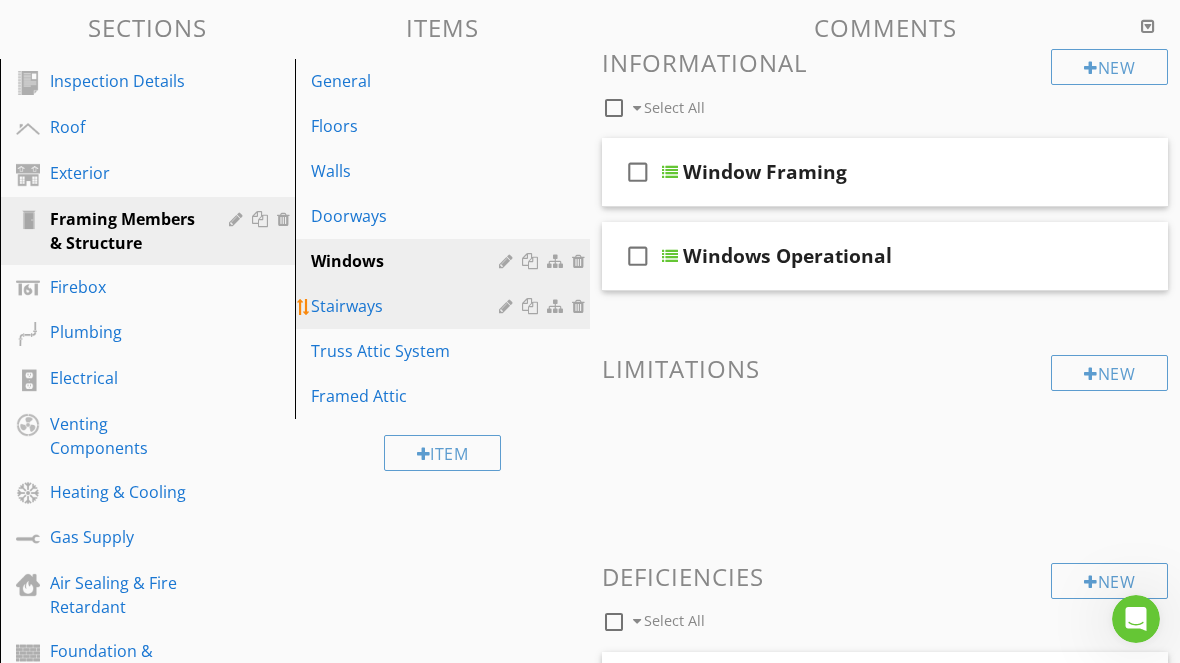 click on "Stairways" at bounding box center [408, 306] 